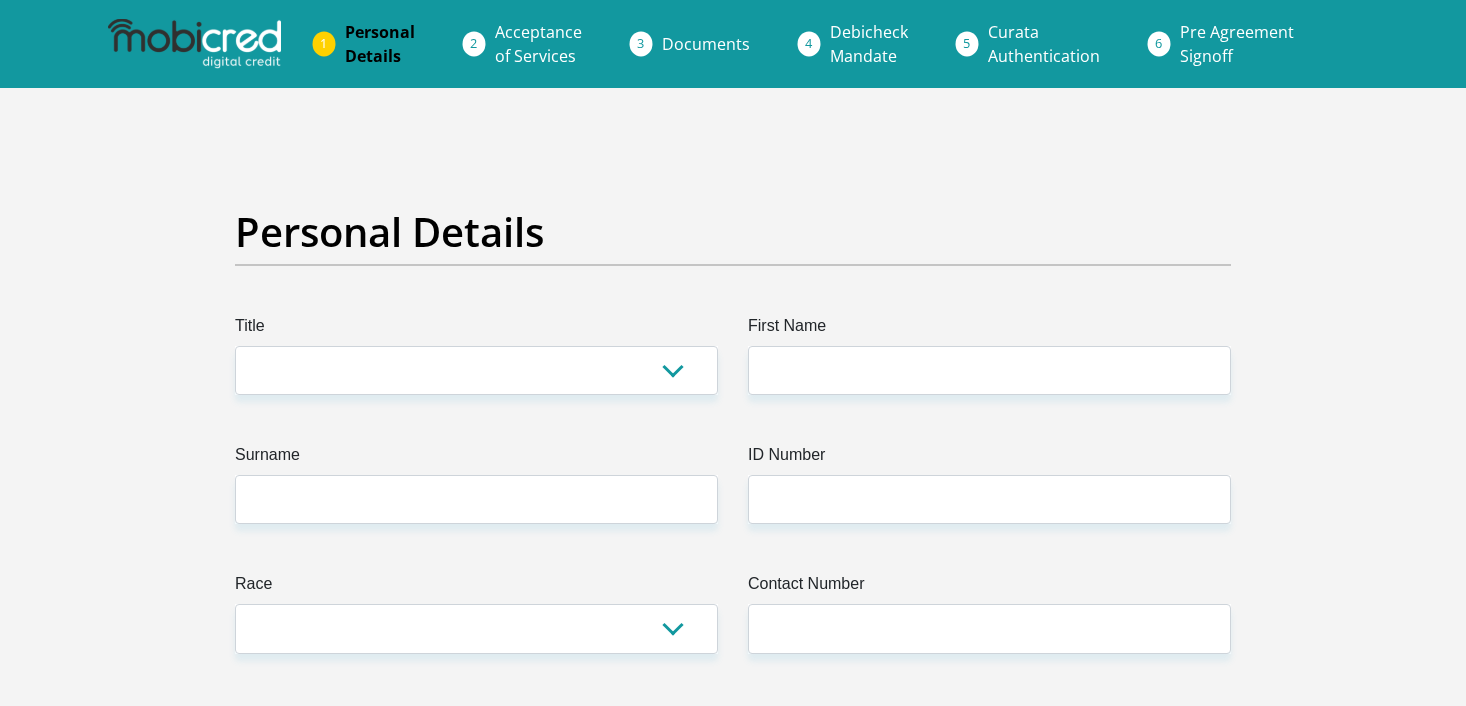 scroll, scrollTop: 0, scrollLeft: 0, axis: both 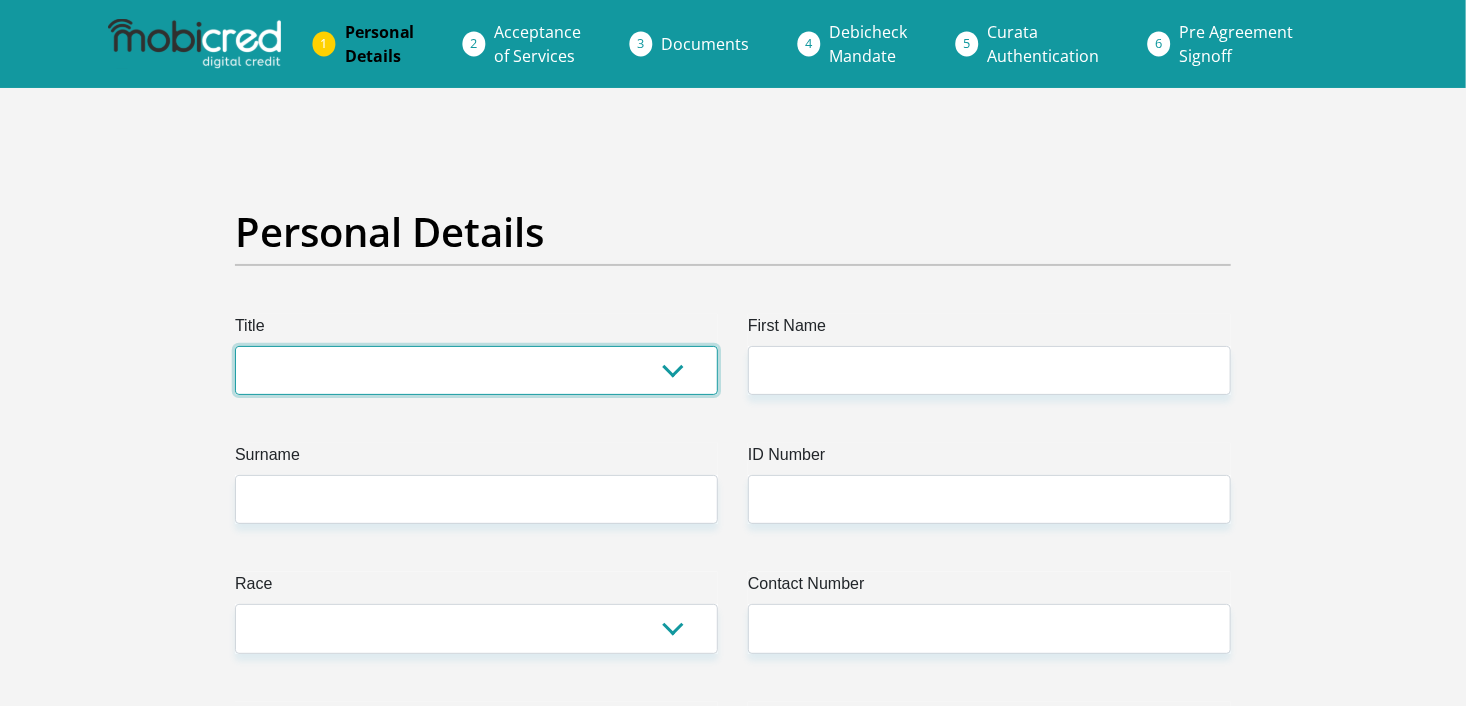 click on "Mr
Ms
Mrs
Dr
[PERSON_NAME]" at bounding box center (476, 370) 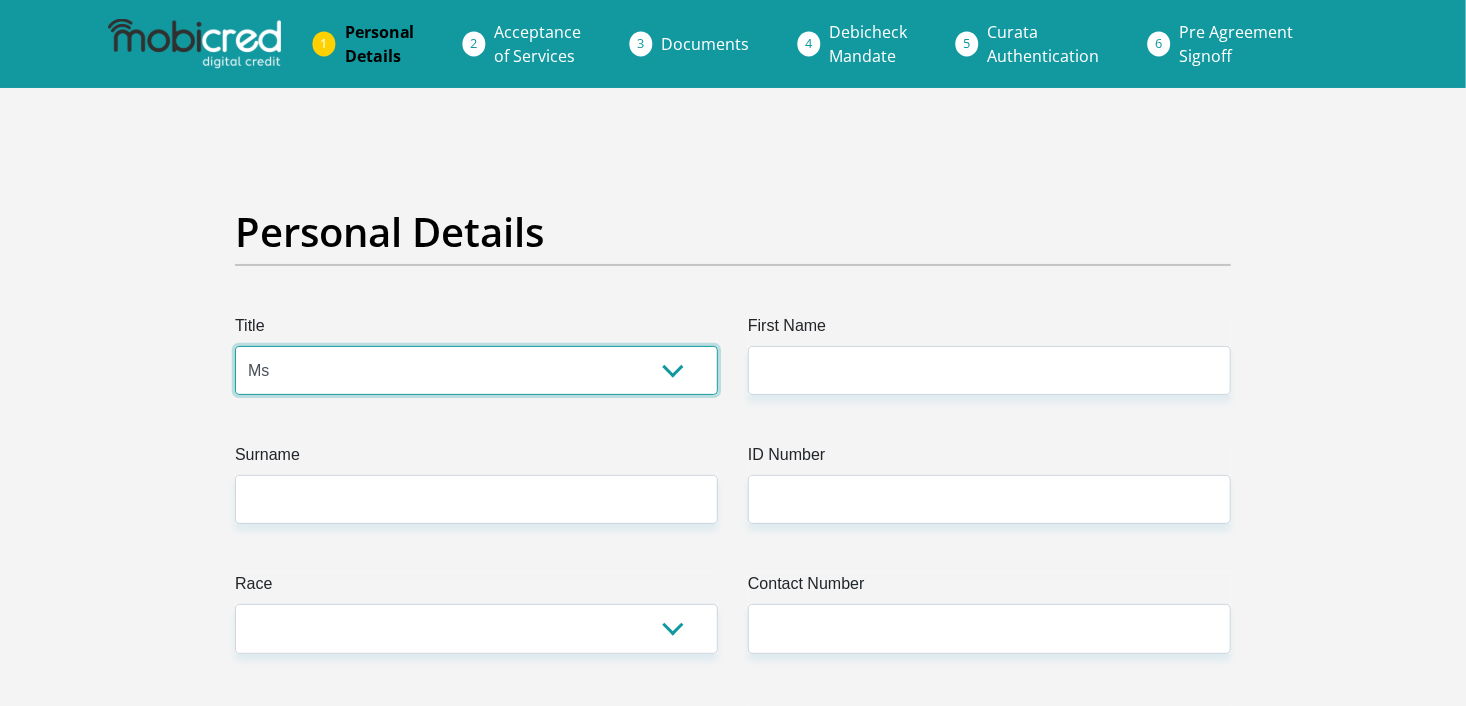 click on "Mr
Ms
Mrs
Dr
Other" at bounding box center (476, 370) 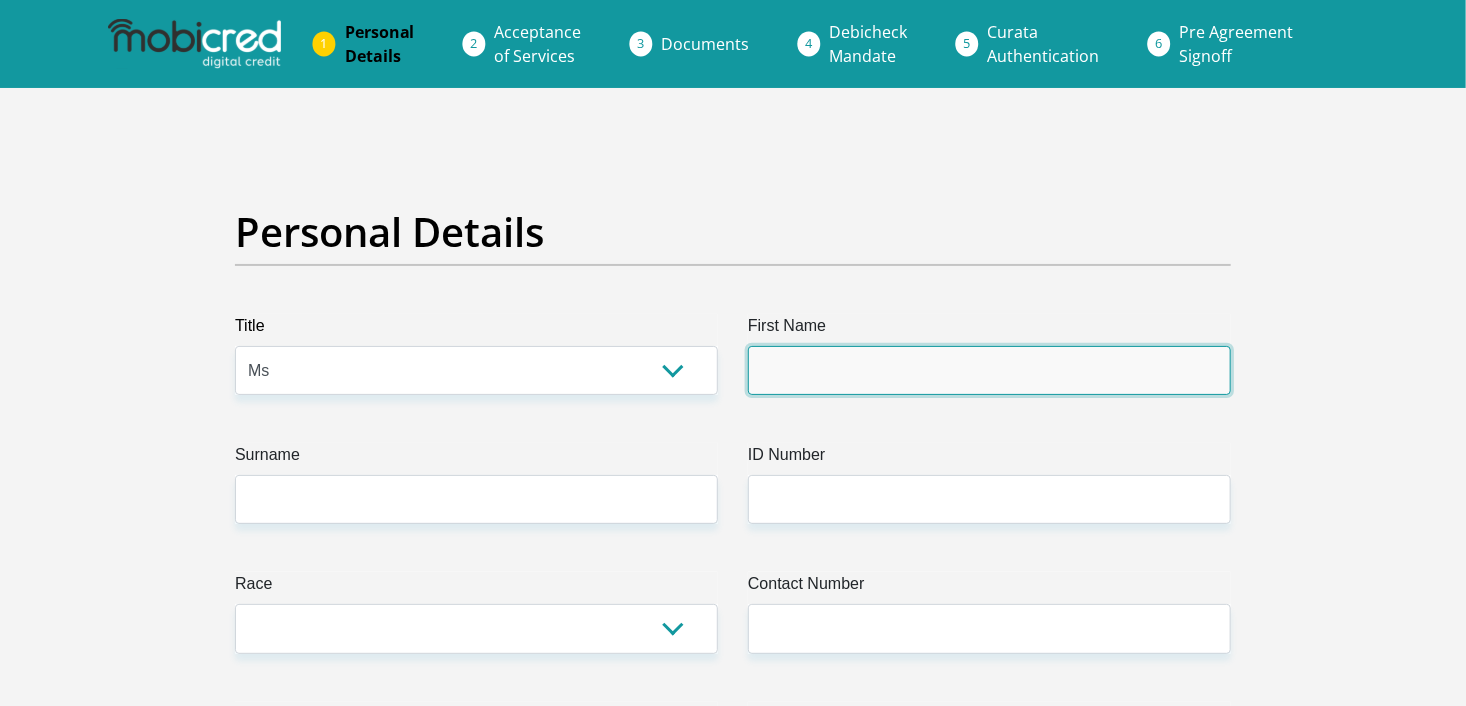 click on "First Name" at bounding box center (989, 370) 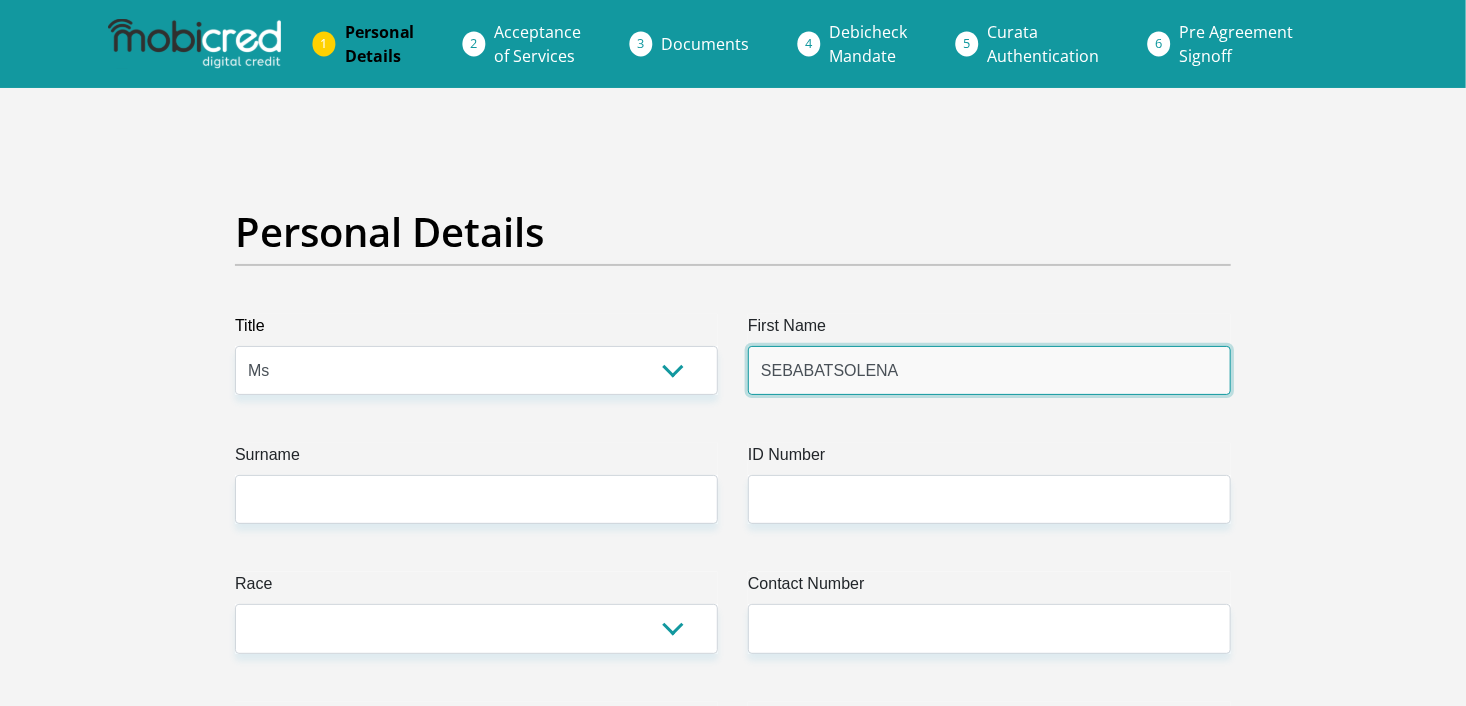 type on "KIBANE" 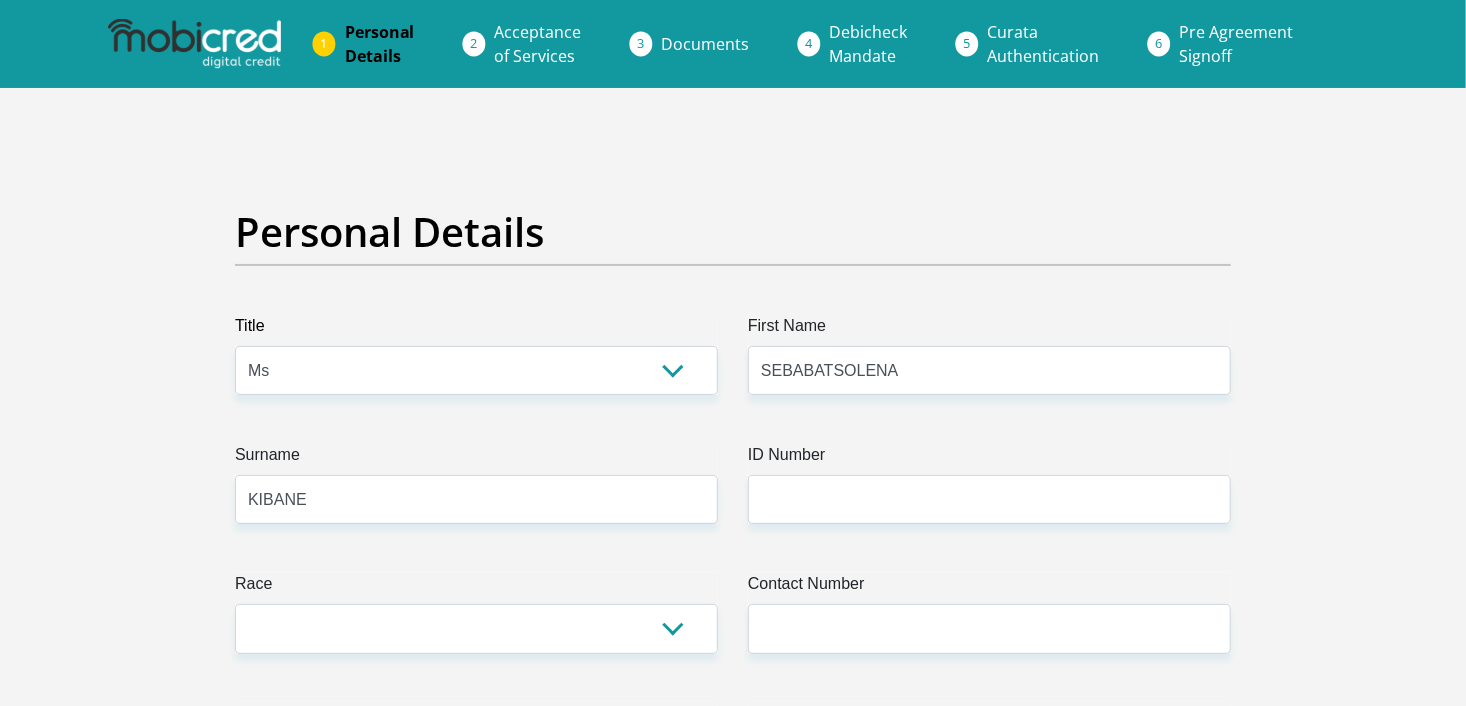 type on "0733147415" 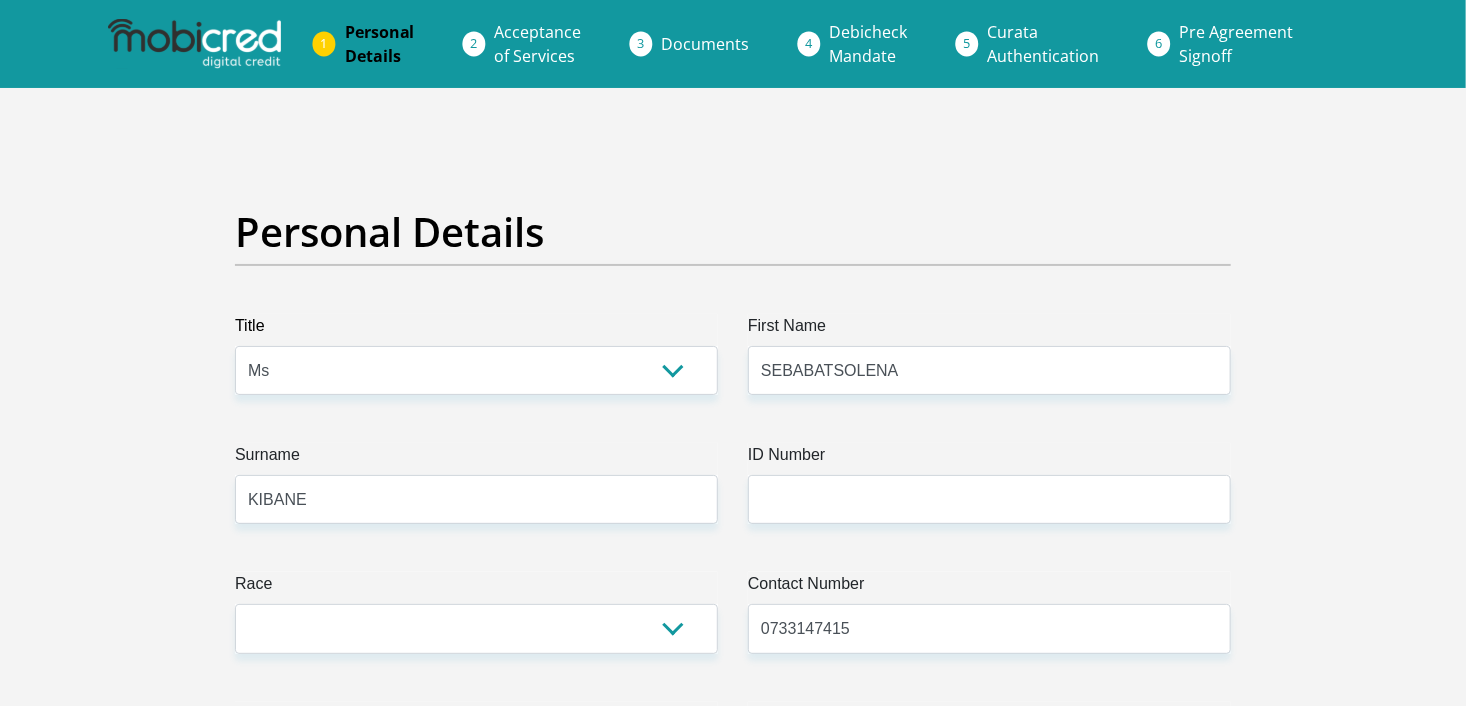 select on "ZAF" 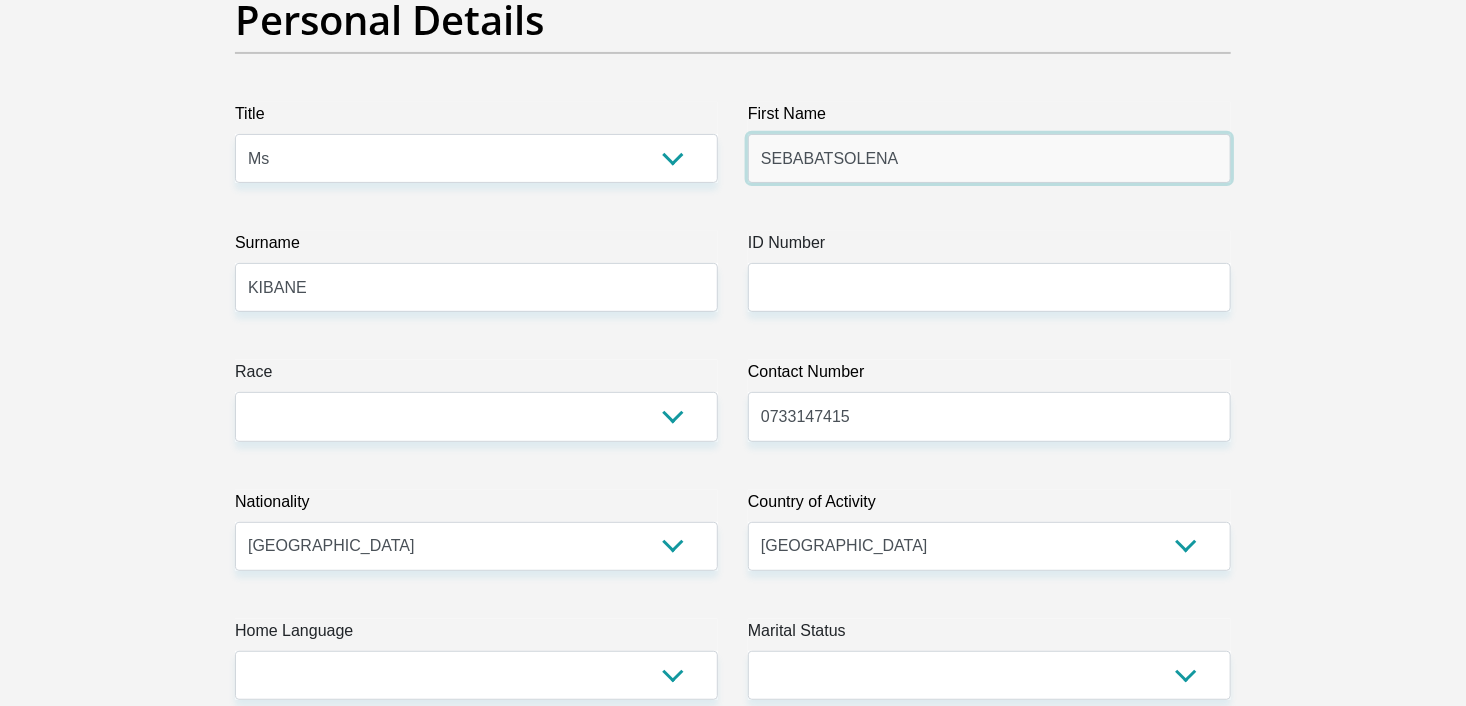 scroll, scrollTop: 187, scrollLeft: 0, axis: vertical 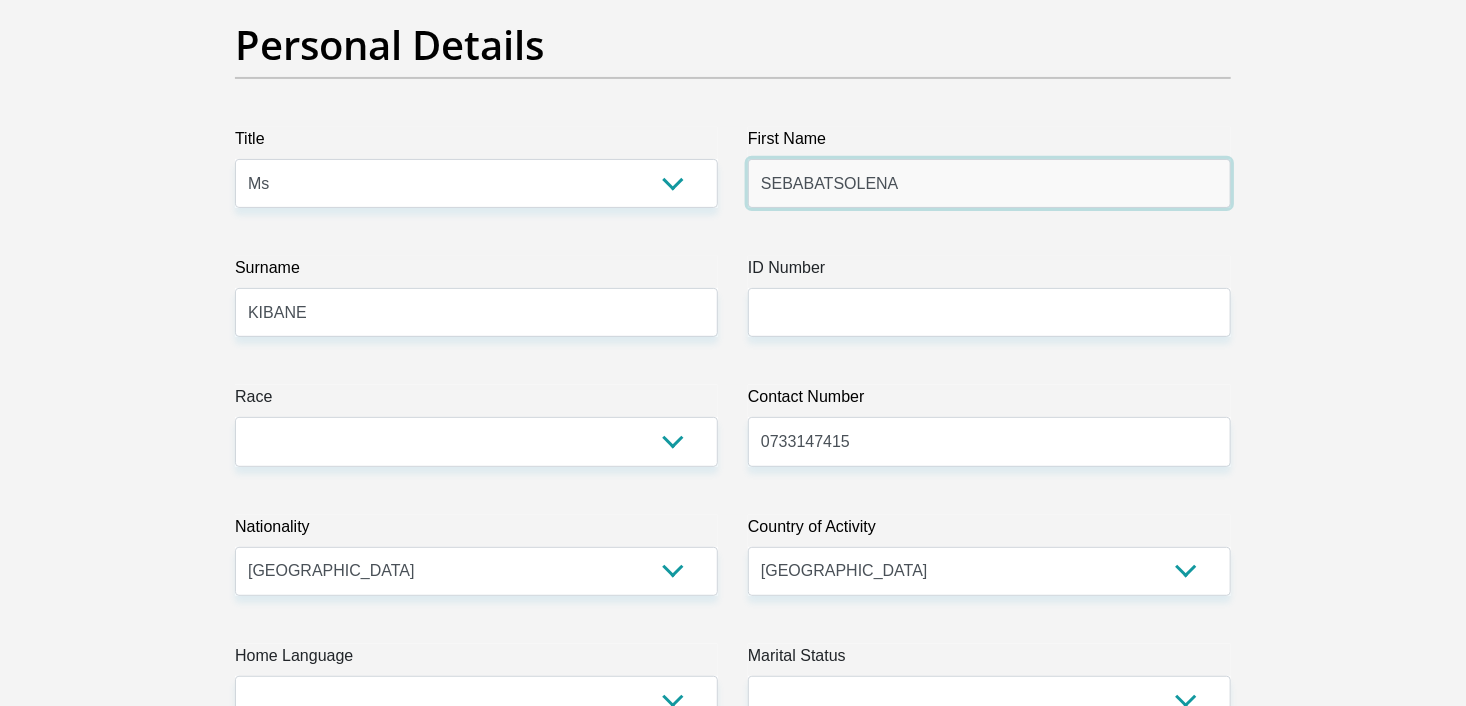 click on "SEBABATSOLENA" at bounding box center [989, 183] 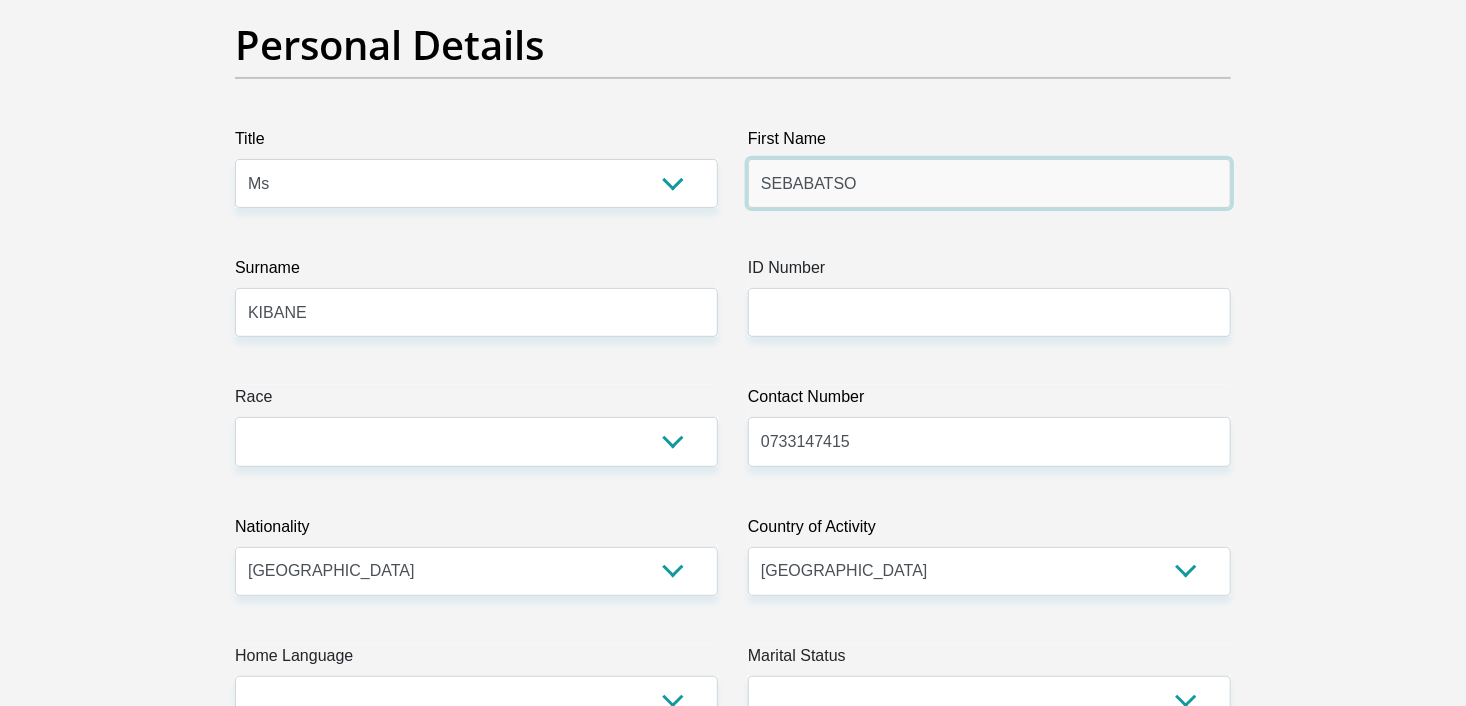 type on "SEBABATSO" 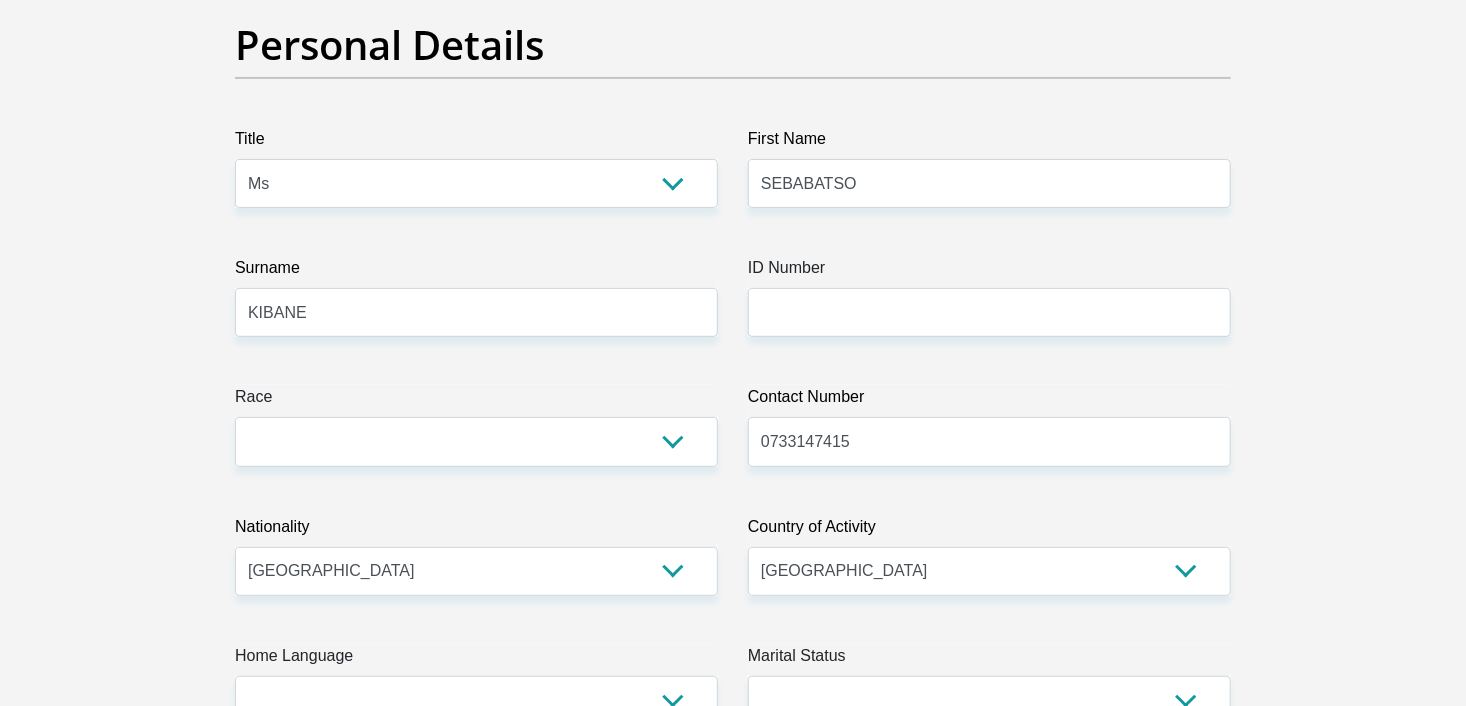 click on "Title
Mr
Ms
Mrs
Dr
Other
First Name
SEBABATSO
Surname
KIBANE
ID Number
Please input valid ID number
Race
Black
Coloured
Indian
White
Other
Contact Number
0733147415
Please input valid contact number
Nationality
South Africa
Afghanistan
Aland Islands" at bounding box center [733, 3380] 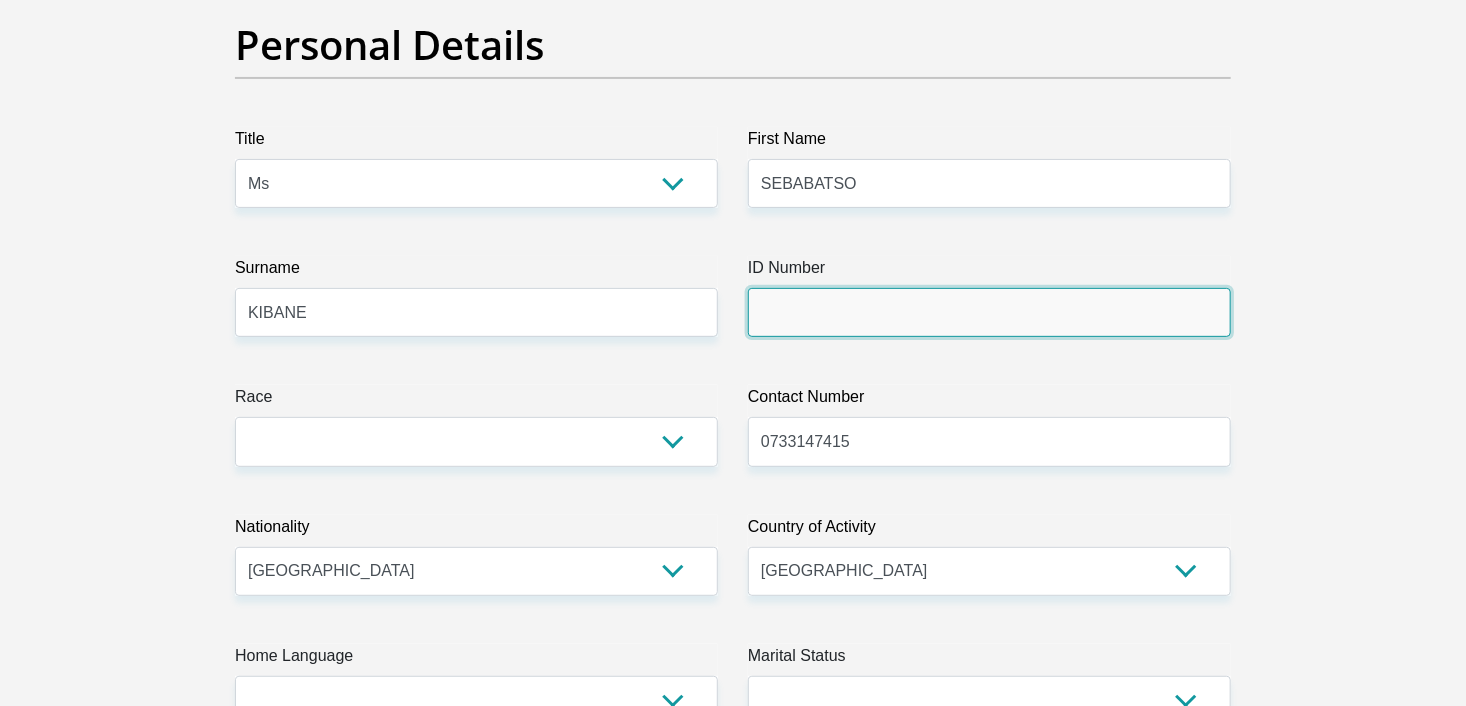 click on "ID Number" at bounding box center [989, 312] 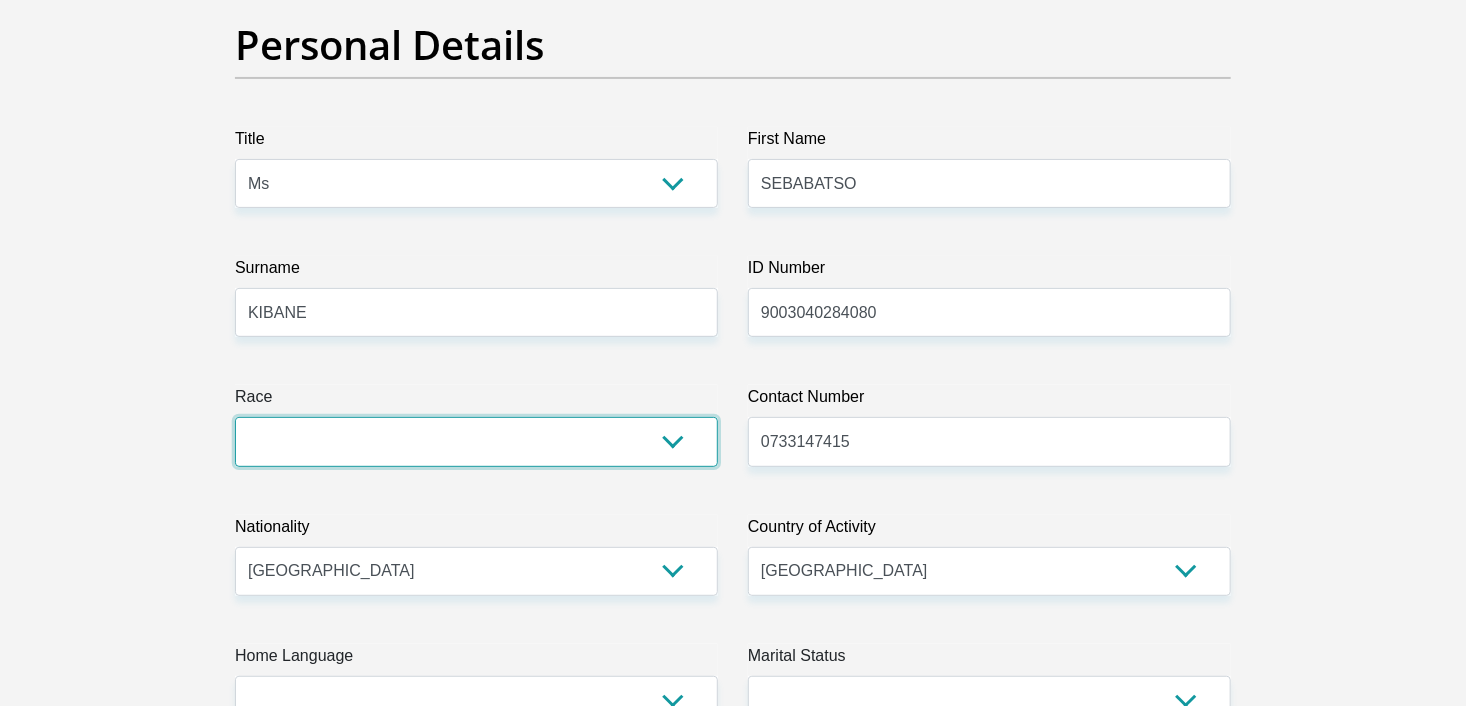 click on "Black
Coloured
Indian
White
Other" at bounding box center [476, 441] 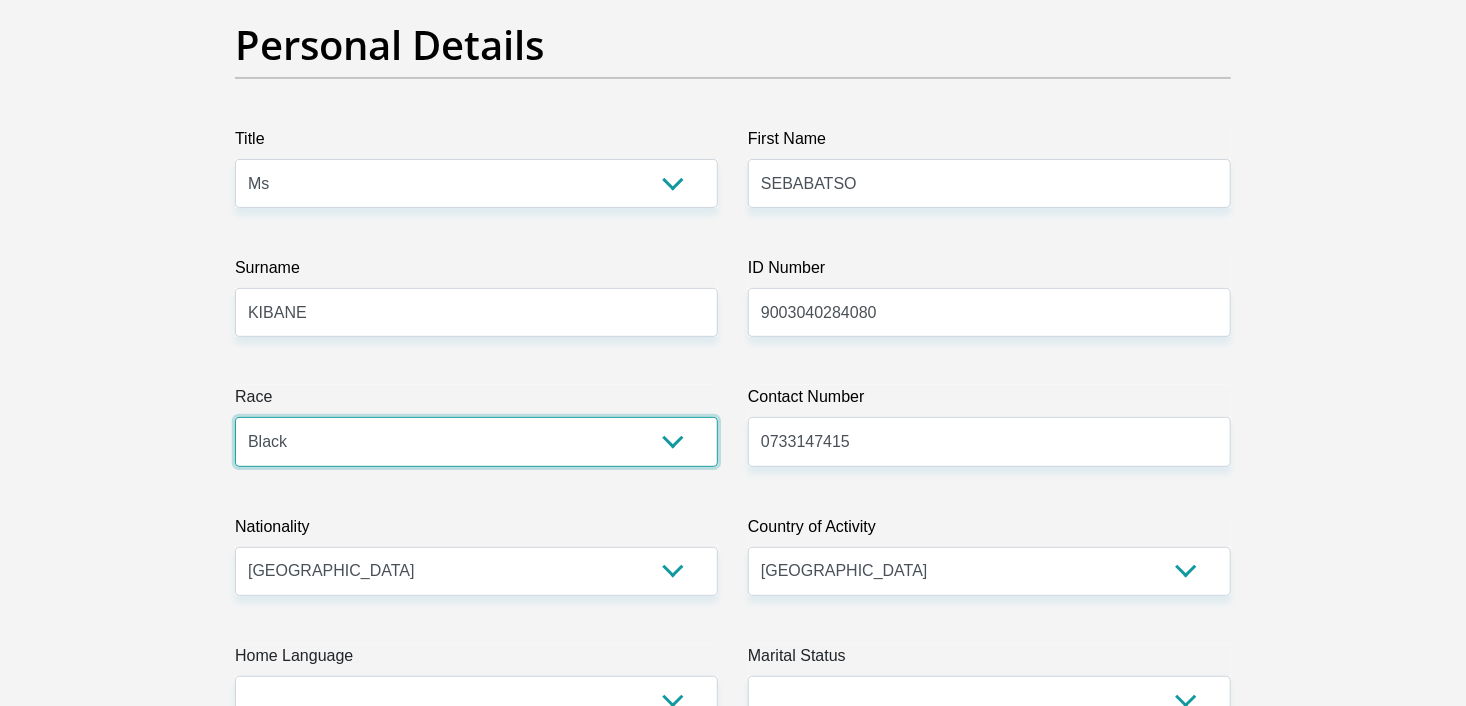 click on "Black
Coloured
Indian
White
Other" at bounding box center [476, 441] 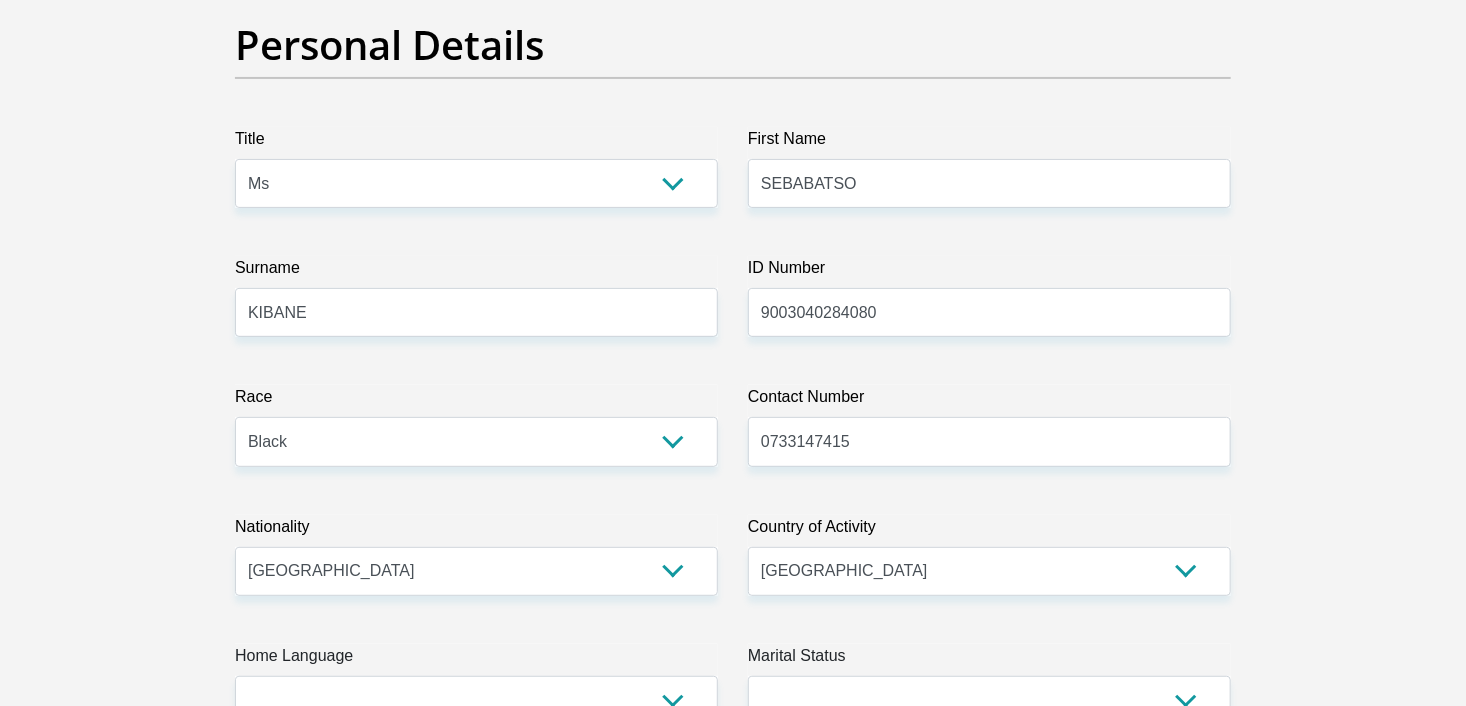 drag, startPoint x: 1465, startPoint y: 77, endPoint x: 1479, endPoint y: 86, distance: 16.643316 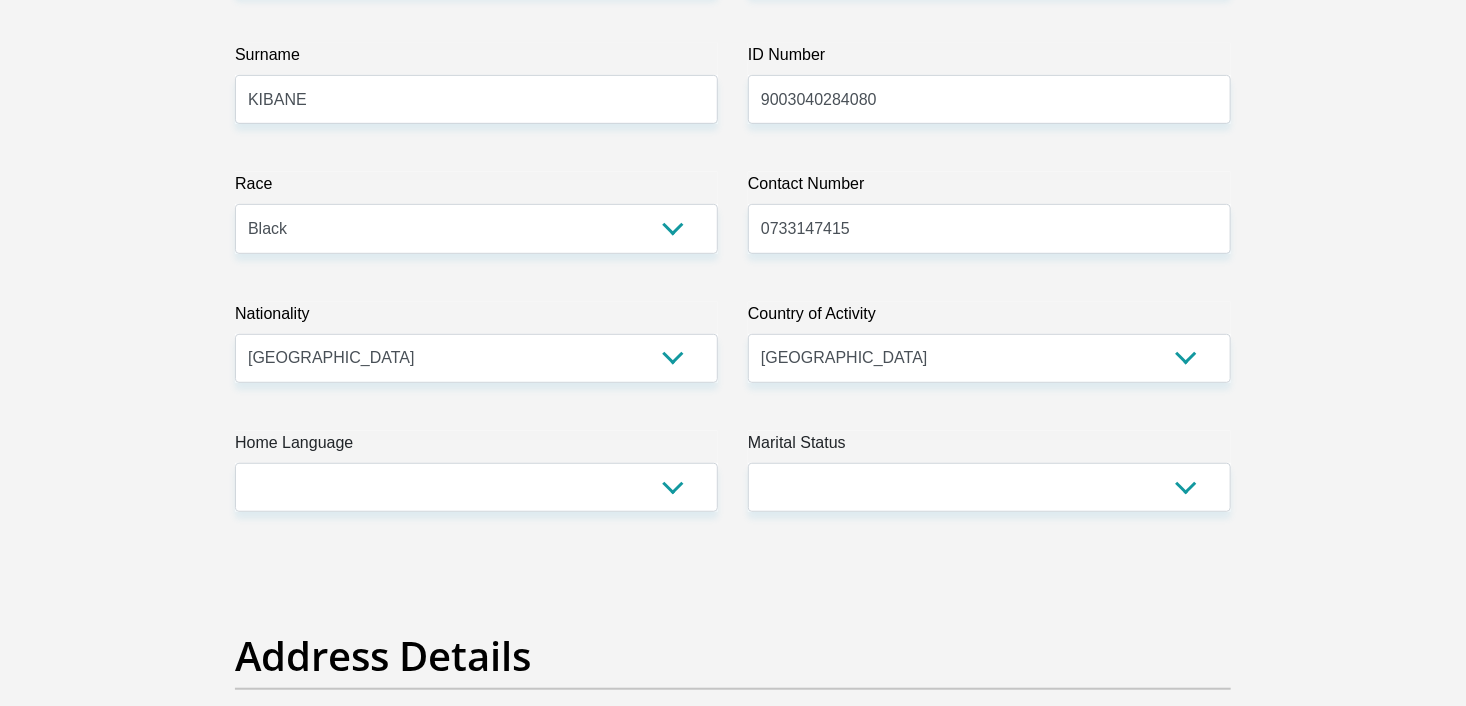 scroll, scrollTop: 416, scrollLeft: 0, axis: vertical 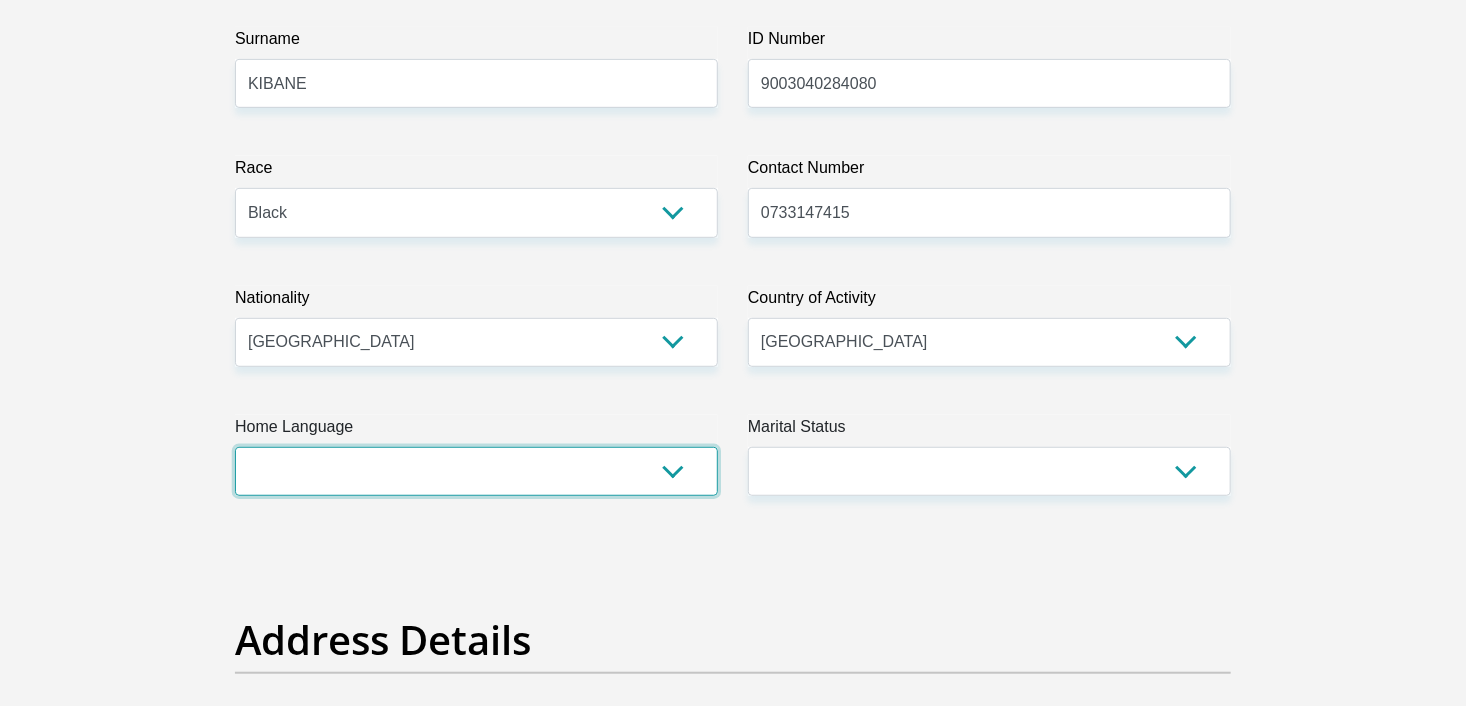 click on "Afrikaans
English
Sepedi
South Ndebele
Southern Sotho
Swati
Tsonga
Tswana
Venda
Xhosa
Zulu
Other" at bounding box center (476, 471) 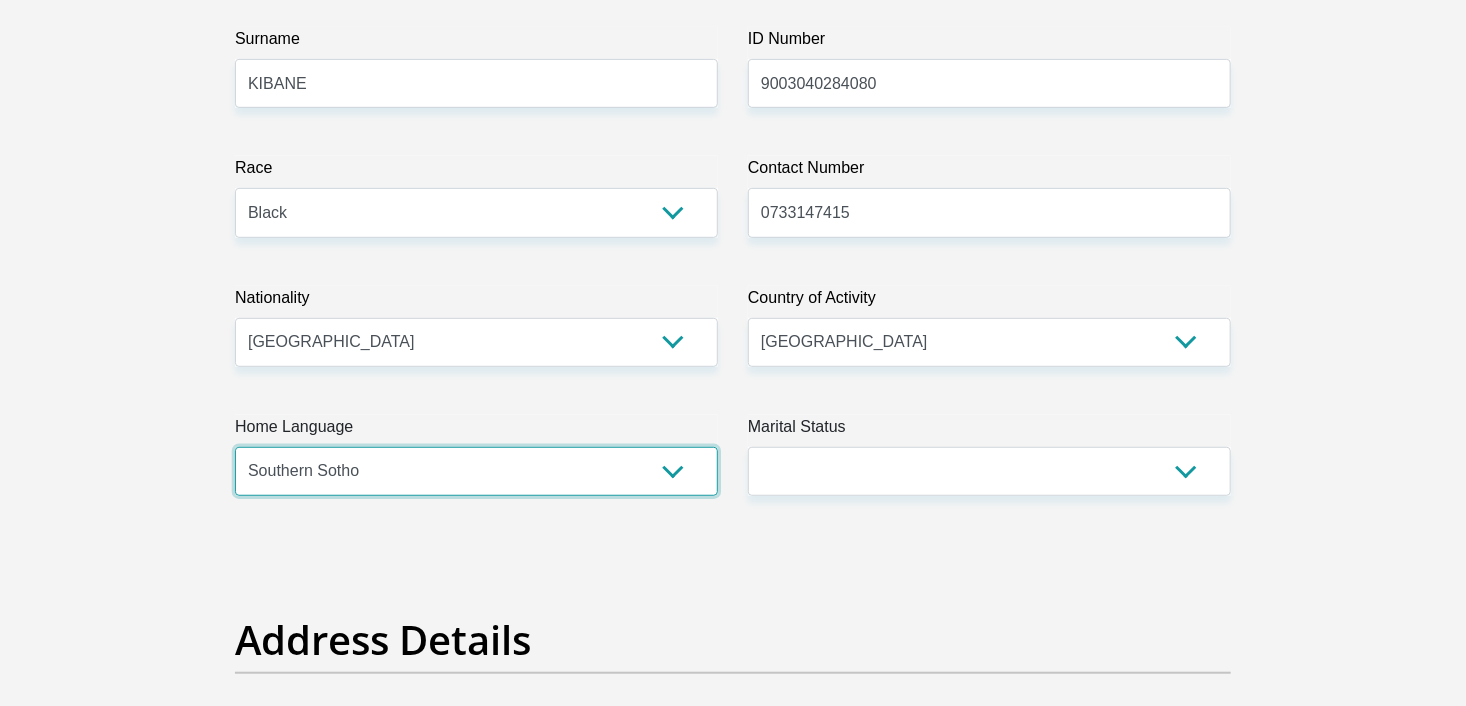 click on "Afrikaans
English
Sepedi
South Ndebele
Southern Sotho
Swati
Tsonga
Tswana
Venda
Xhosa
Zulu
Other" at bounding box center (476, 471) 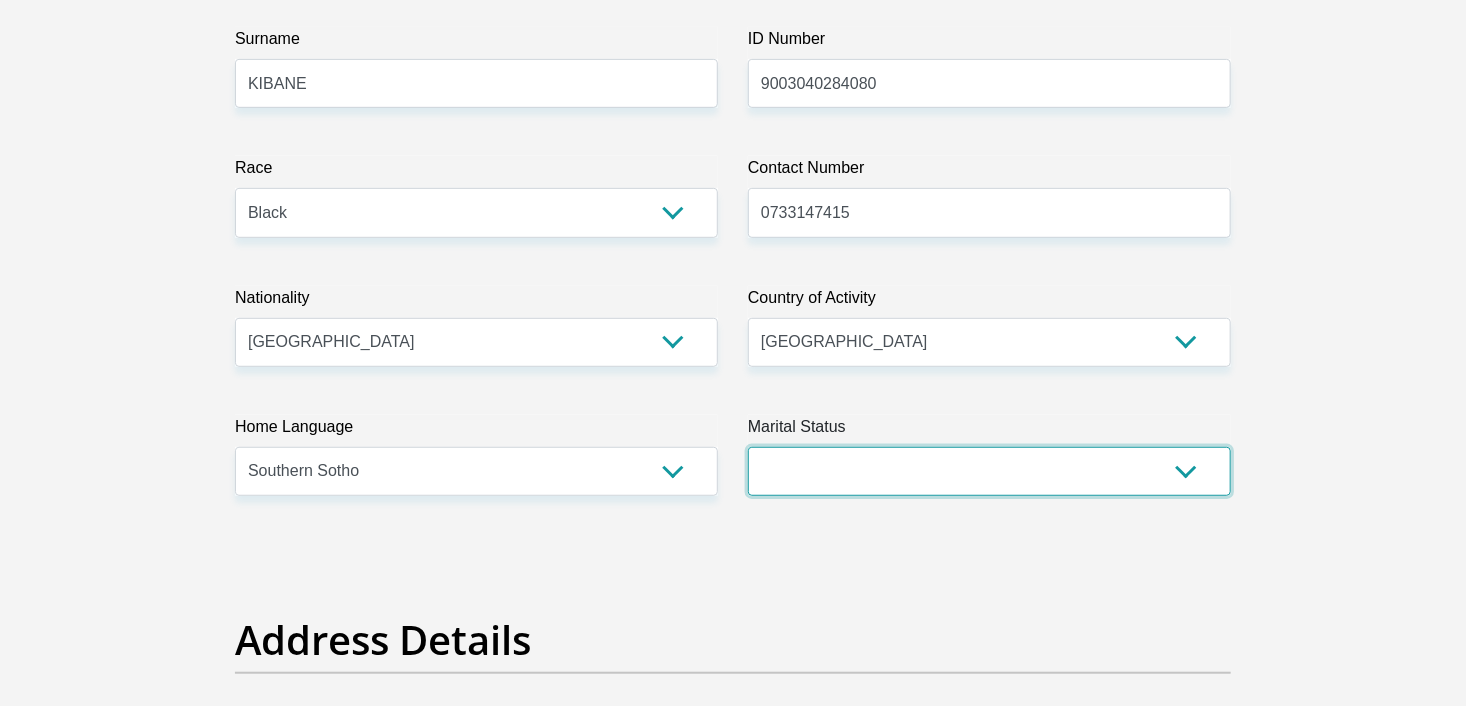 click on "Married ANC
Single
Divorced
Widowed
Married COP or Customary Law" at bounding box center (989, 471) 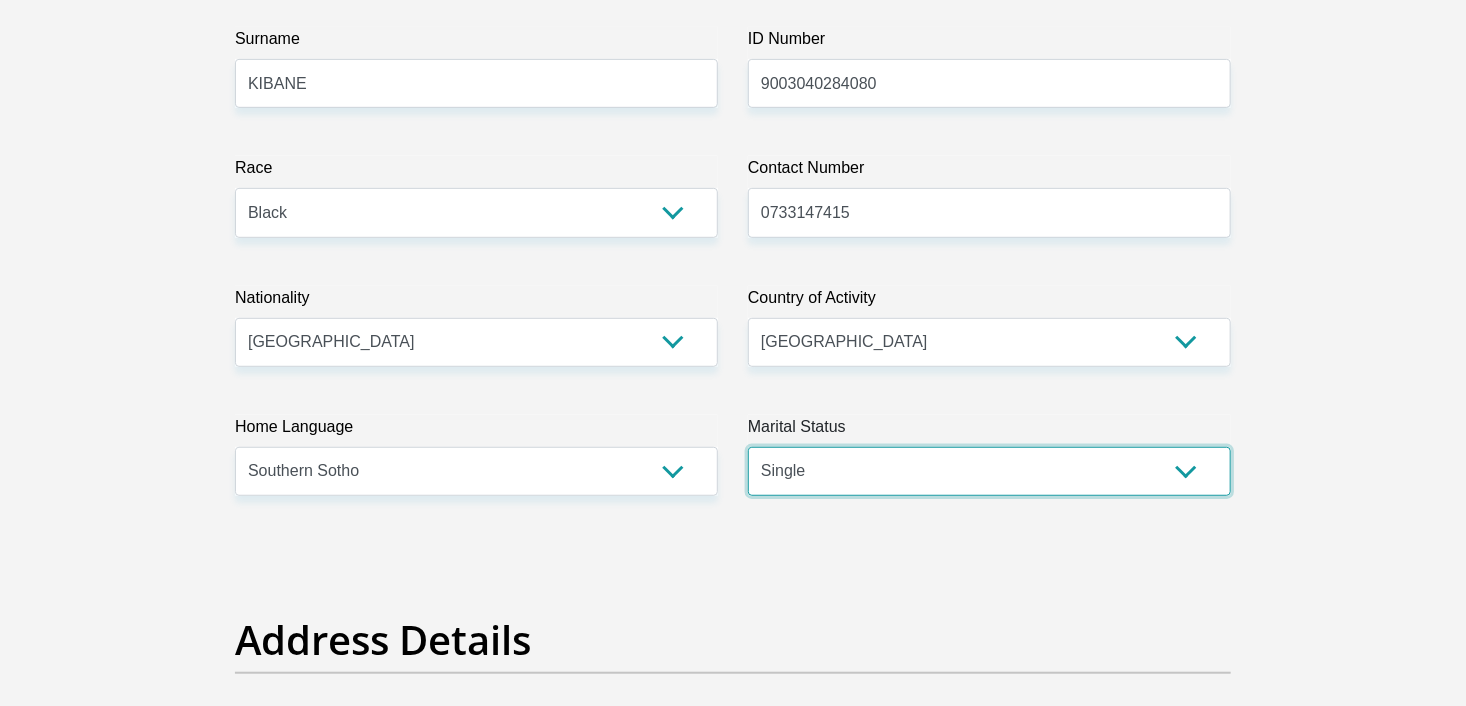 click on "Married ANC
Single
Divorced
Widowed
Married COP or Customary Law" at bounding box center (989, 471) 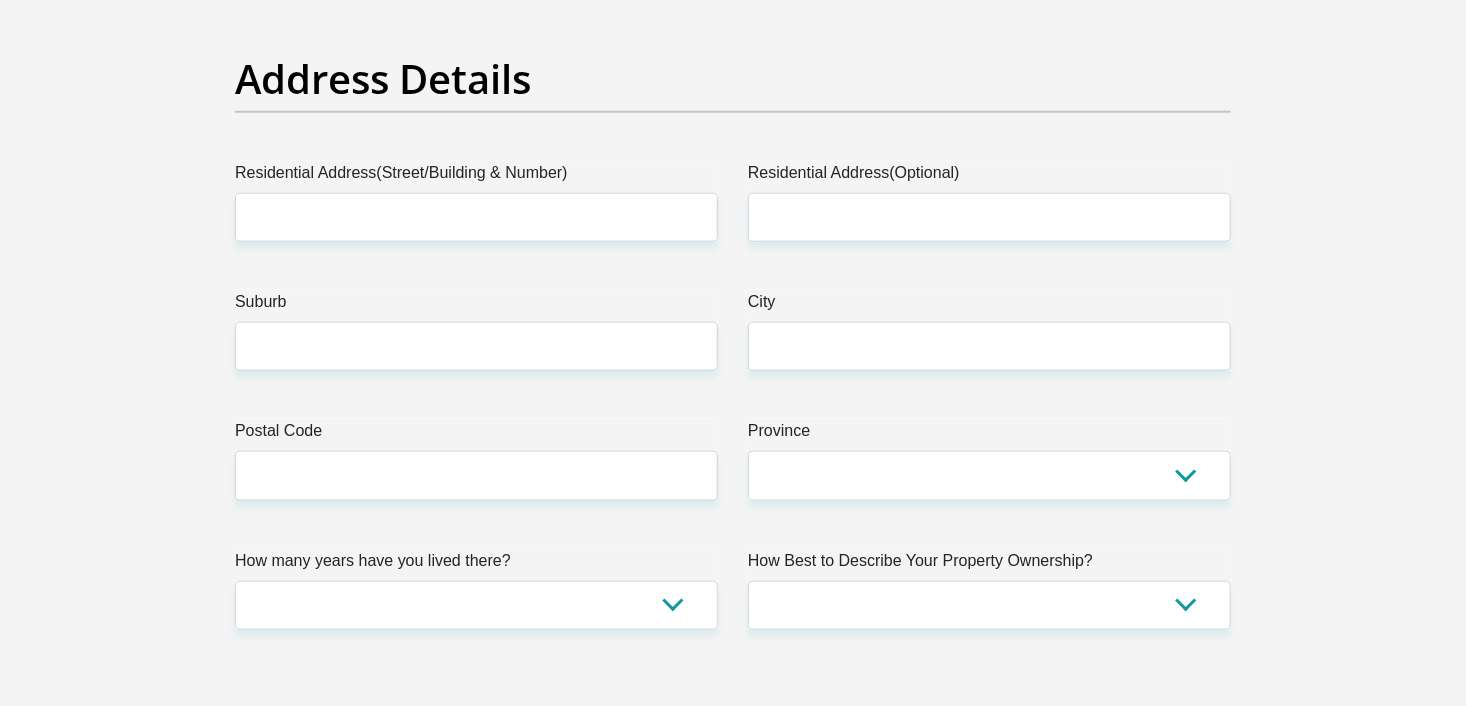scroll, scrollTop: 1020, scrollLeft: 0, axis: vertical 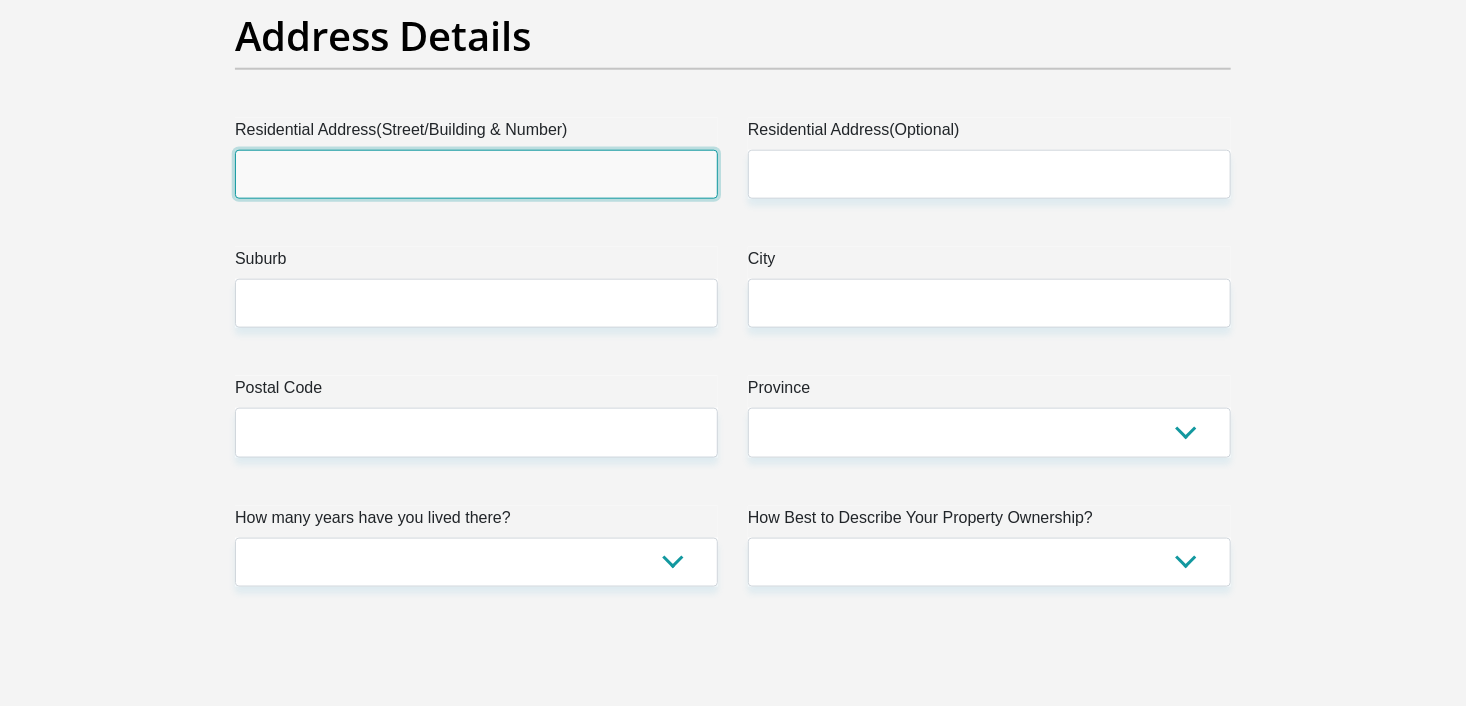 click on "Residential Address(Street/Building & Number)" at bounding box center (476, 174) 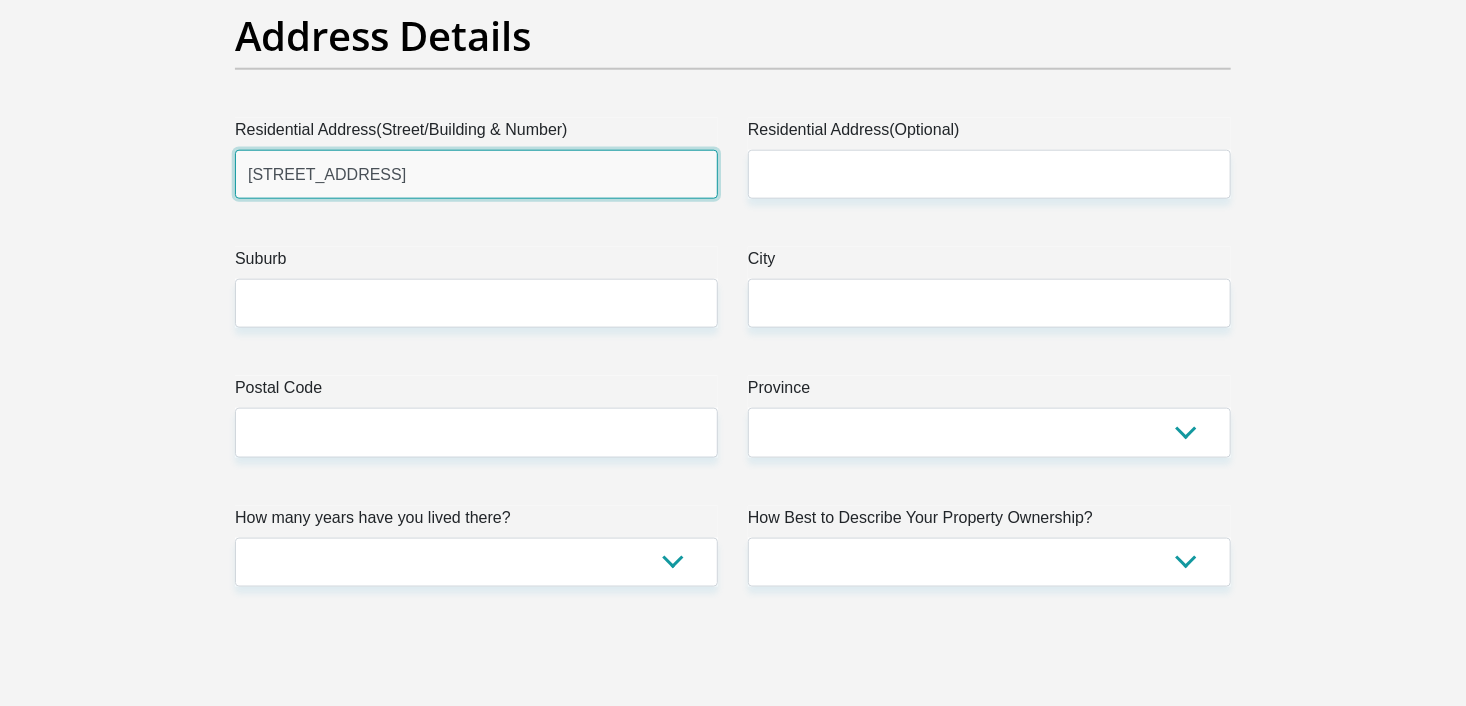 type on "Candlewood Crescent Unit 114," 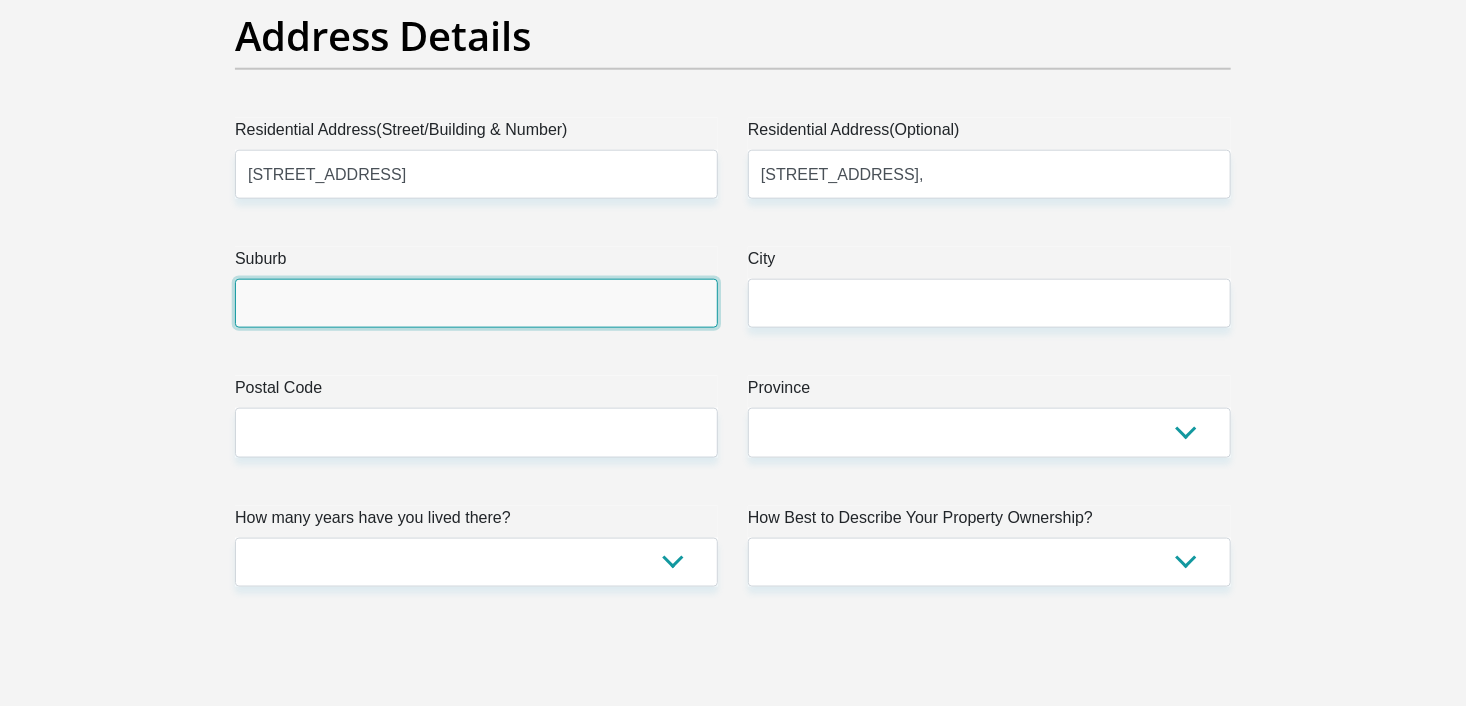 type on "Boksburg" 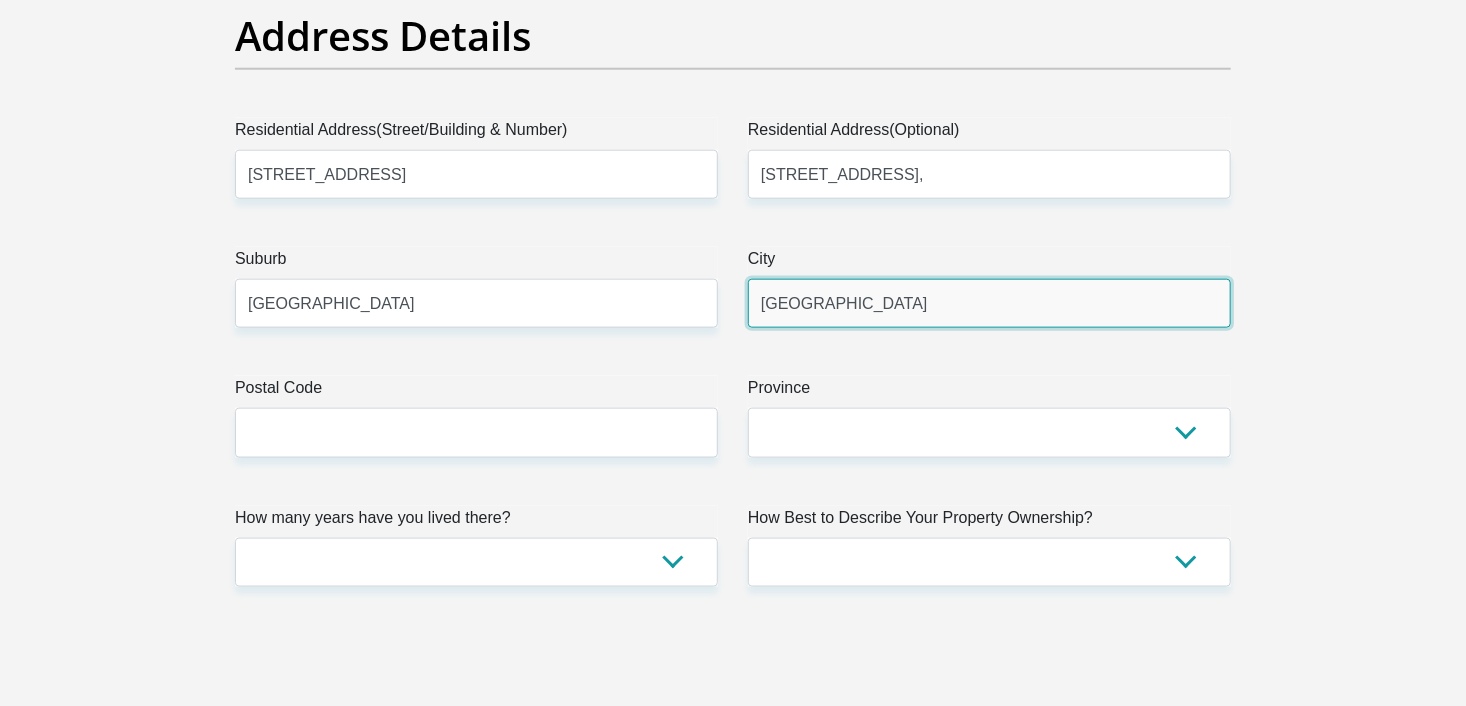 type on "1459" 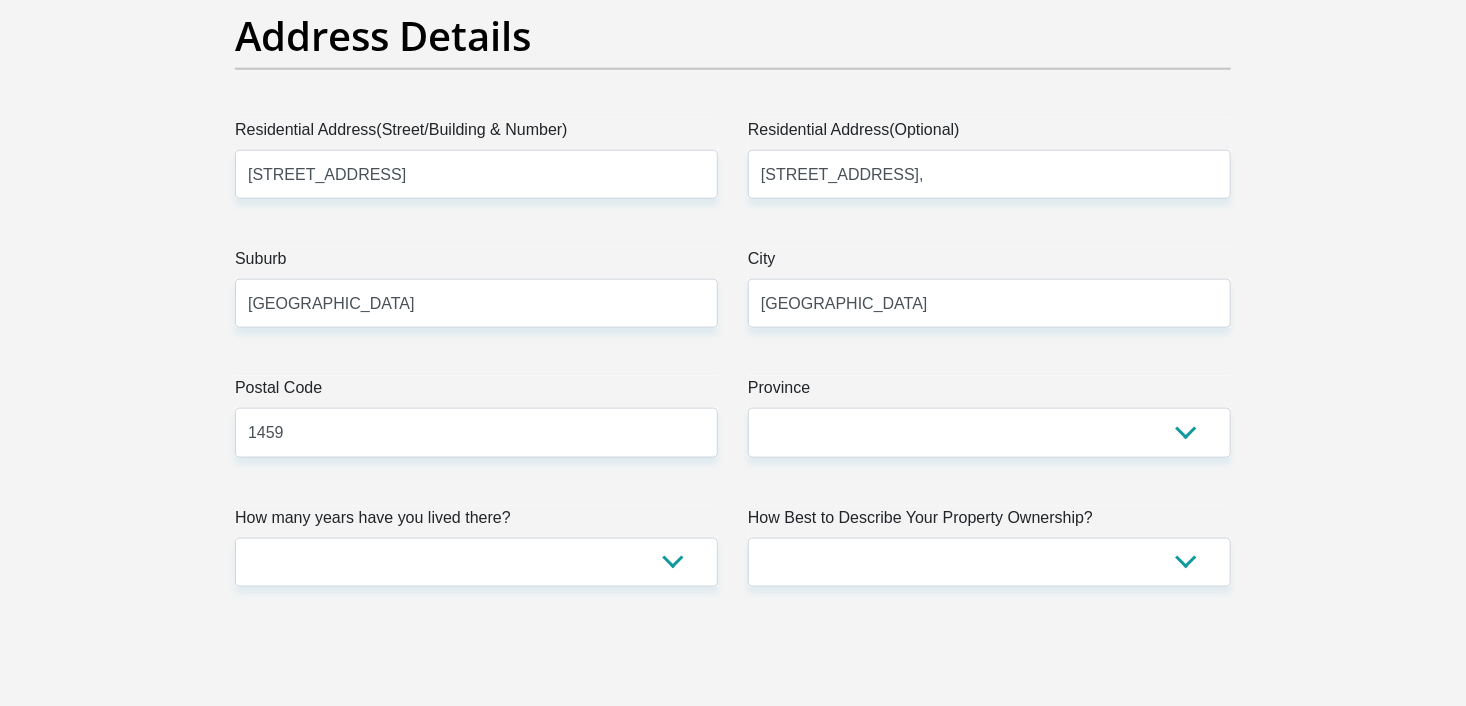 type on "kibane@hotmail.com" 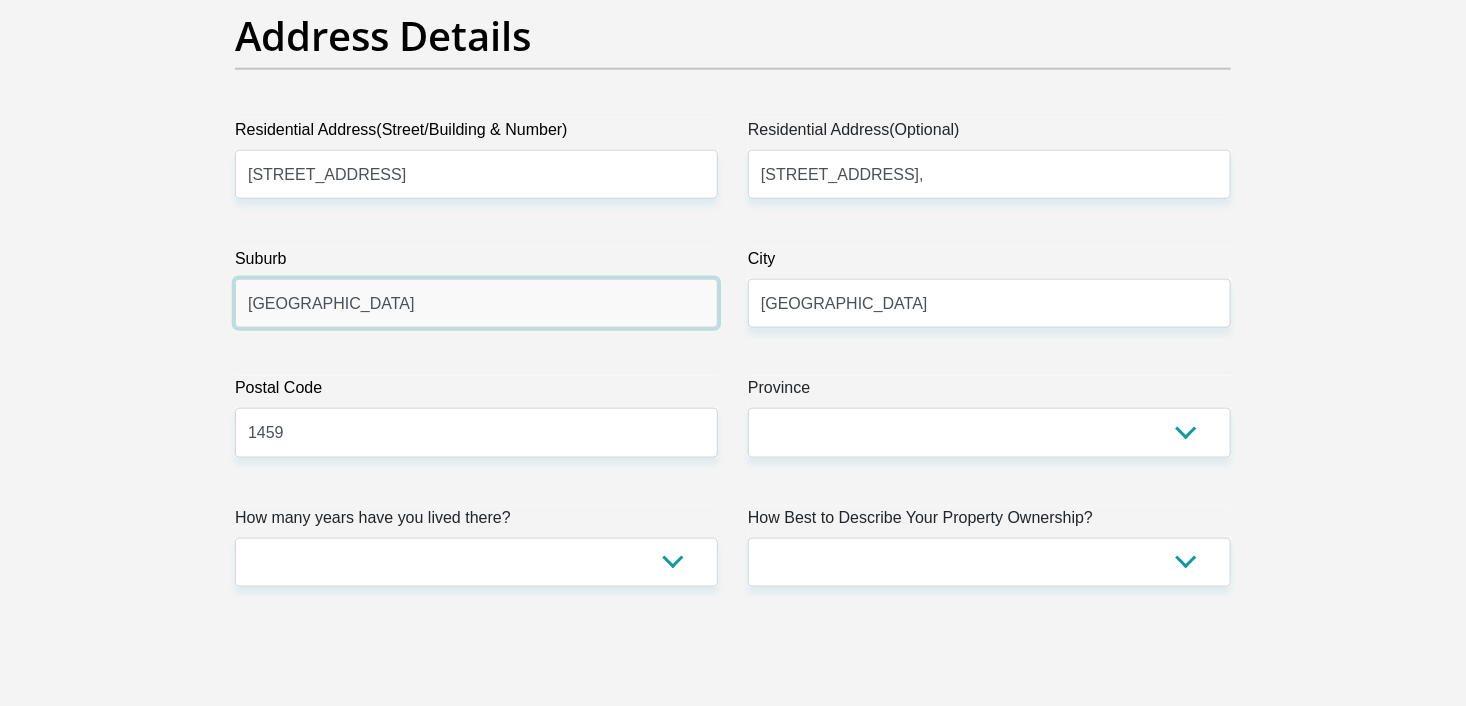 drag, startPoint x: 578, startPoint y: 322, endPoint x: 193, endPoint y: 355, distance: 386.4117 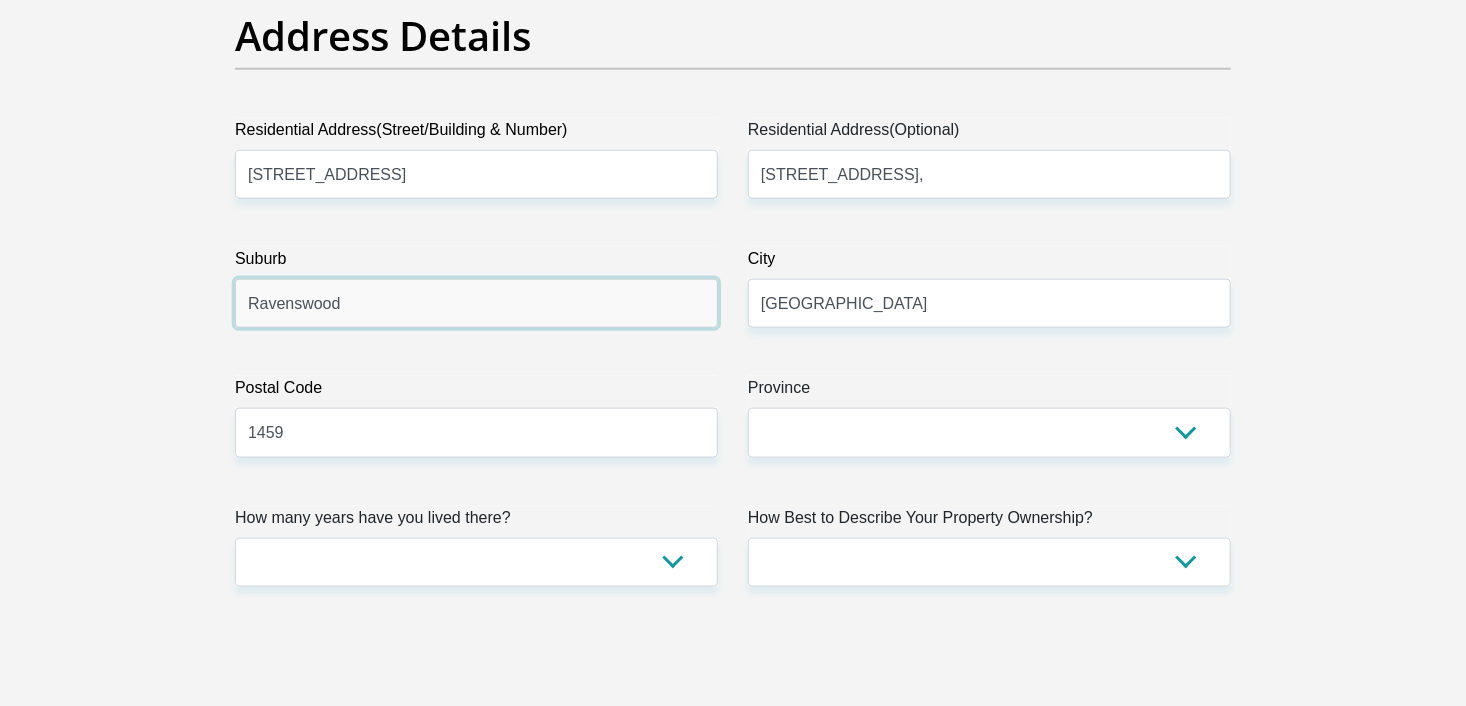 type on "Ravenswood" 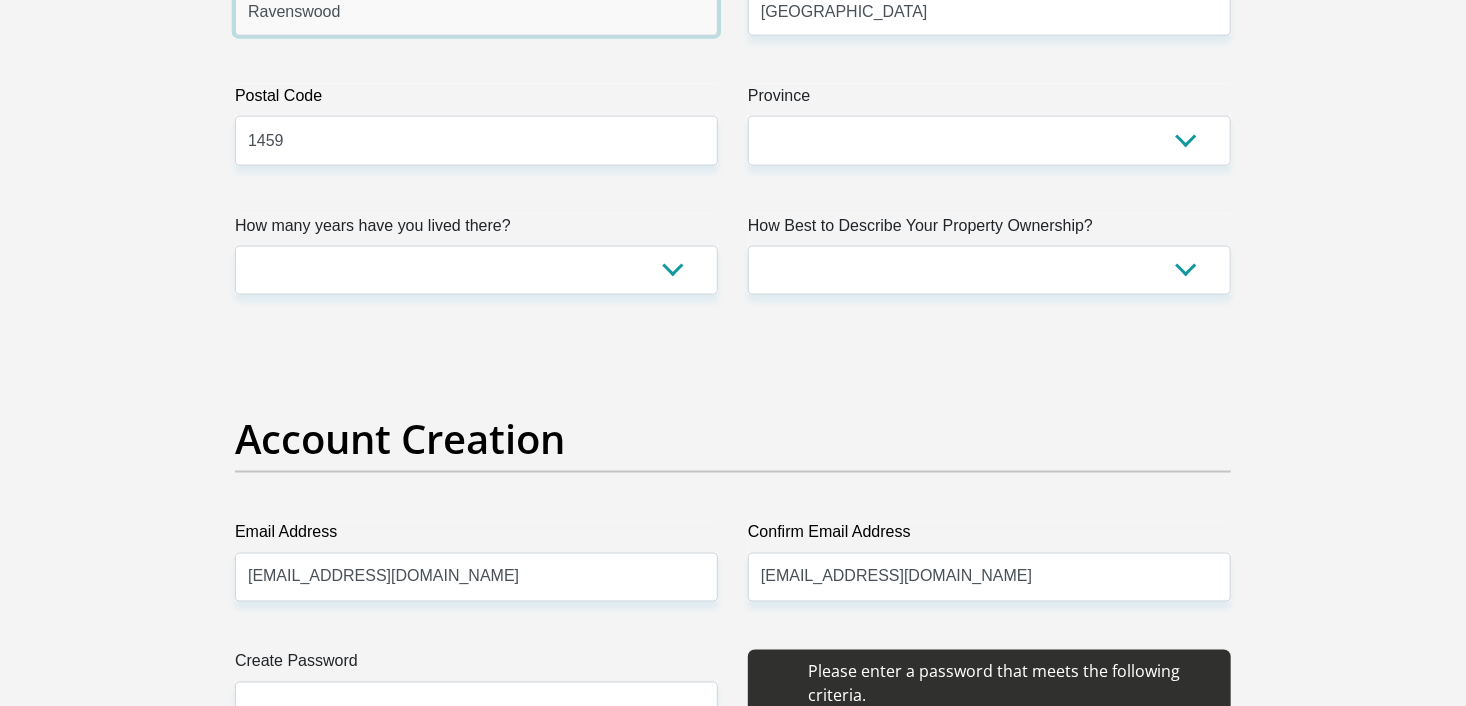 scroll, scrollTop: 1329, scrollLeft: 0, axis: vertical 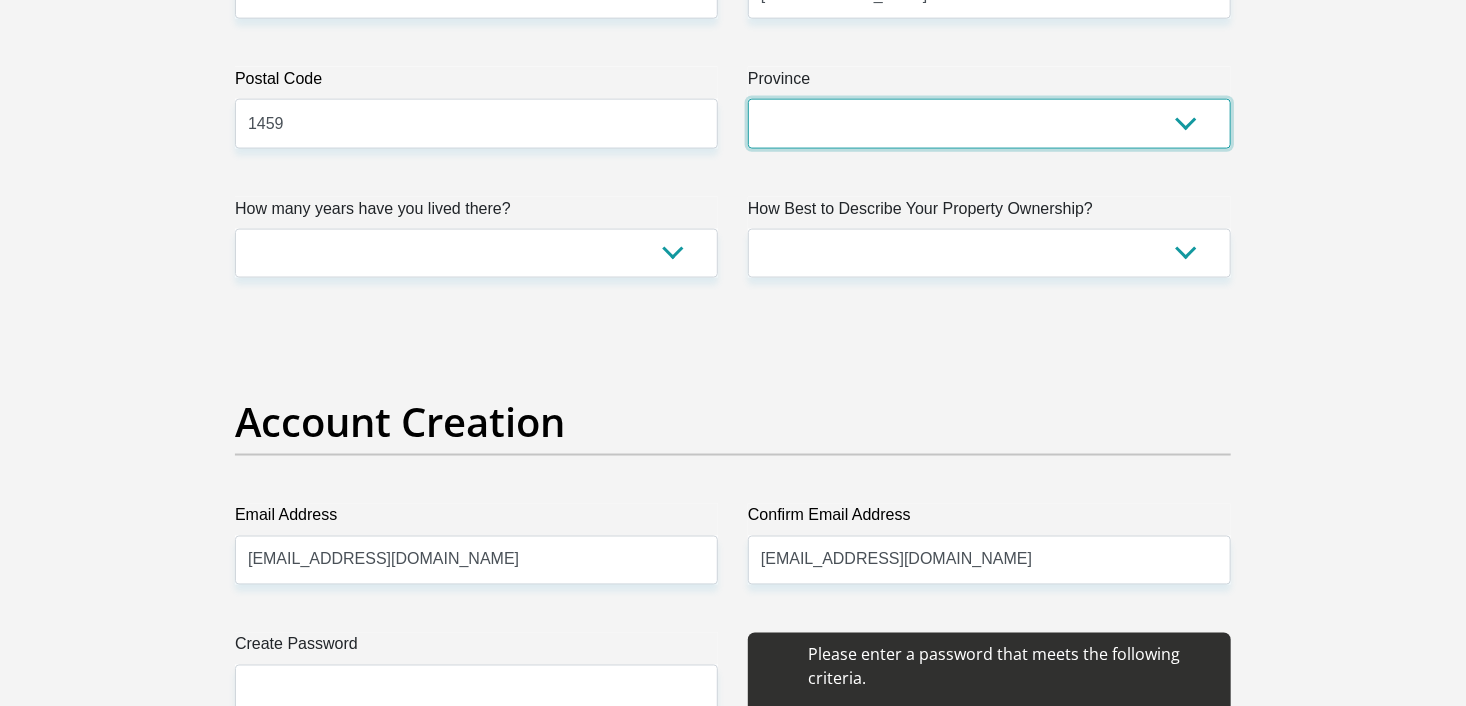 click on "Eastern Cape
Free State
Gauteng
KwaZulu-Natal
Limpopo
Mpumalanga
Northern Cape
North West
Western Cape" at bounding box center [989, 123] 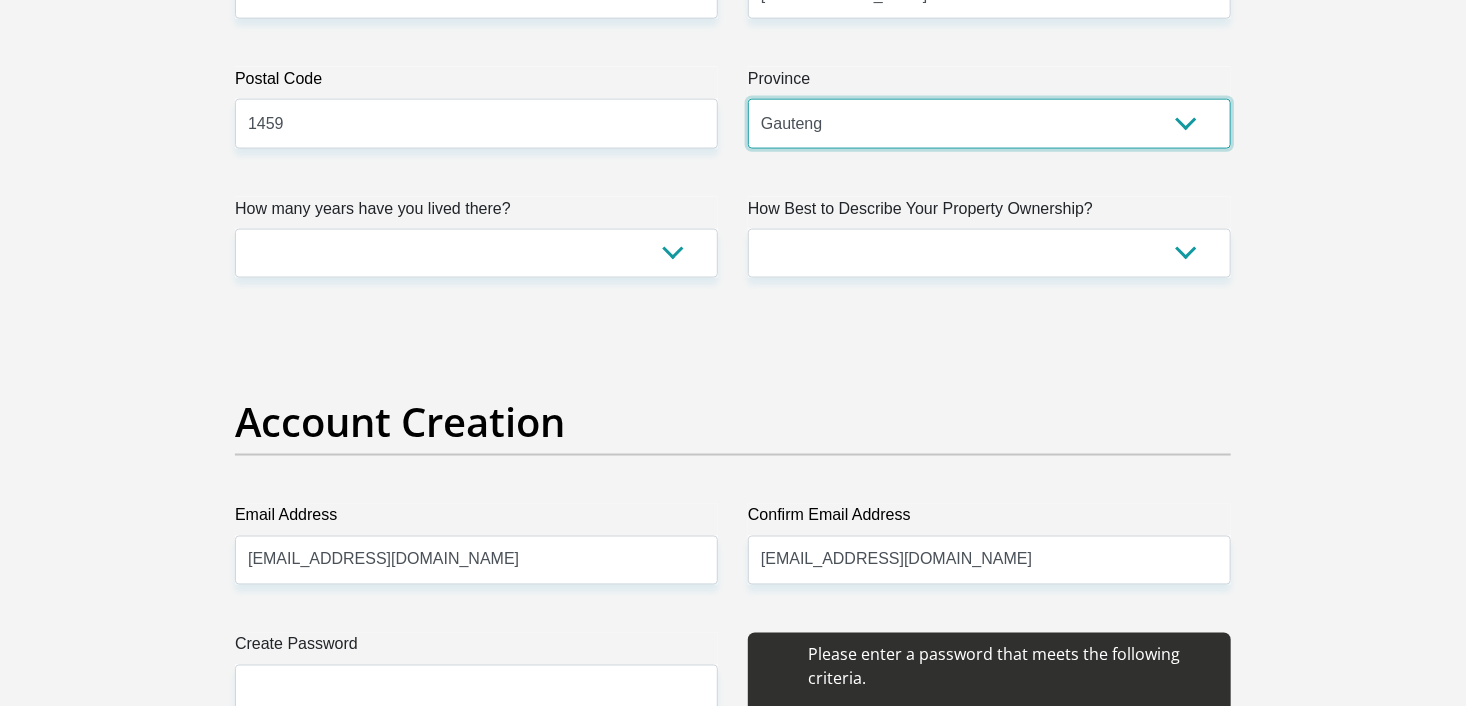 click on "Eastern Cape
Free State
Gauteng
KwaZulu-Natal
Limpopo
Mpumalanga
Northern Cape
North West
Western Cape" at bounding box center [989, 123] 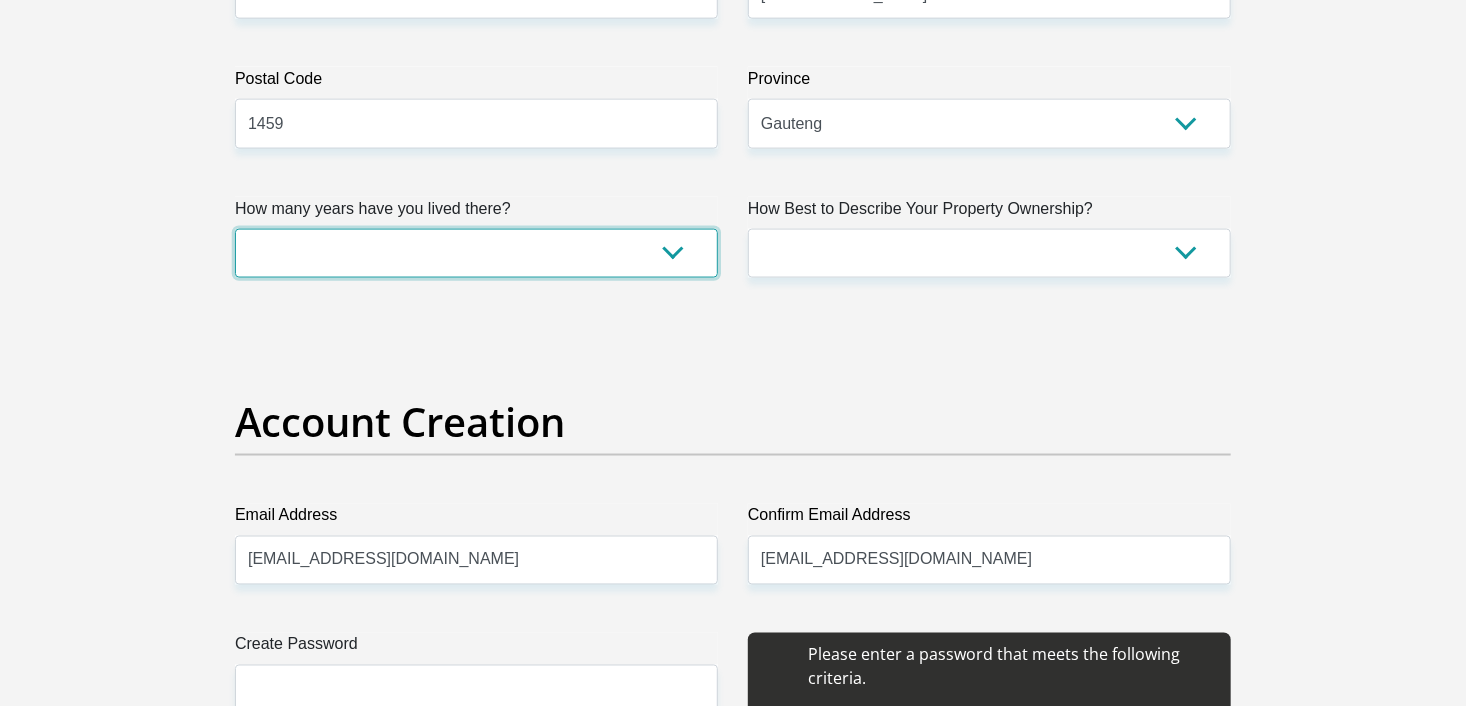 click on "less than 1 year
1-3 years
3-5 years
5+ years" at bounding box center [476, 253] 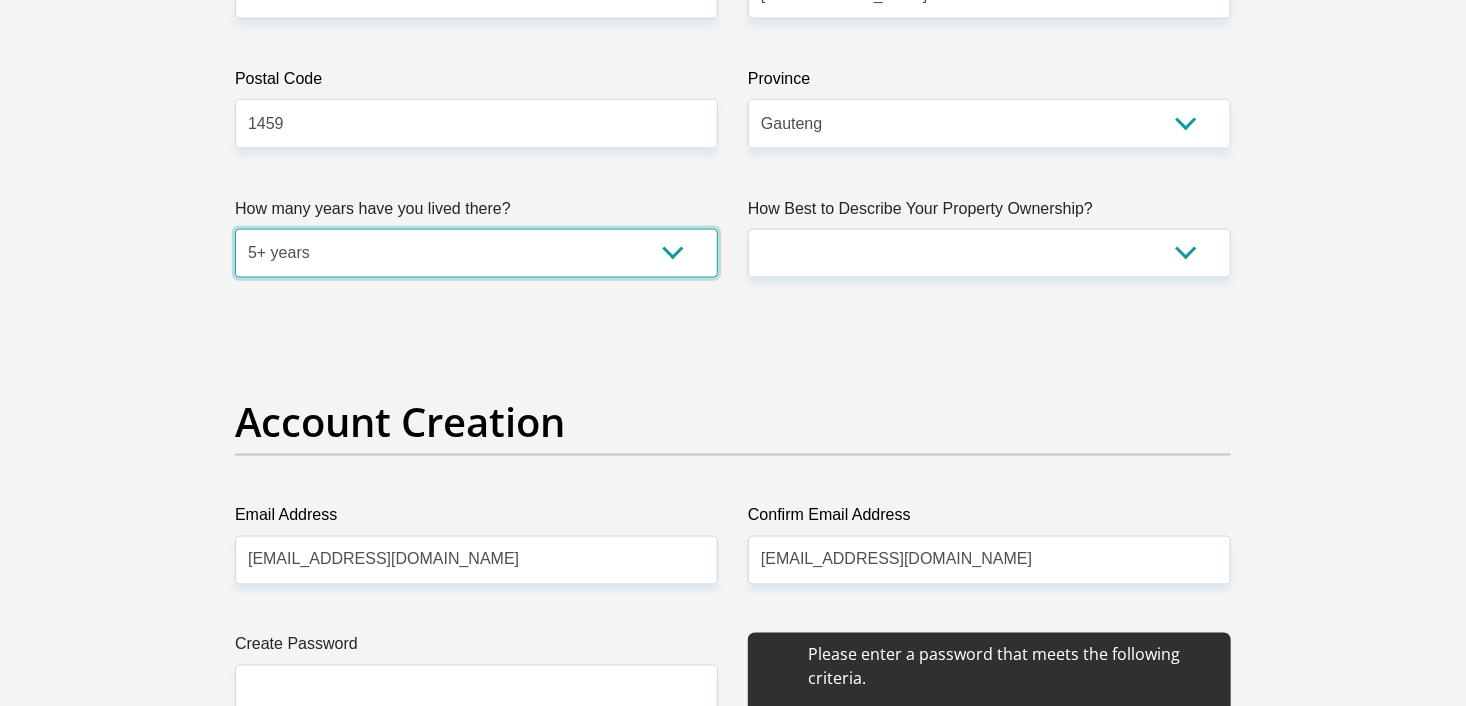 click on "less than 1 year
1-3 years
3-5 years
5+ years" at bounding box center (476, 253) 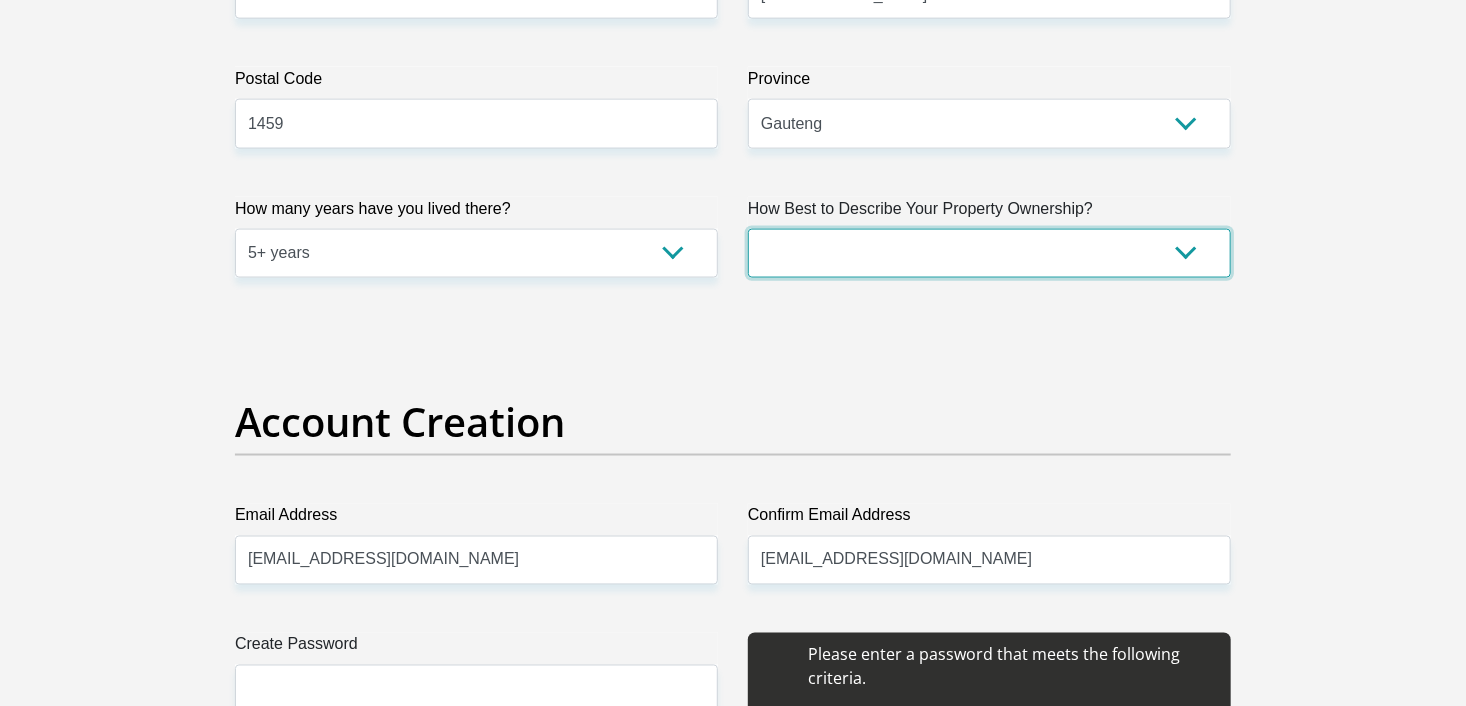 click on "Owned
Rented
Family Owned
Company Dwelling" at bounding box center (989, 253) 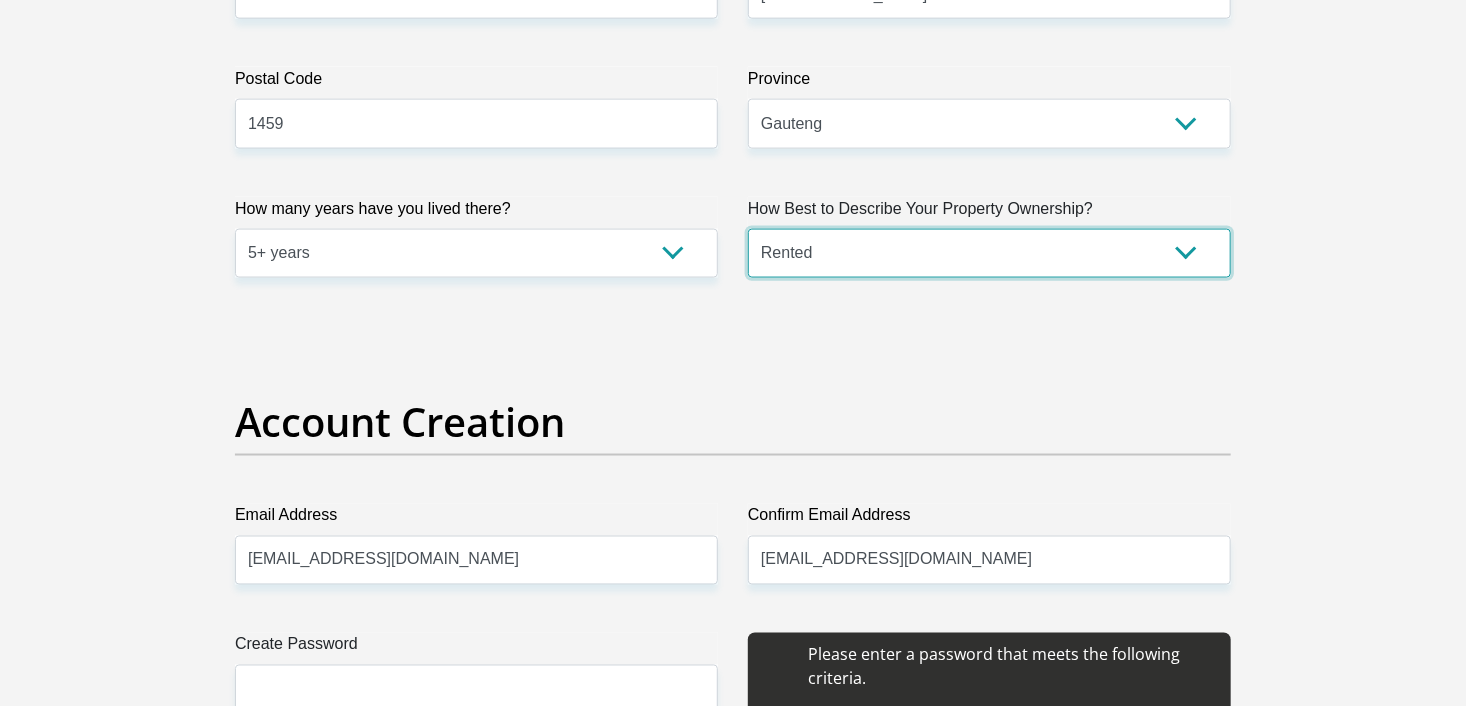 click on "Owned
Rented
Family Owned
Company Dwelling" at bounding box center [989, 253] 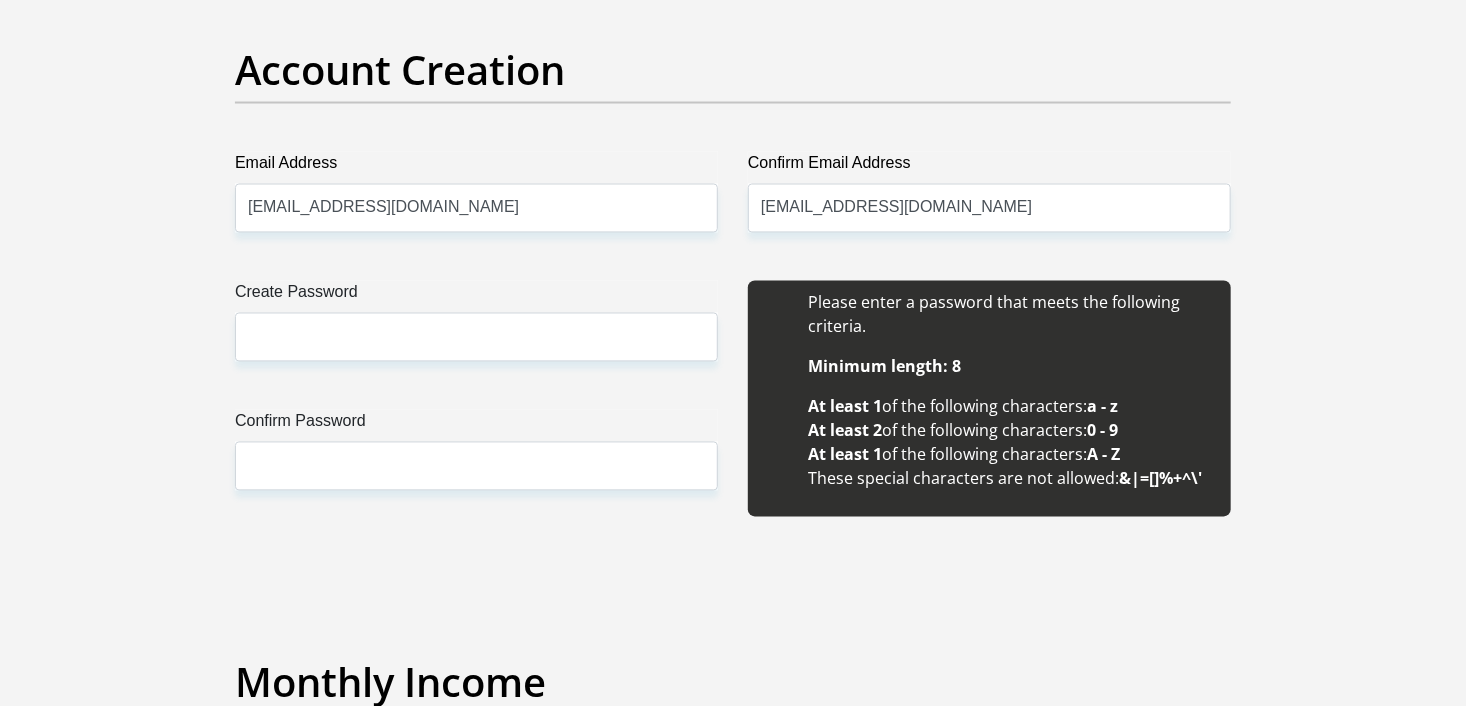 scroll, scrollTop: 1672, scrollLeft: 0, axis: vertical 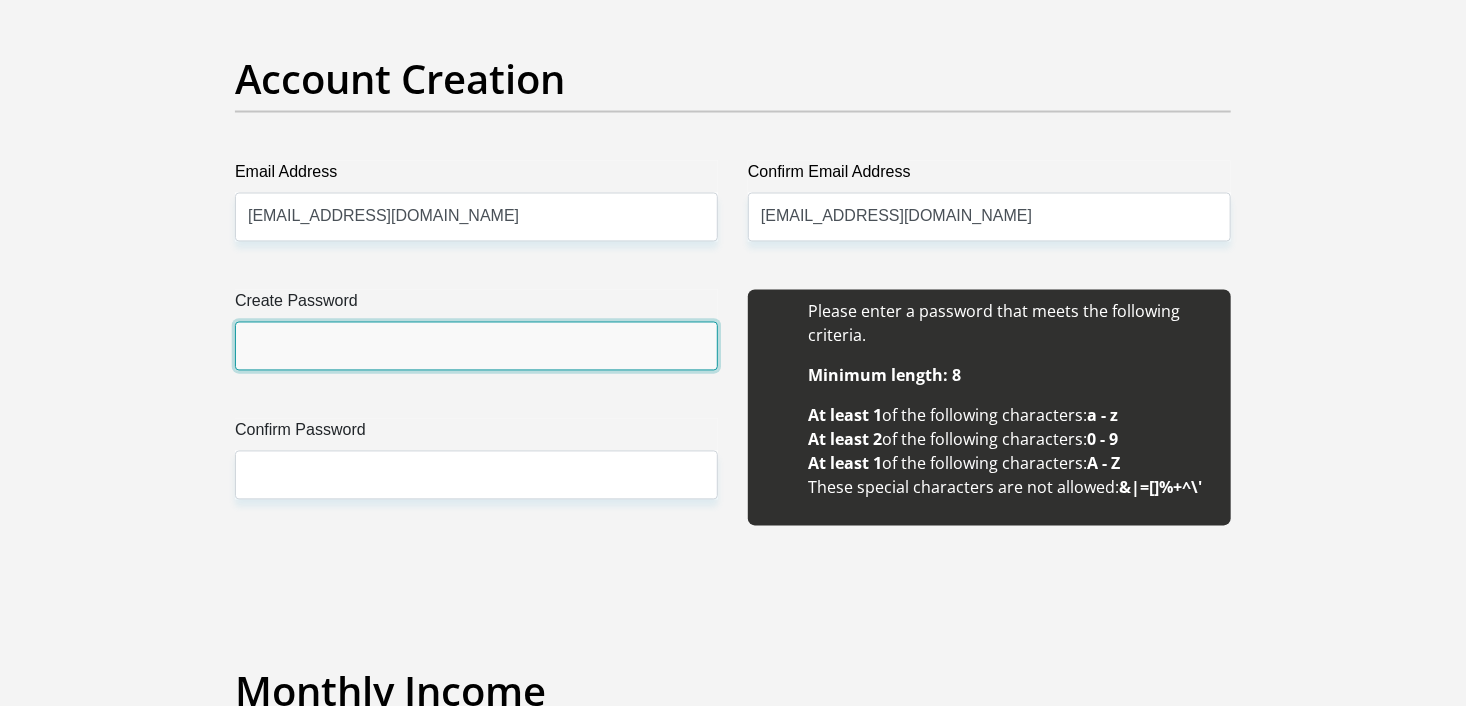 click on "Create Password" at bounding box center [476, 346] 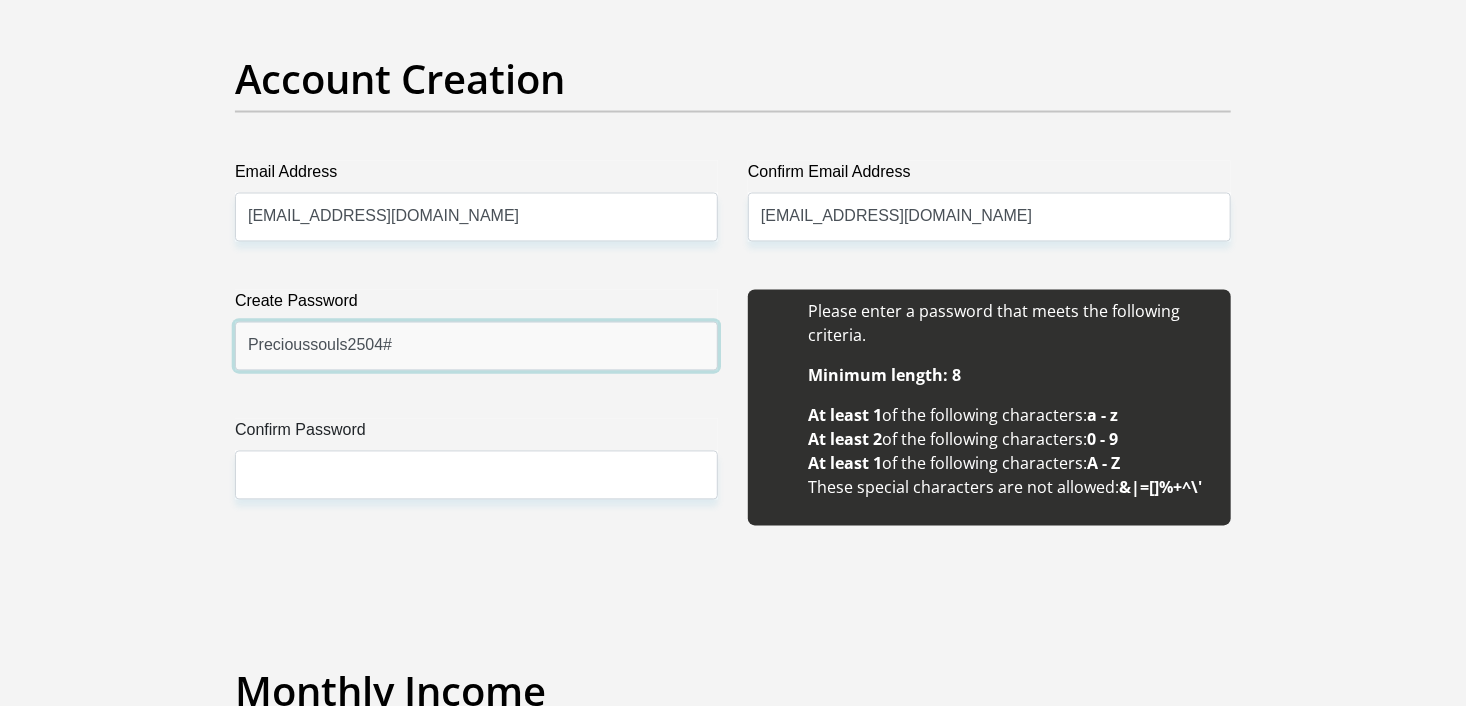 drag, startPoint x: 436, startPoint y: 350, endPoint x: 185, endPoint y: 339, distance: 251.24092 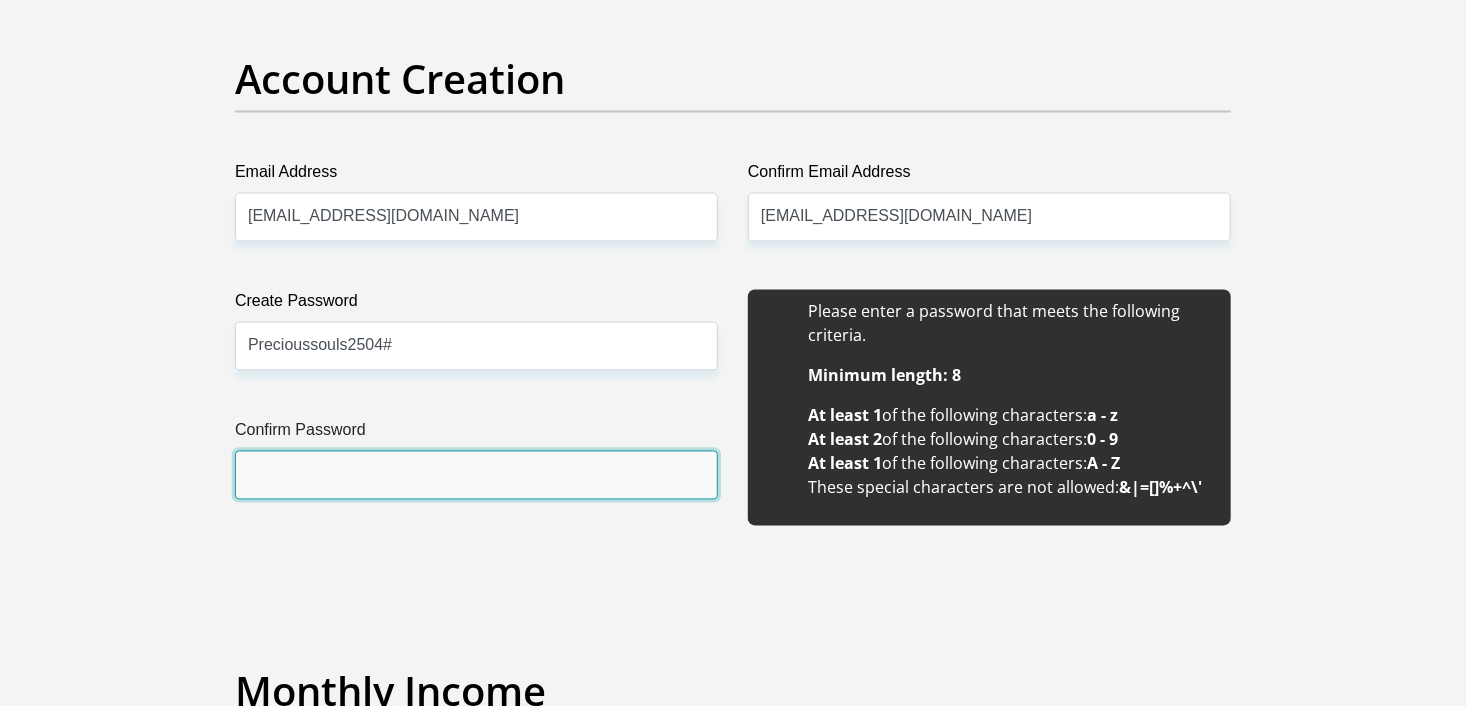 click on "Confirm Password" at bounding box center [476, 475] 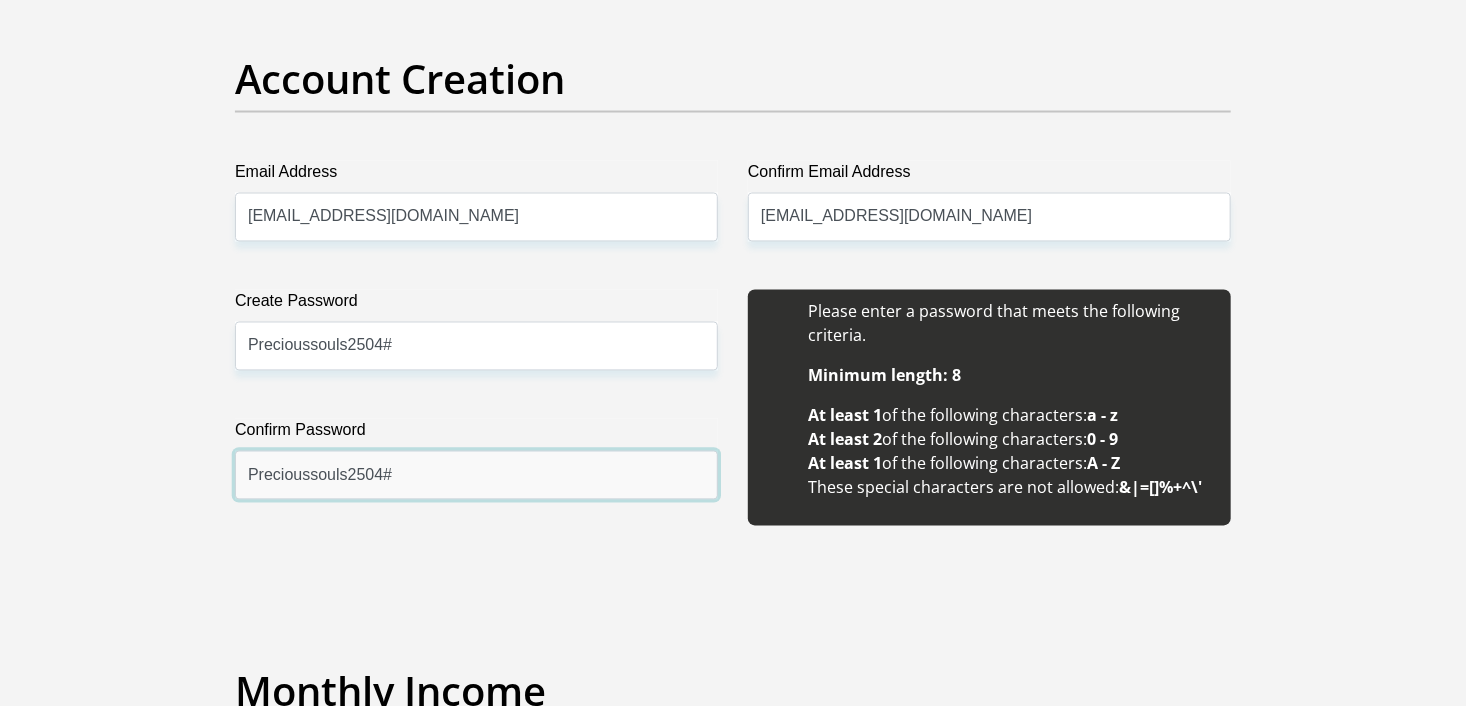 type on "Precioussouls2504#" 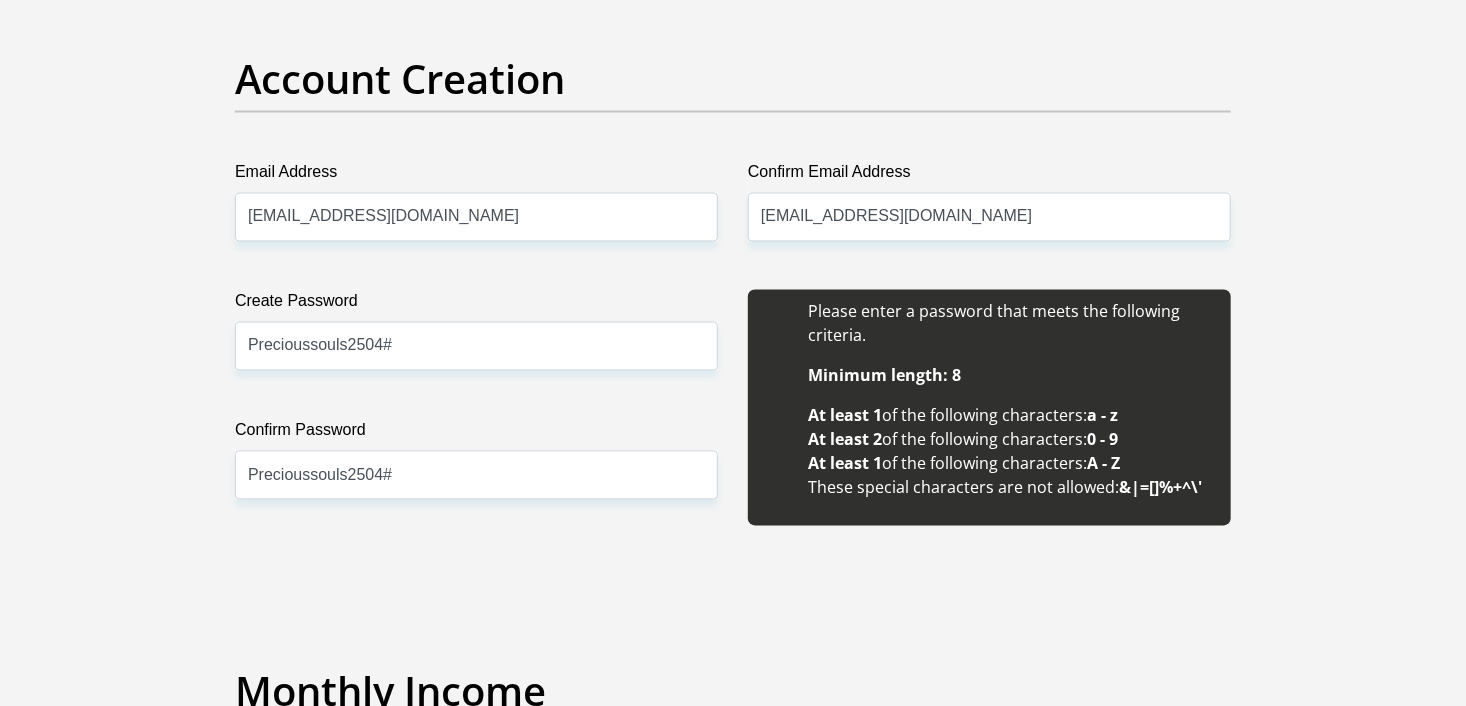click on "Personal Details
Title
Mr
Ms
Mrs
Dr
Other
First Name
SEBABATSO
Surname
KIBANE
ID Number
9003040284080
Please input valid ID number
Race
Black
Coloured
Indian
White
Other
Contact Number
0733147415
Please input valid contact number" at bounding box center [733, 1901] 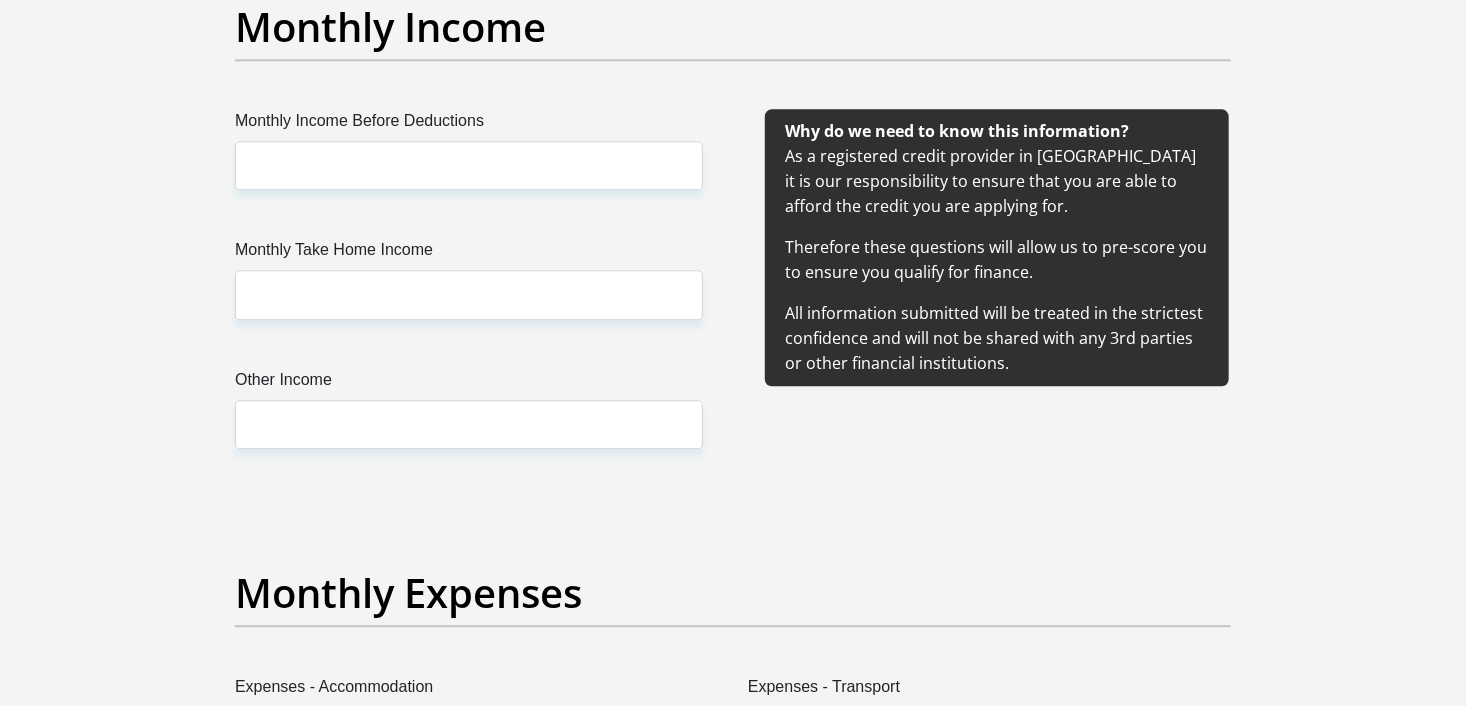 scroll, scrollTop: 2328, scrollLeft: 0, axis: vertical 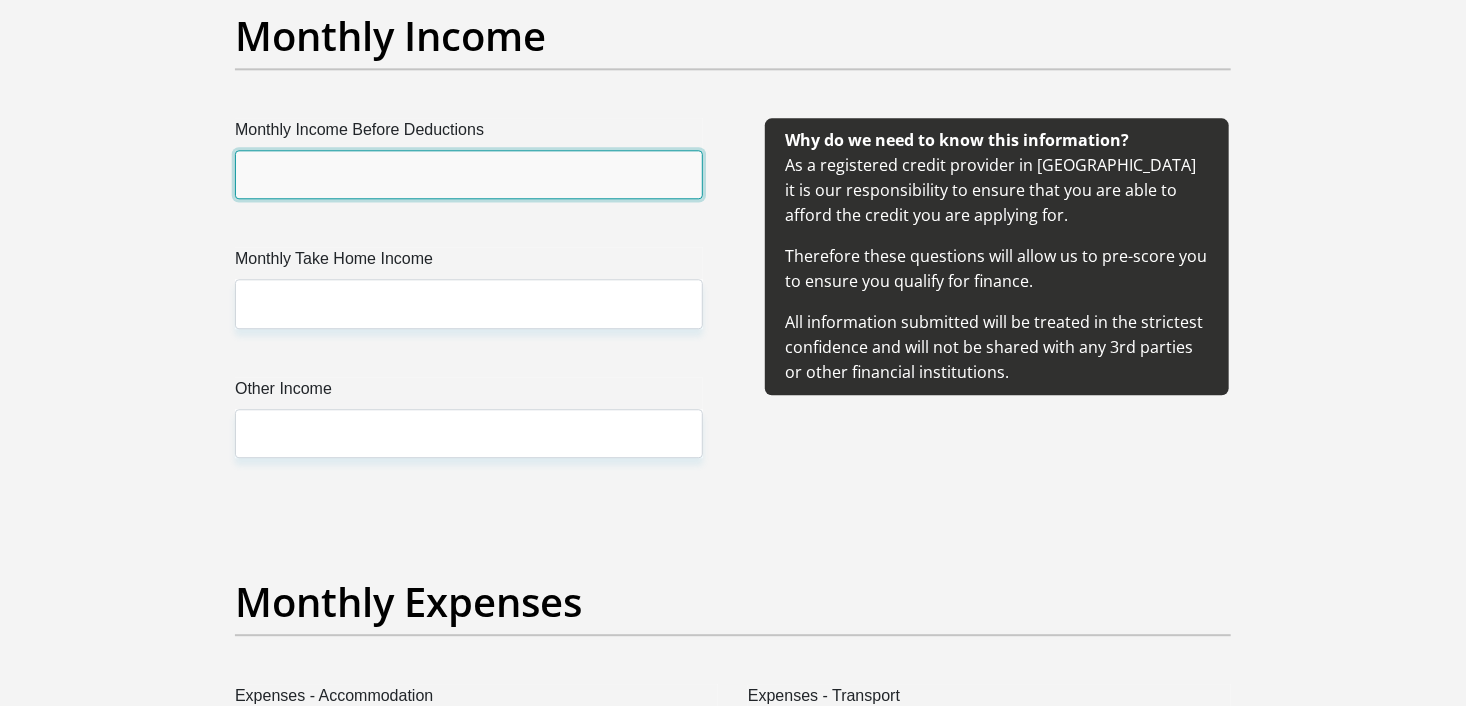 click on "Monthly Income Before Deductions" at bounding box center (469, 174) 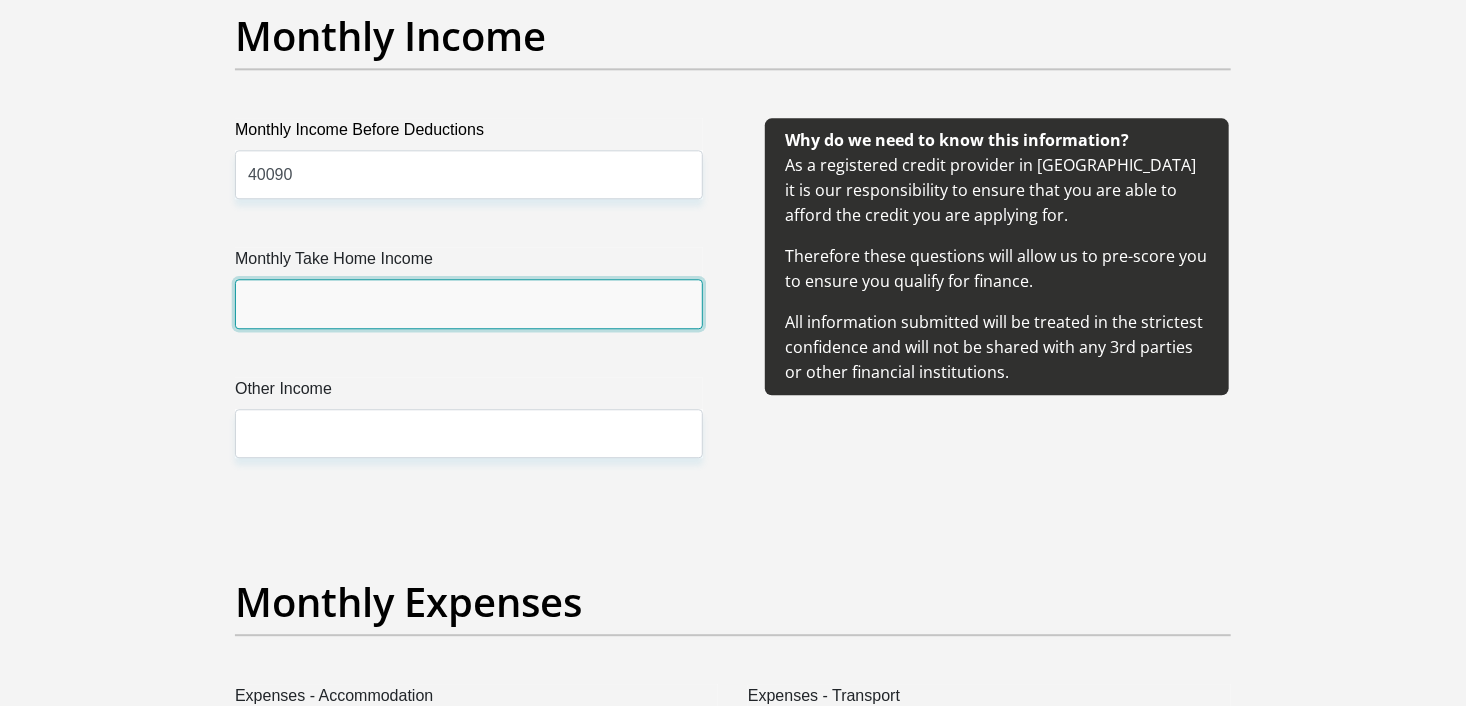 click on "Monthly Take Home Income" at bounding box center [469, 303] 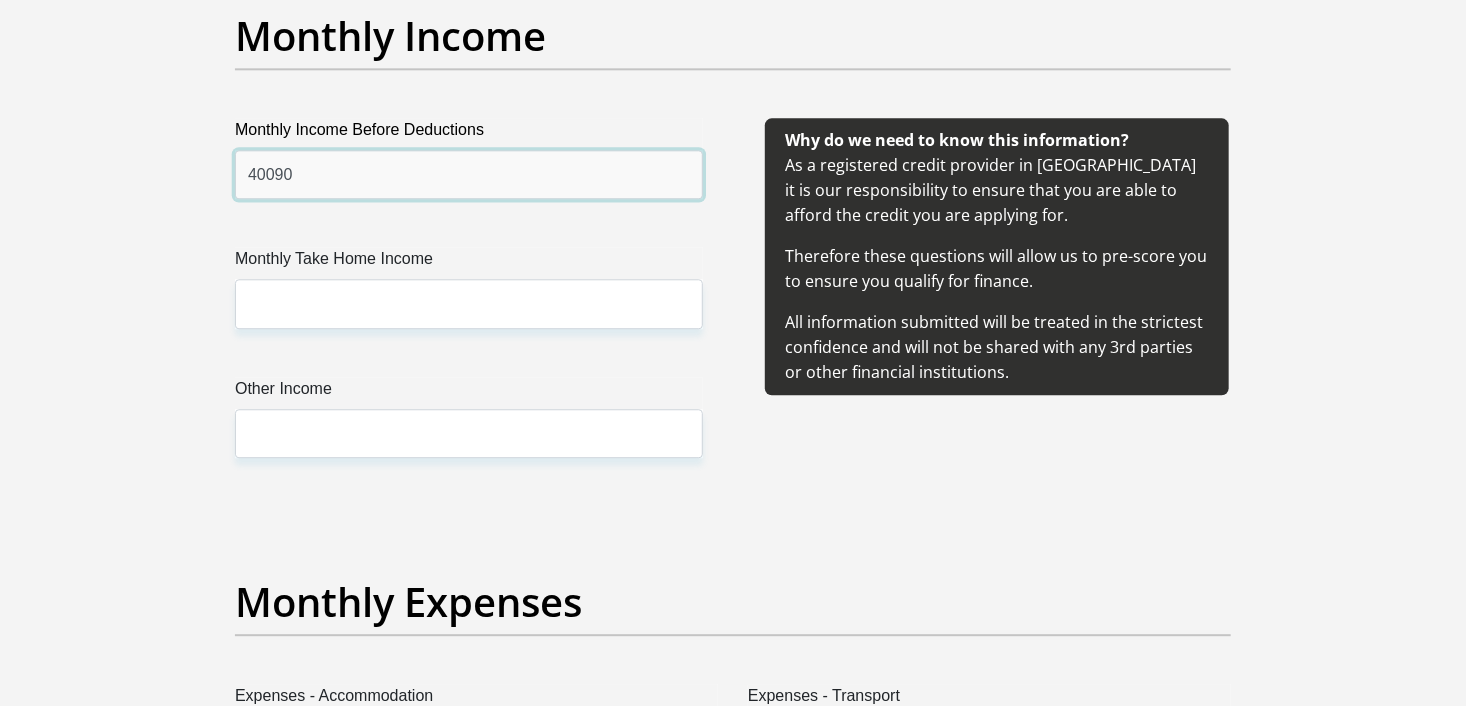 click on "40090" at bounding box center [469, 174] 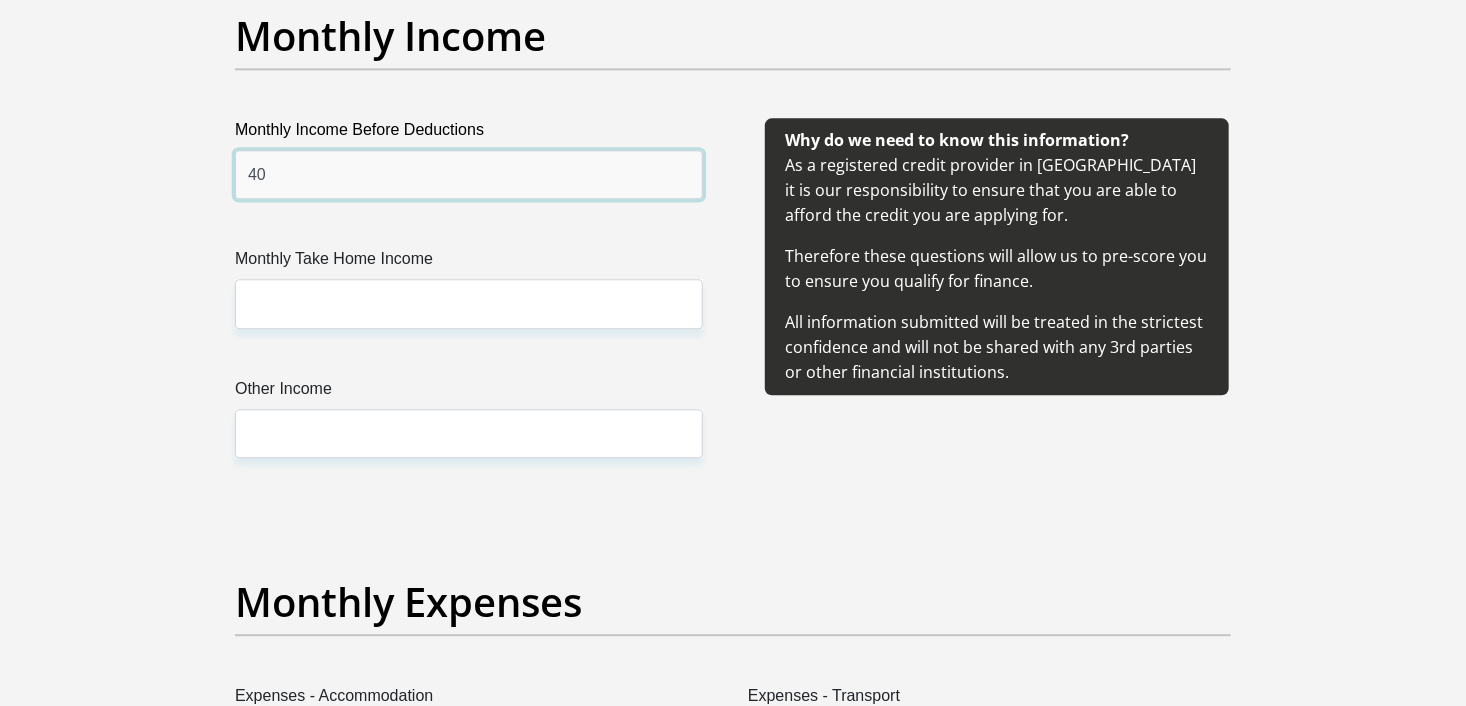 type on "4" 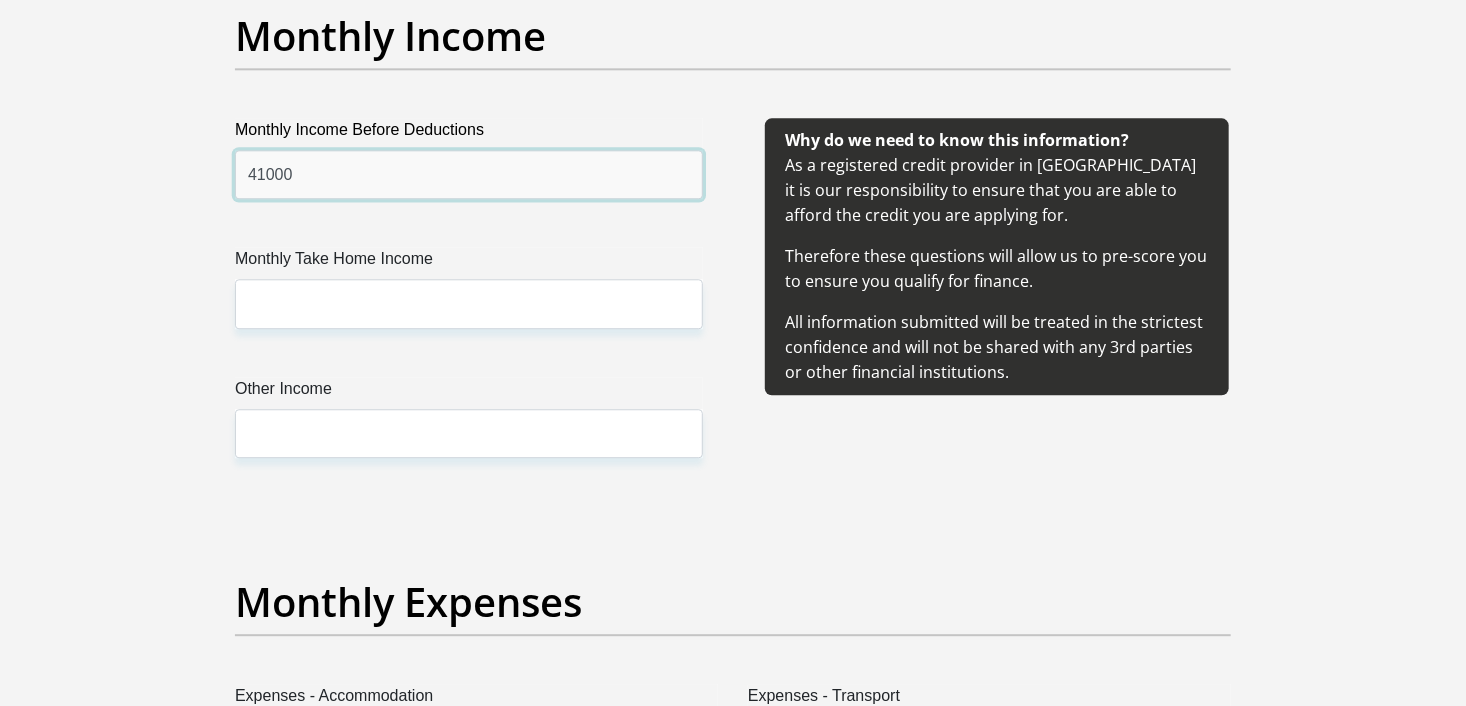 type on "41000" 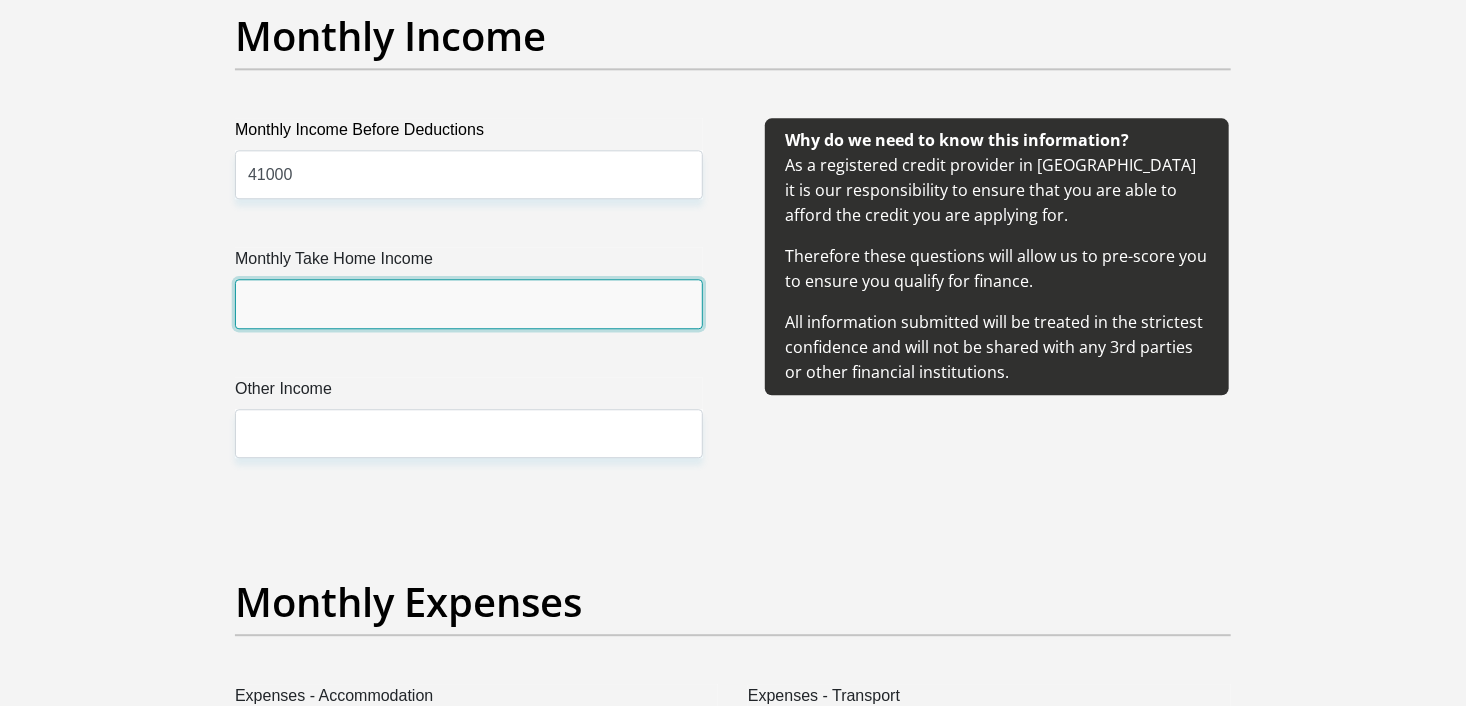 click on "Monthly Take Home Income" at bounding box center (469, 303) 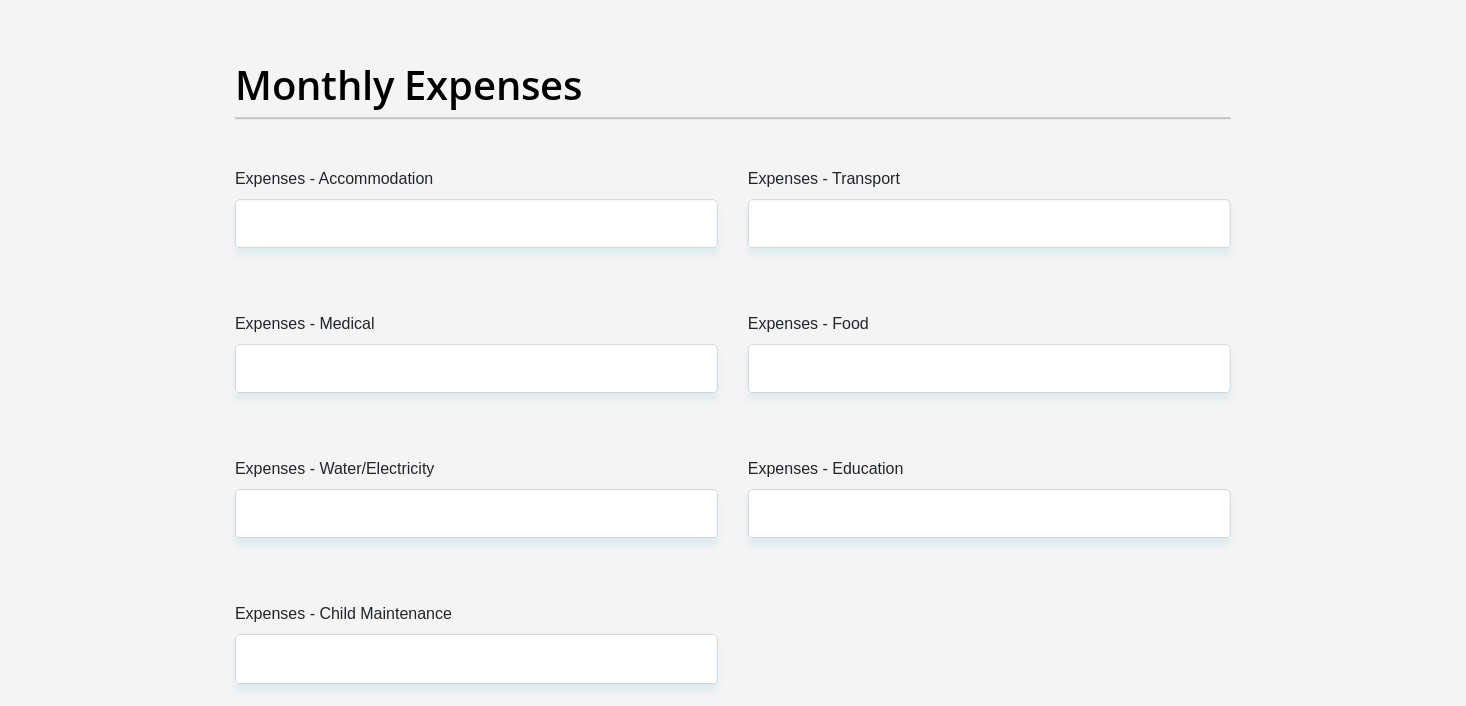 scroll, scrollTop: 2802, scrollLeft: 0, axis: vertical 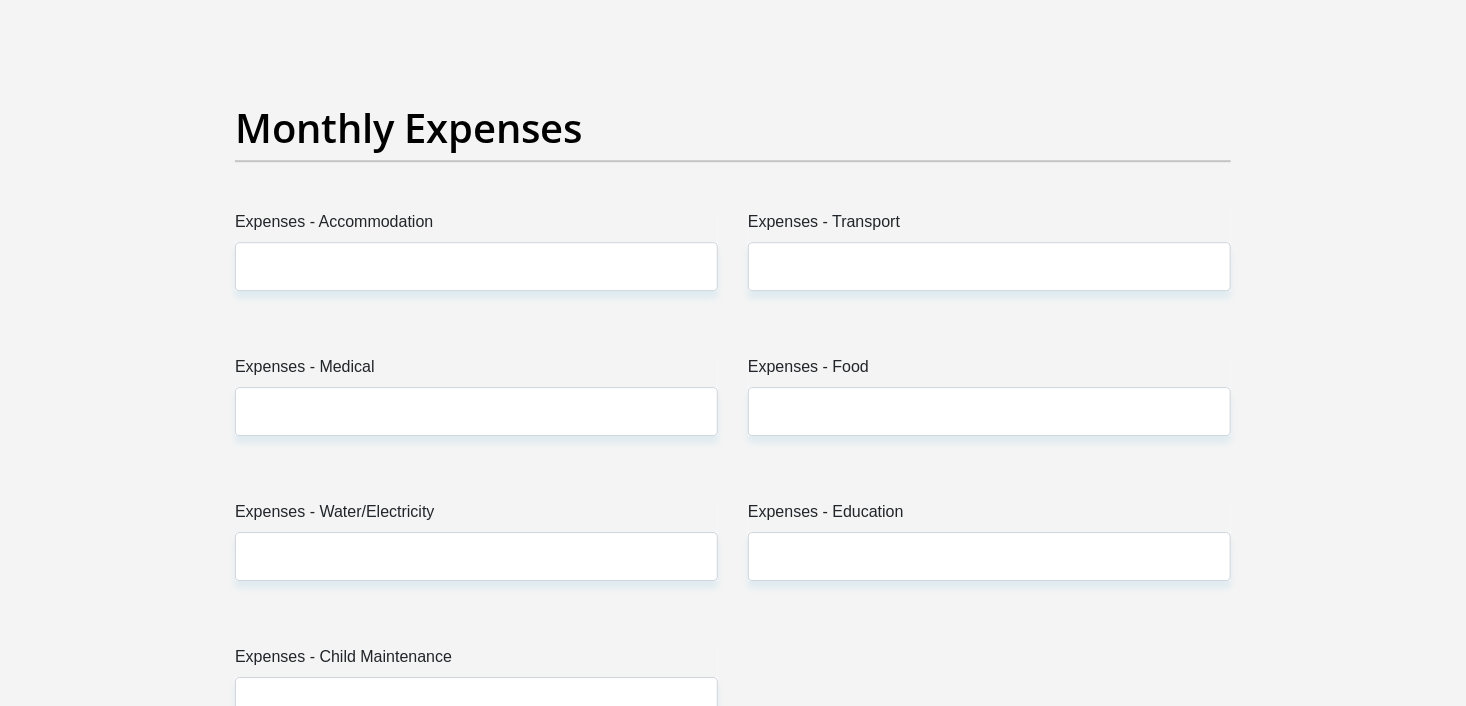 type on "28223.97" 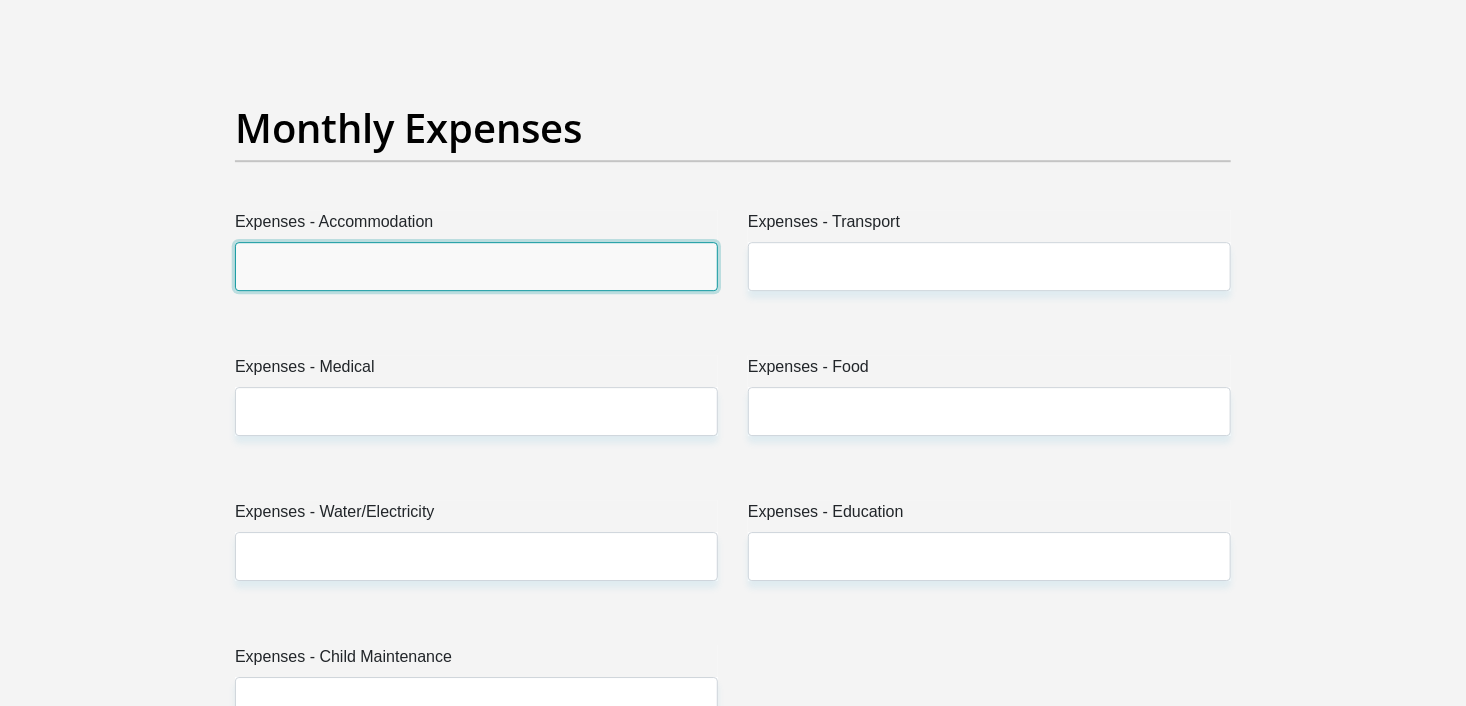 click on "Expenses - Accommodation" at bounding box center (476, 266) 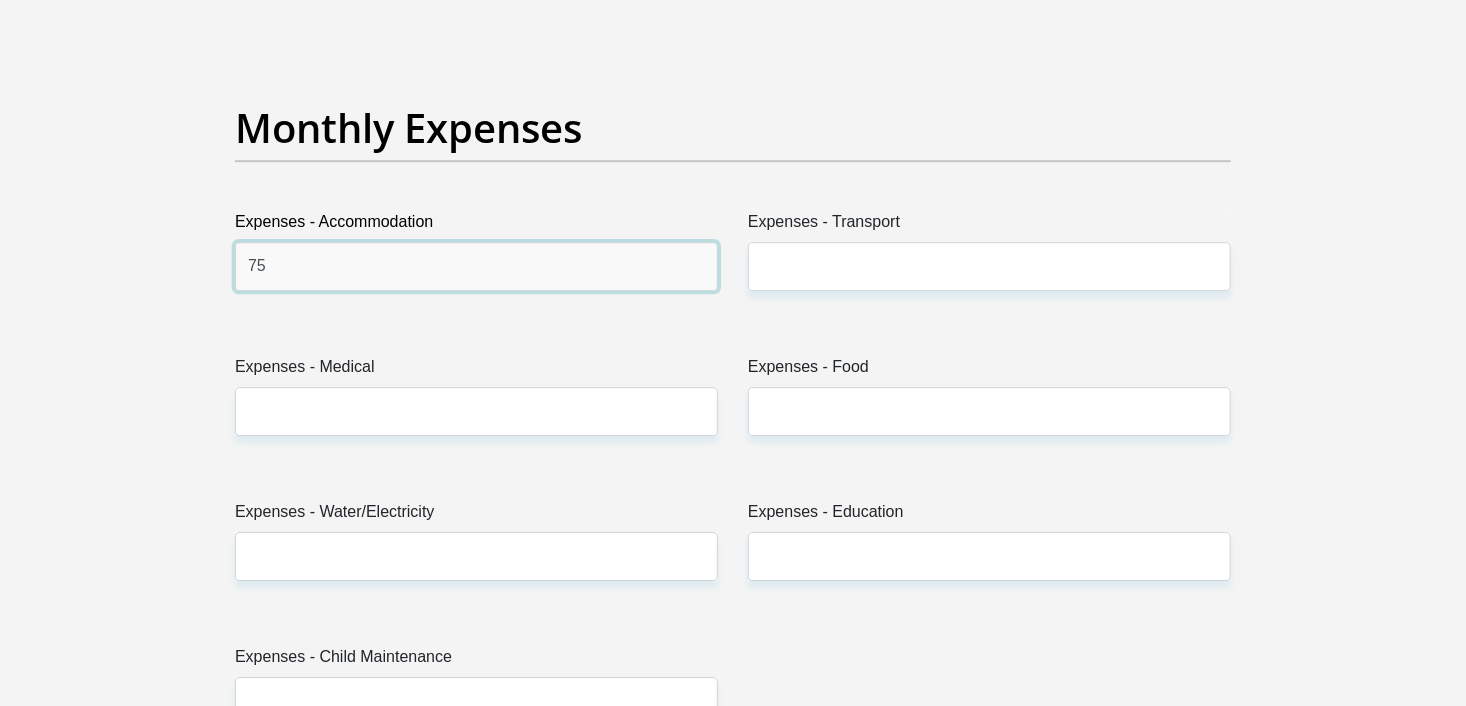 type on "7" 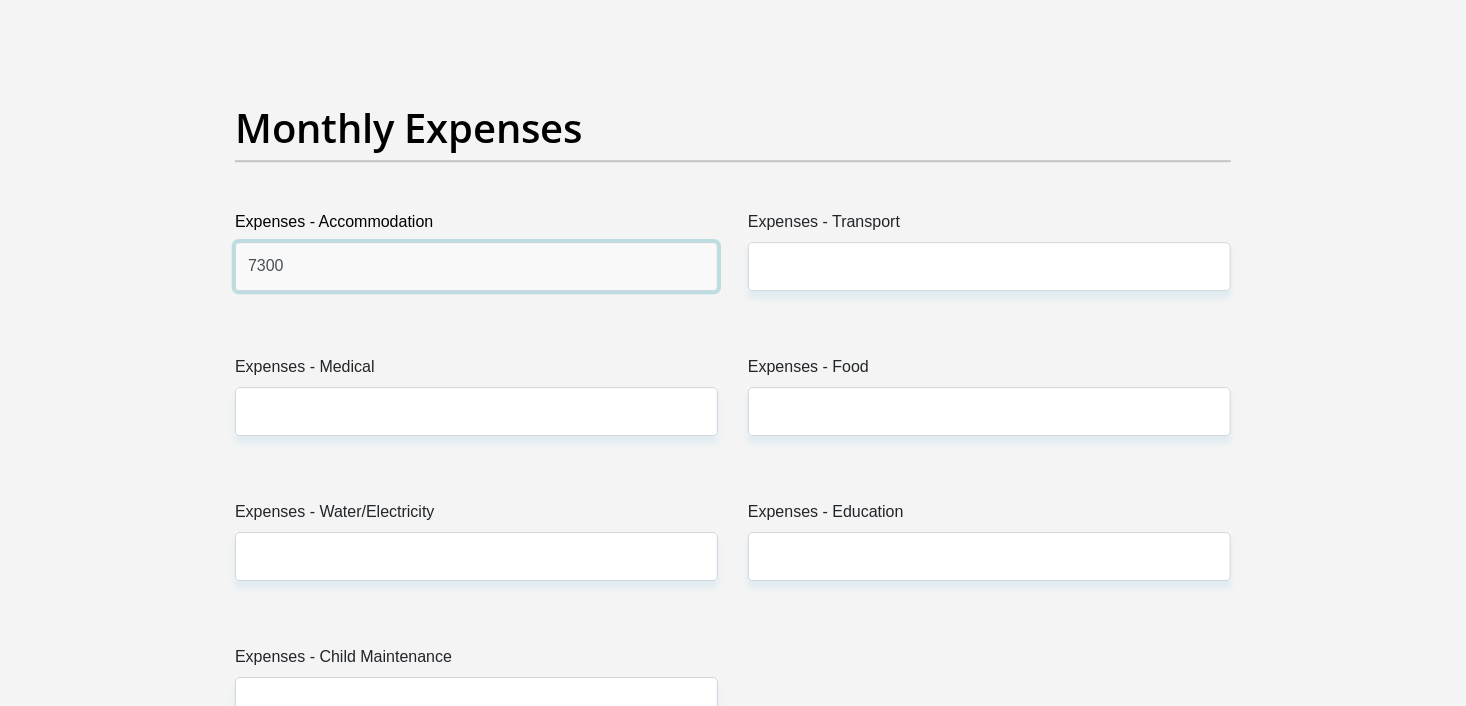 type on "7300" 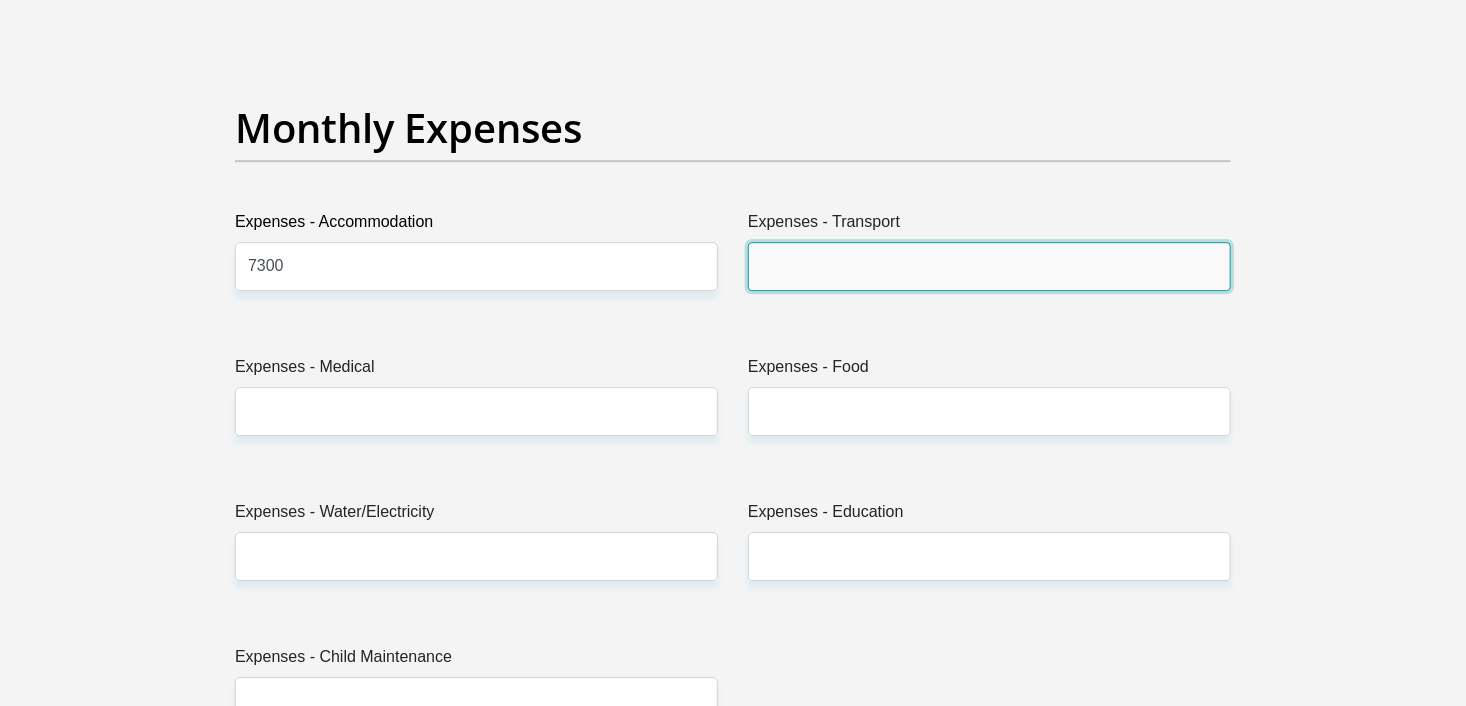 click on "Expenses - Transport" at bounding box center [989, 266] 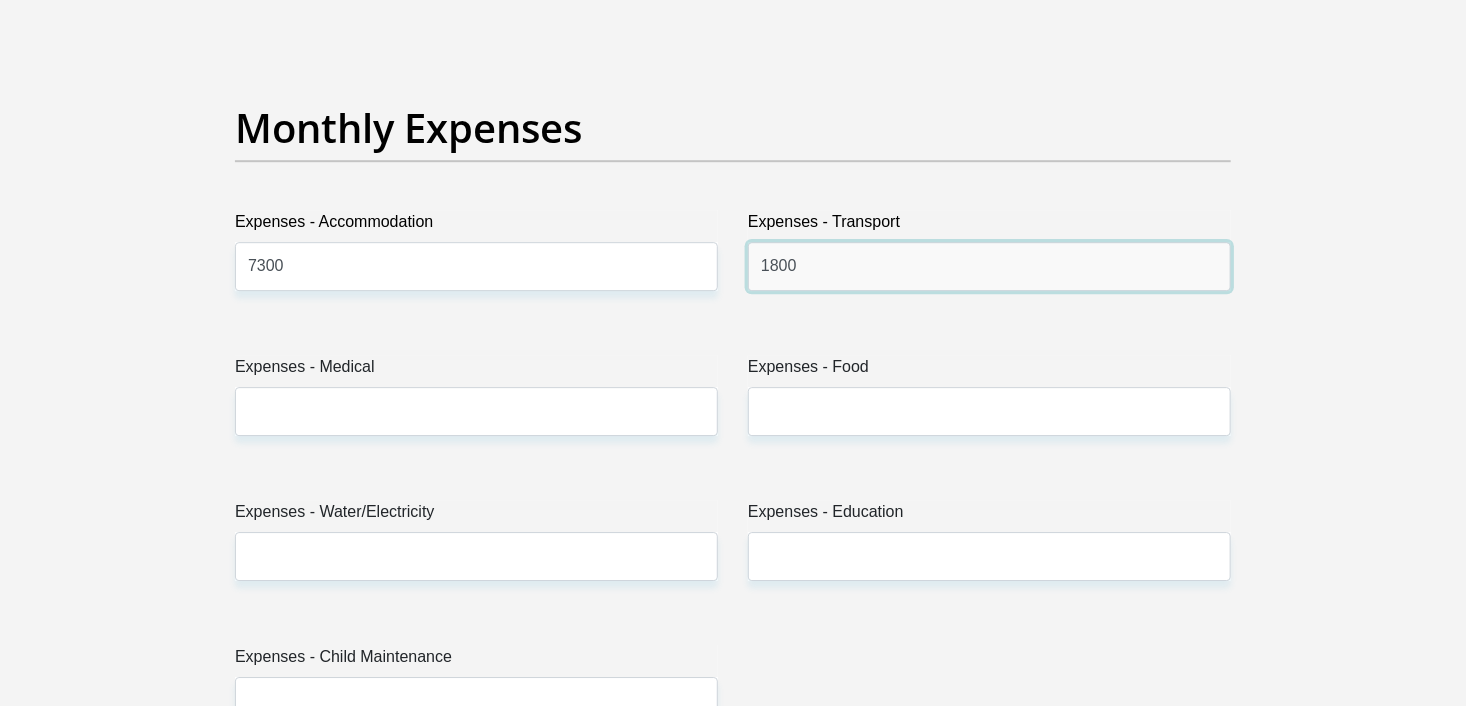 type on "1800" 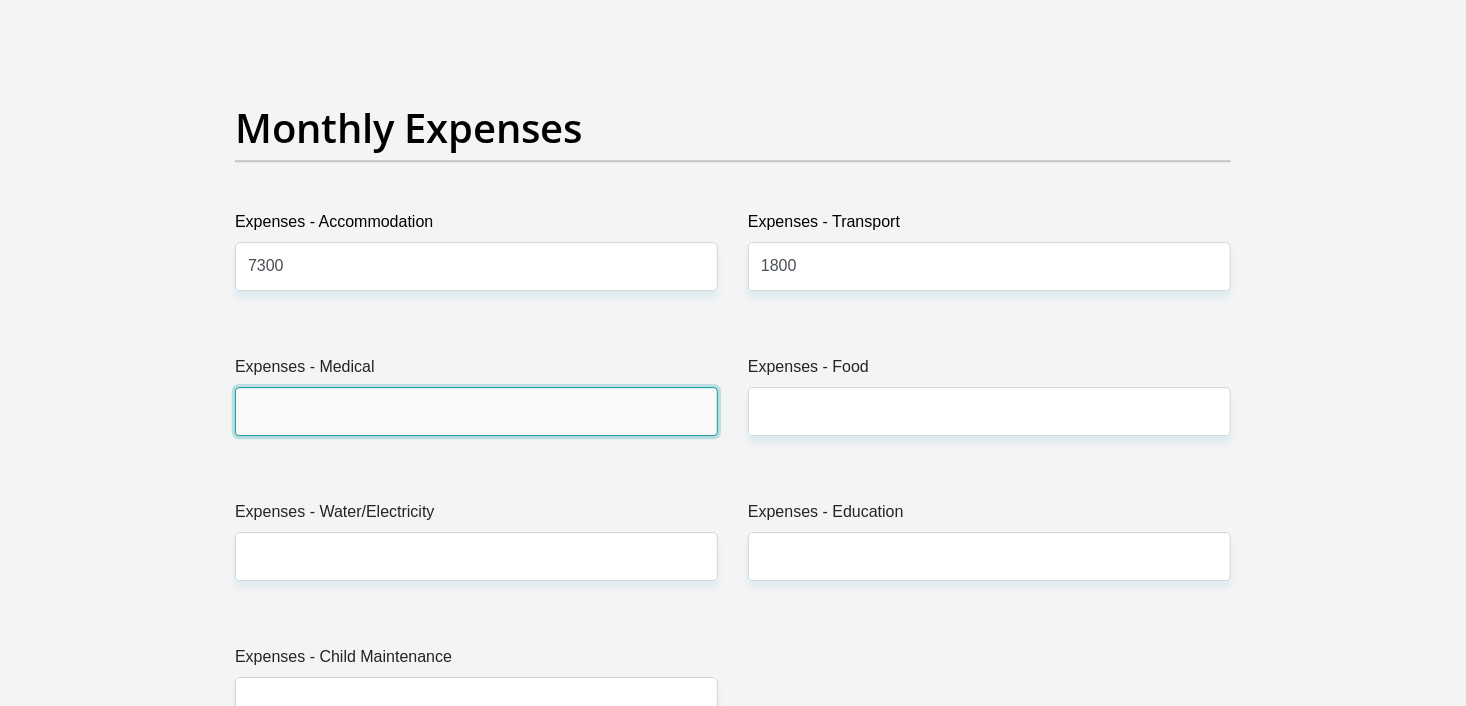 click on "Expenses - Medical" at bounding box center [476, 411] 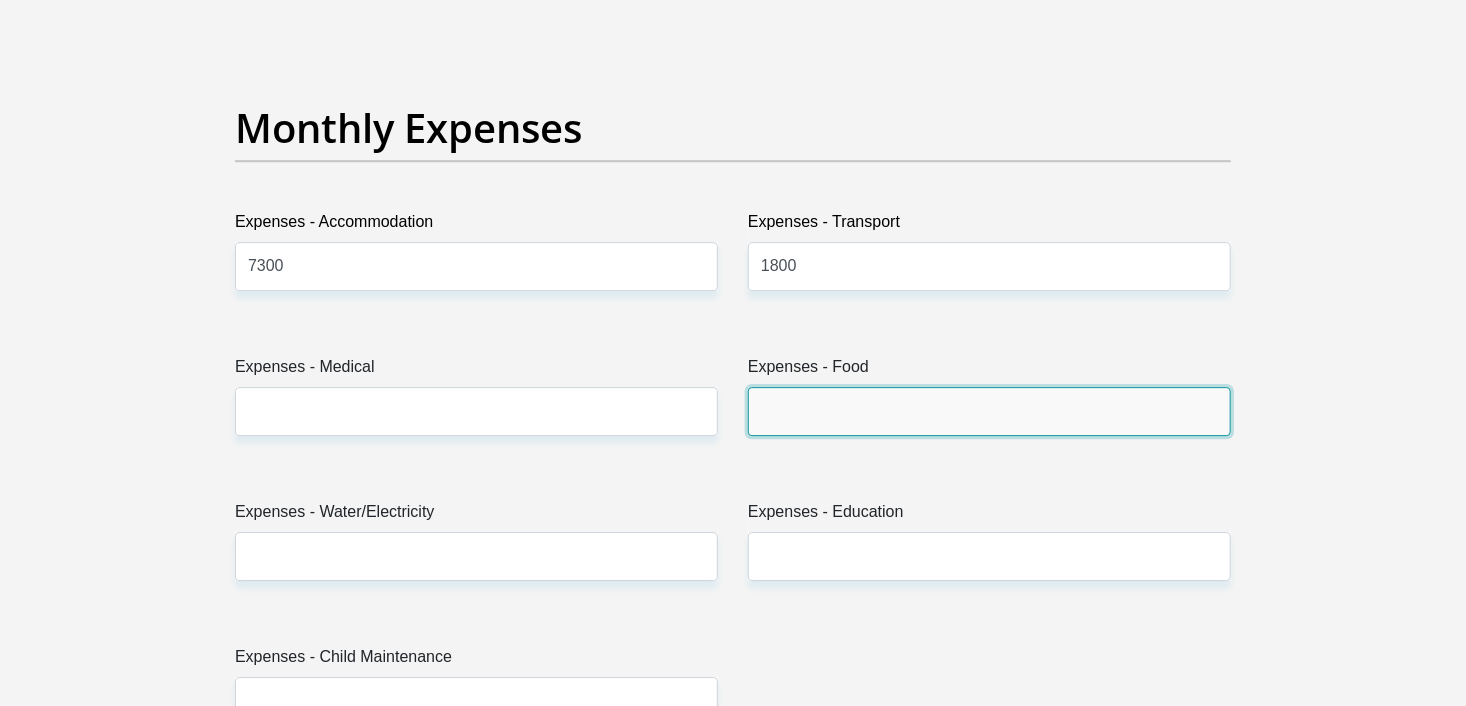 click on "Expenses - Food" at bounding box center [989, 411] 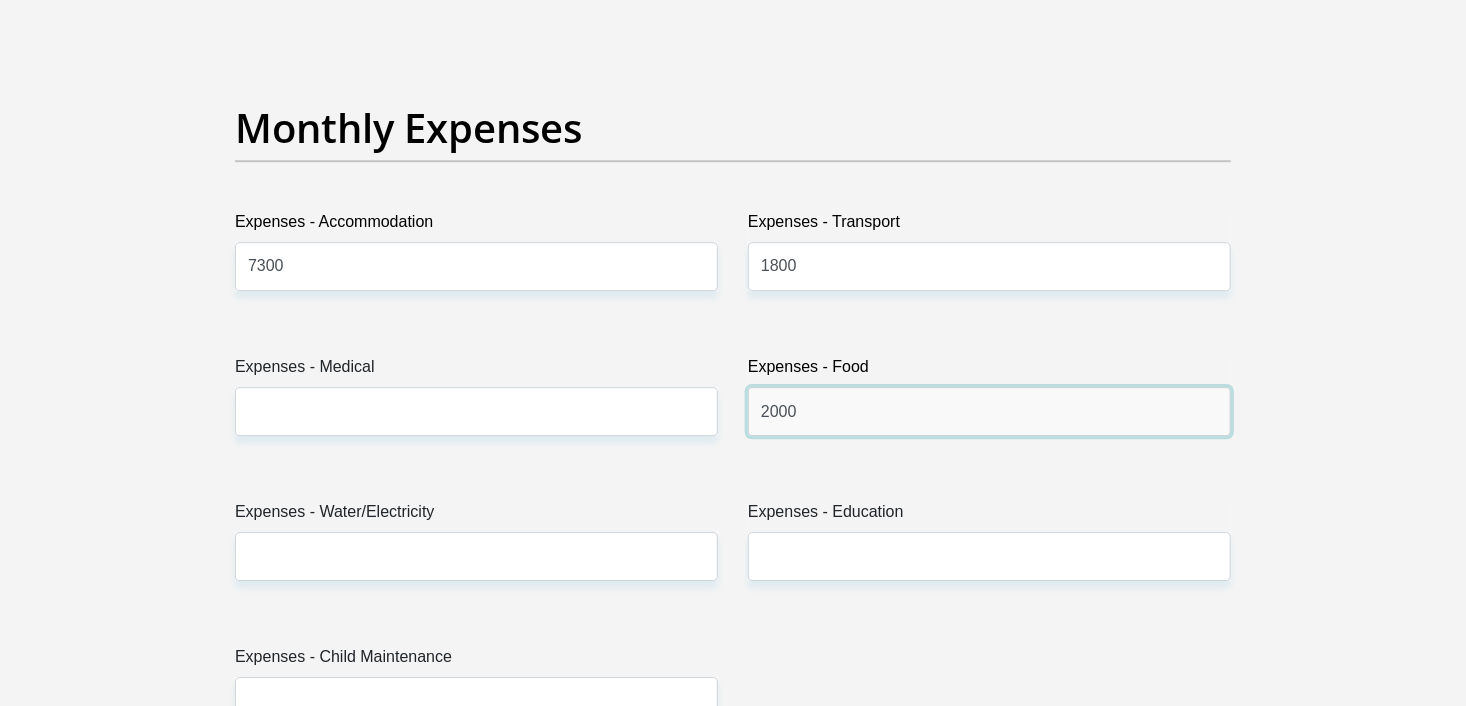 type on "2000" 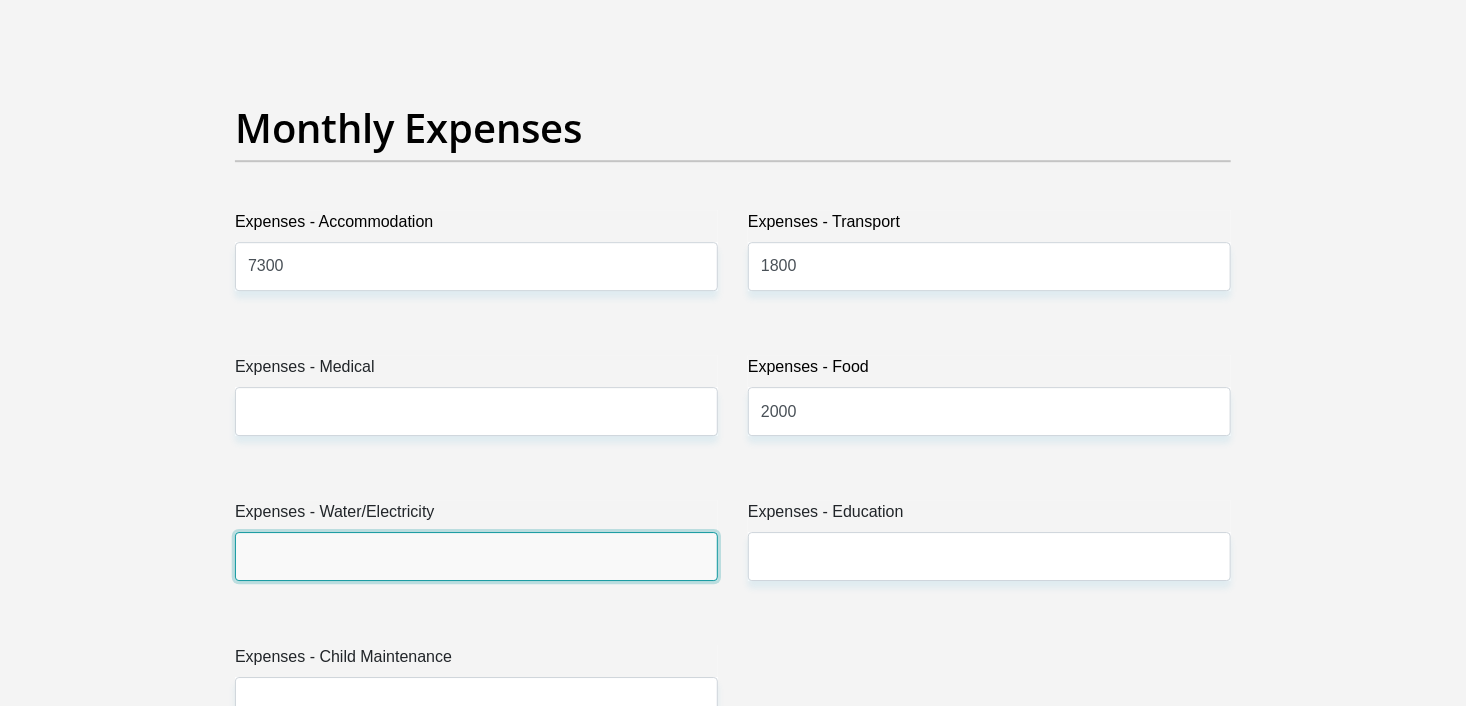 click on "Expenses - Water/Electricity" at bounding box center [476, 556] 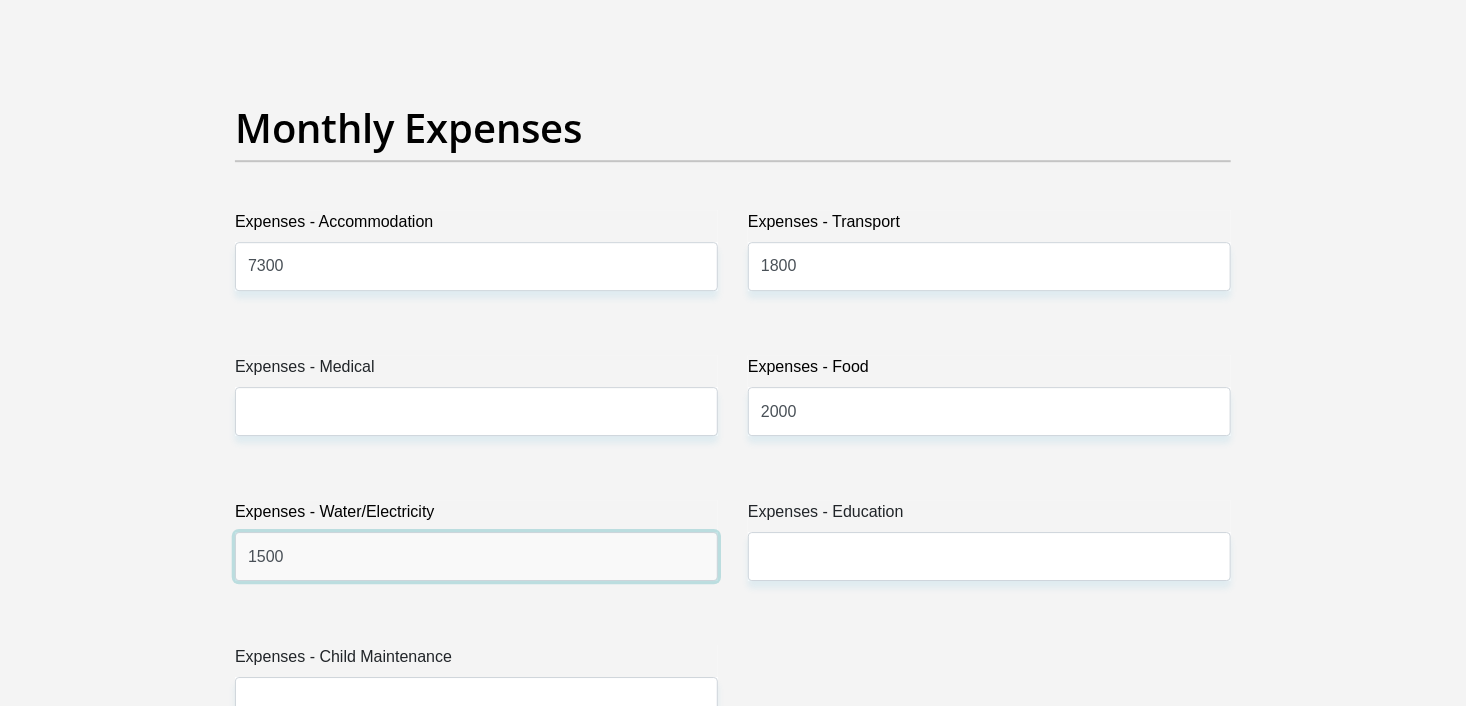 type on "1500" 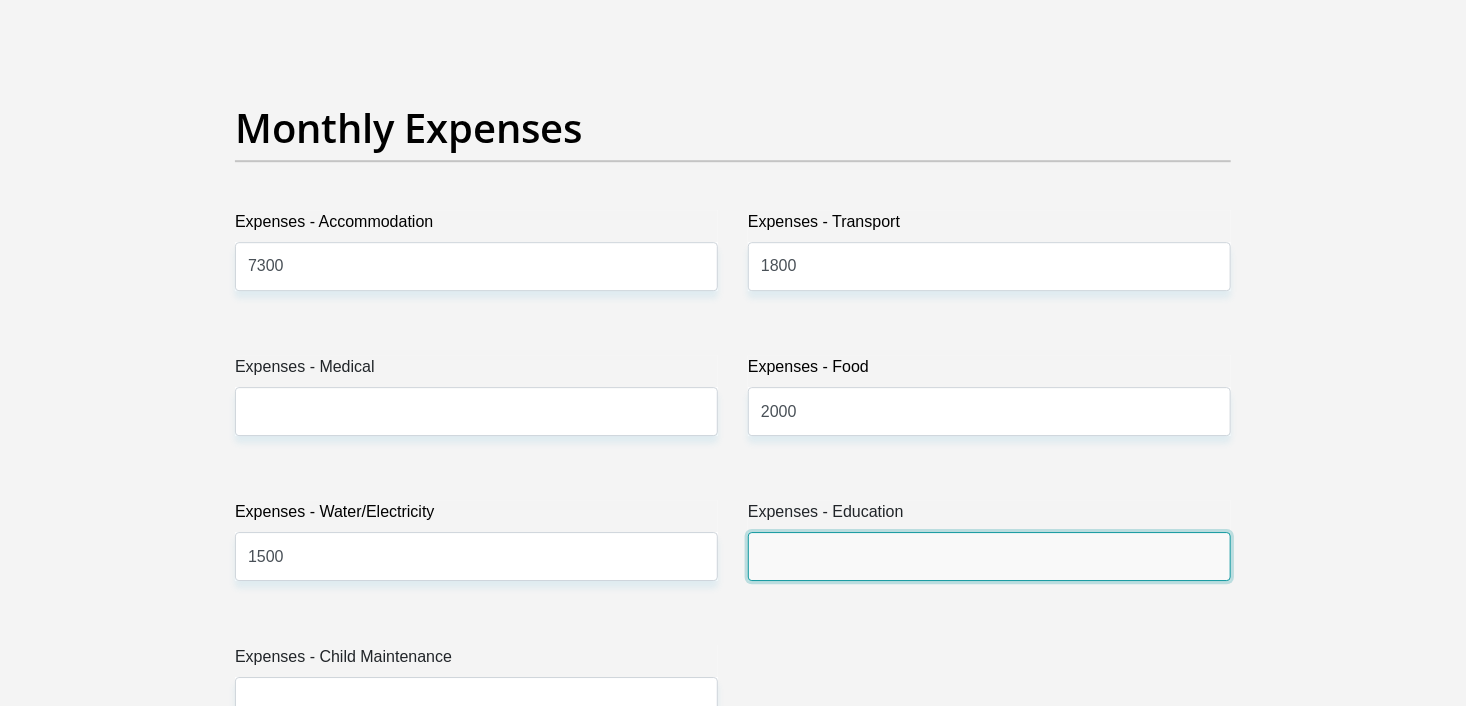 click on "Expenses - Education" at bounding box center [989, 556] 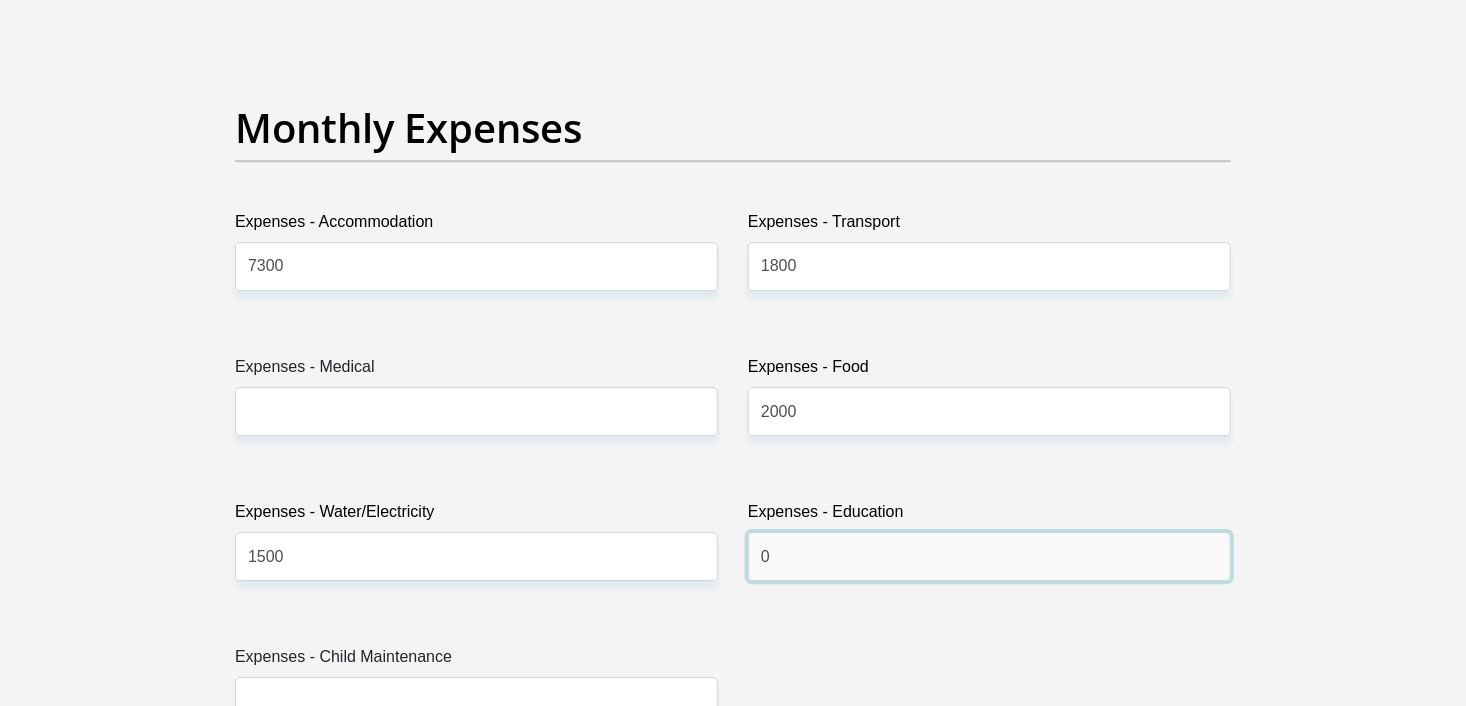 type on "0" 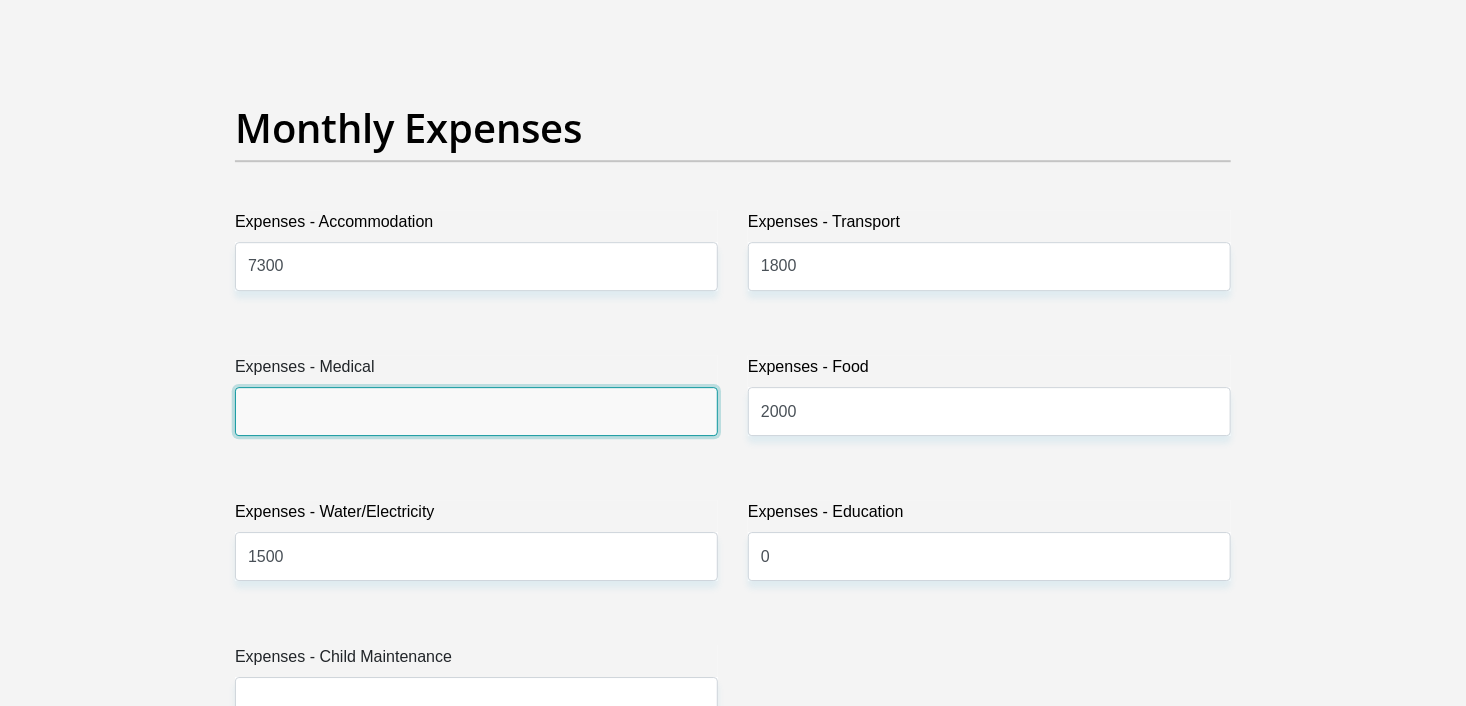 click on "Expenses - Medical" at bounding box center (476, 411) 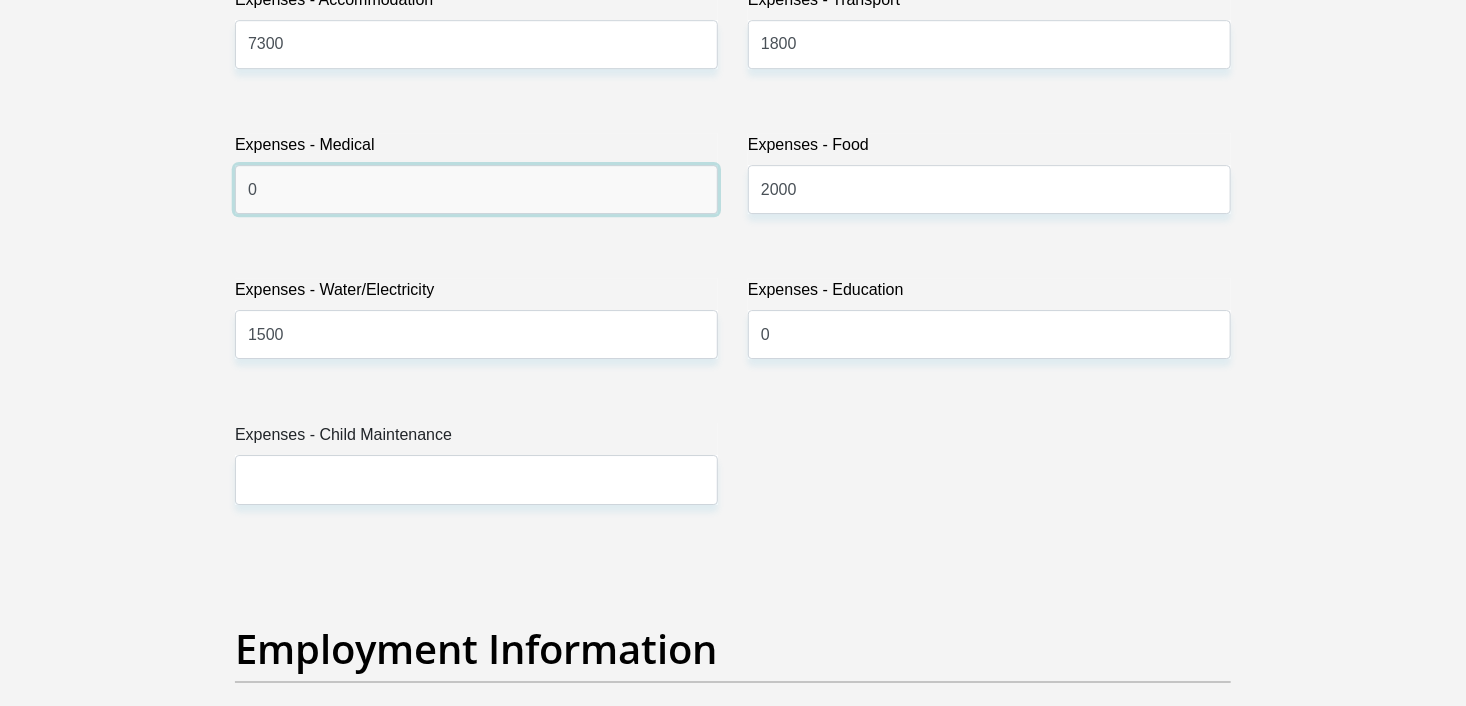 scroll, scrollTop: 3015, scrollLeft: 0, axis: vertical 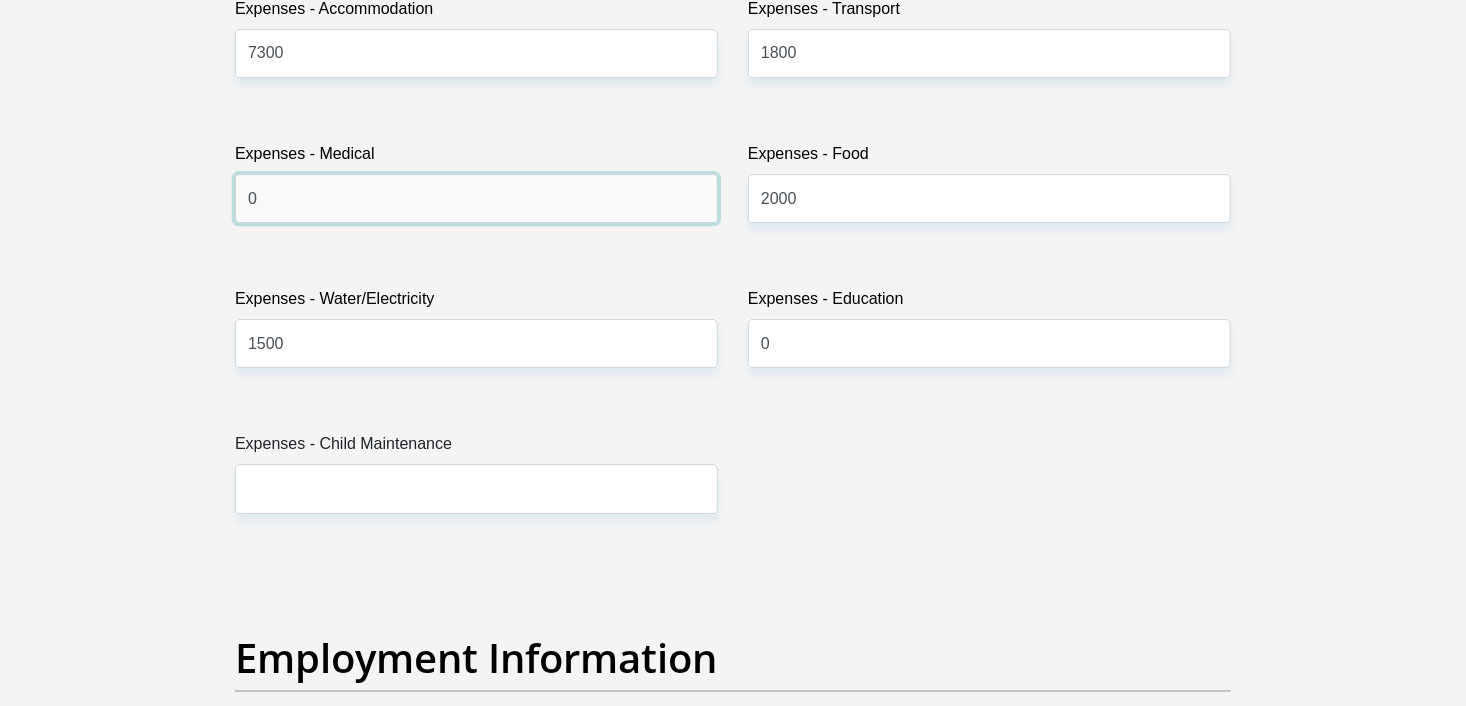 type on "0" 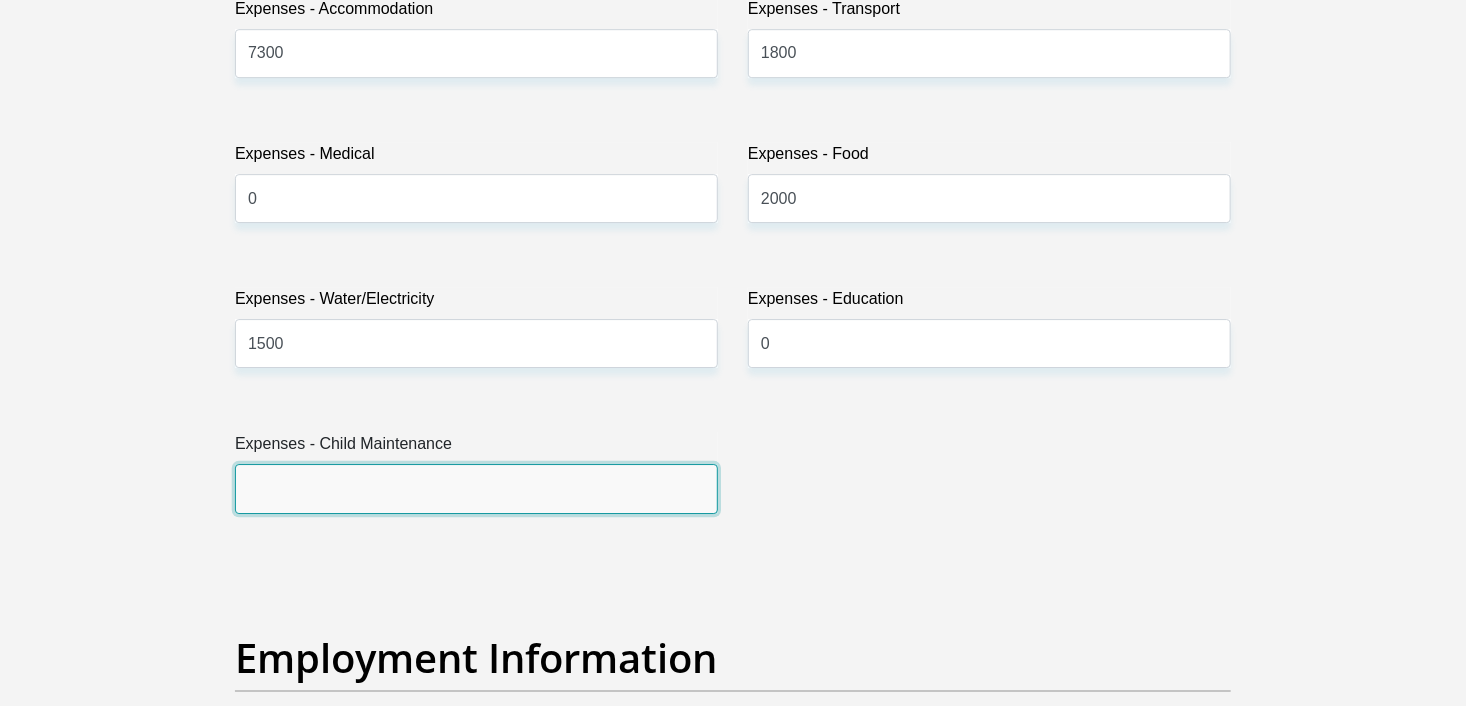 click on "Expenses - Child Maintenance" at bounding box center [476, 488] 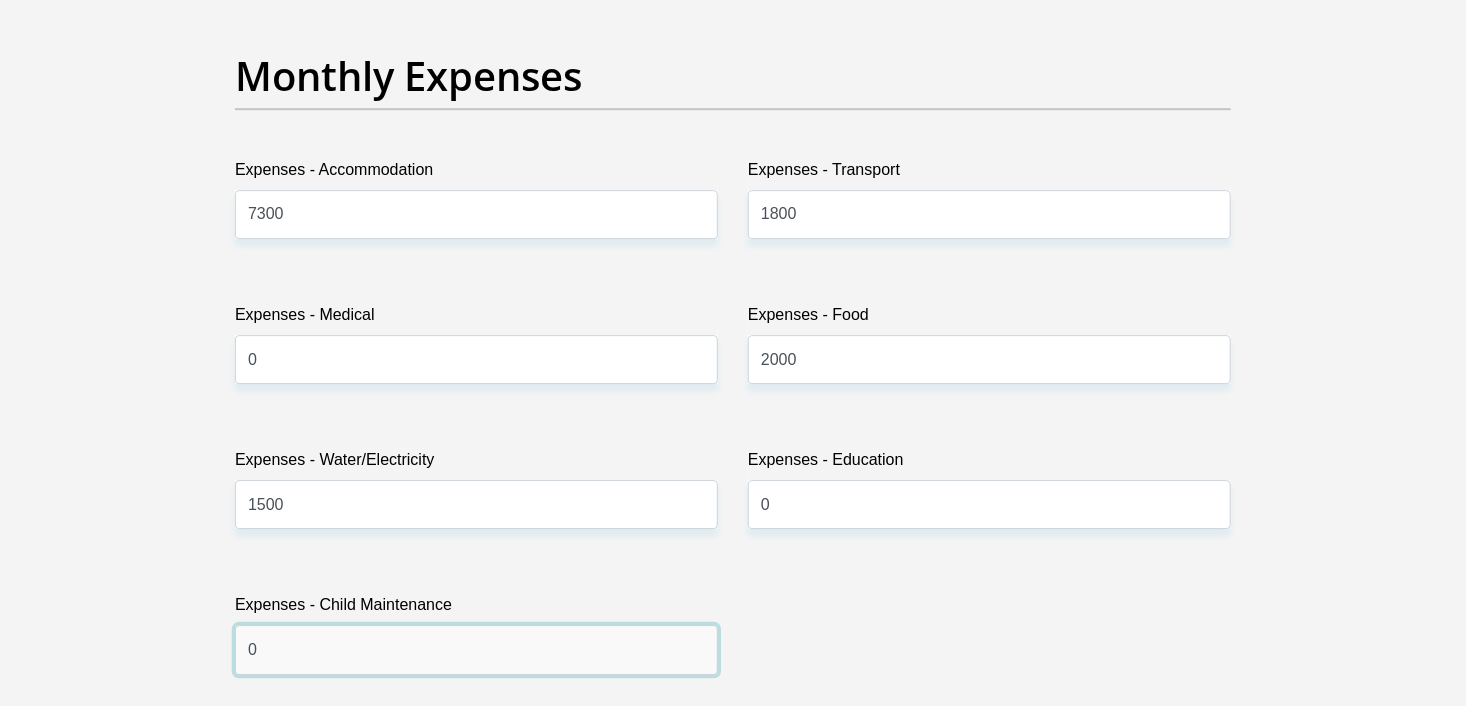scroll, scrollTop: 2828, scrollLeft: 0, axis: vertical 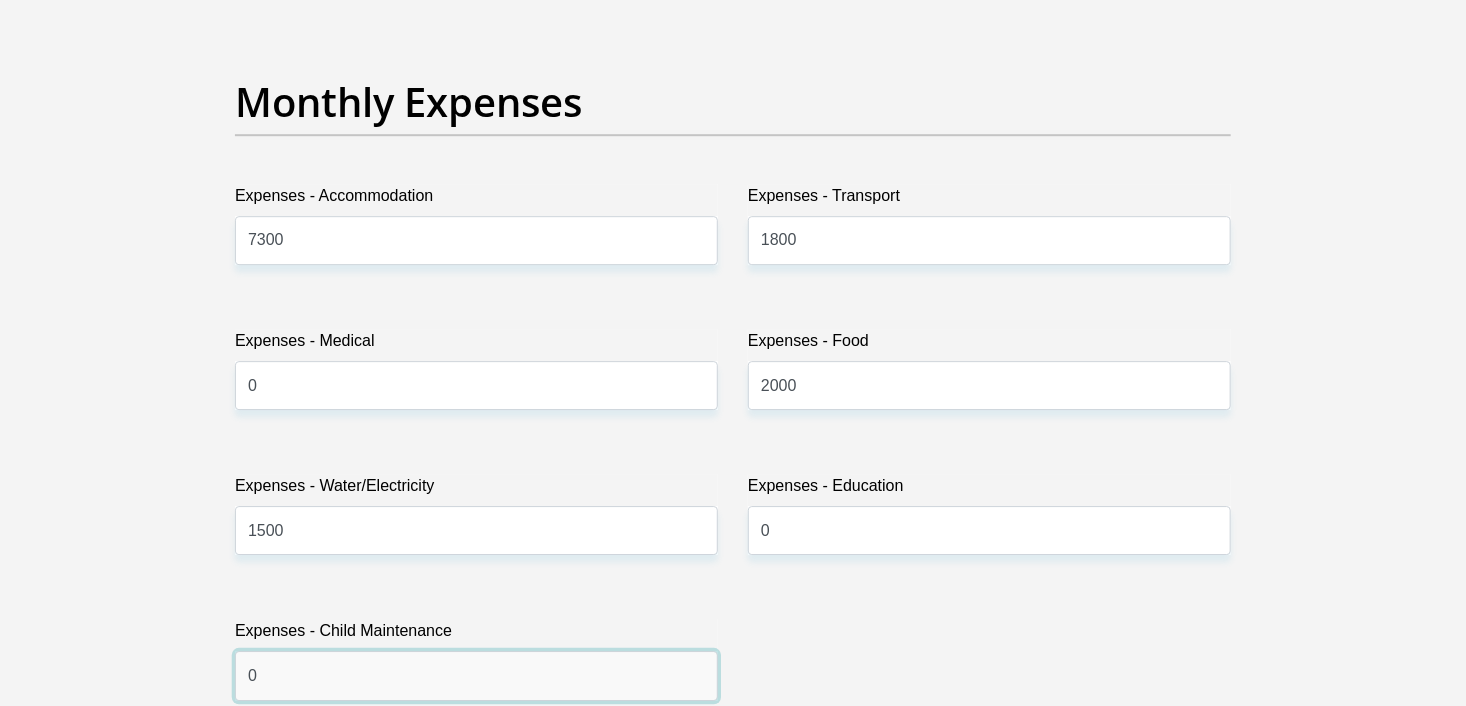 type on "0" 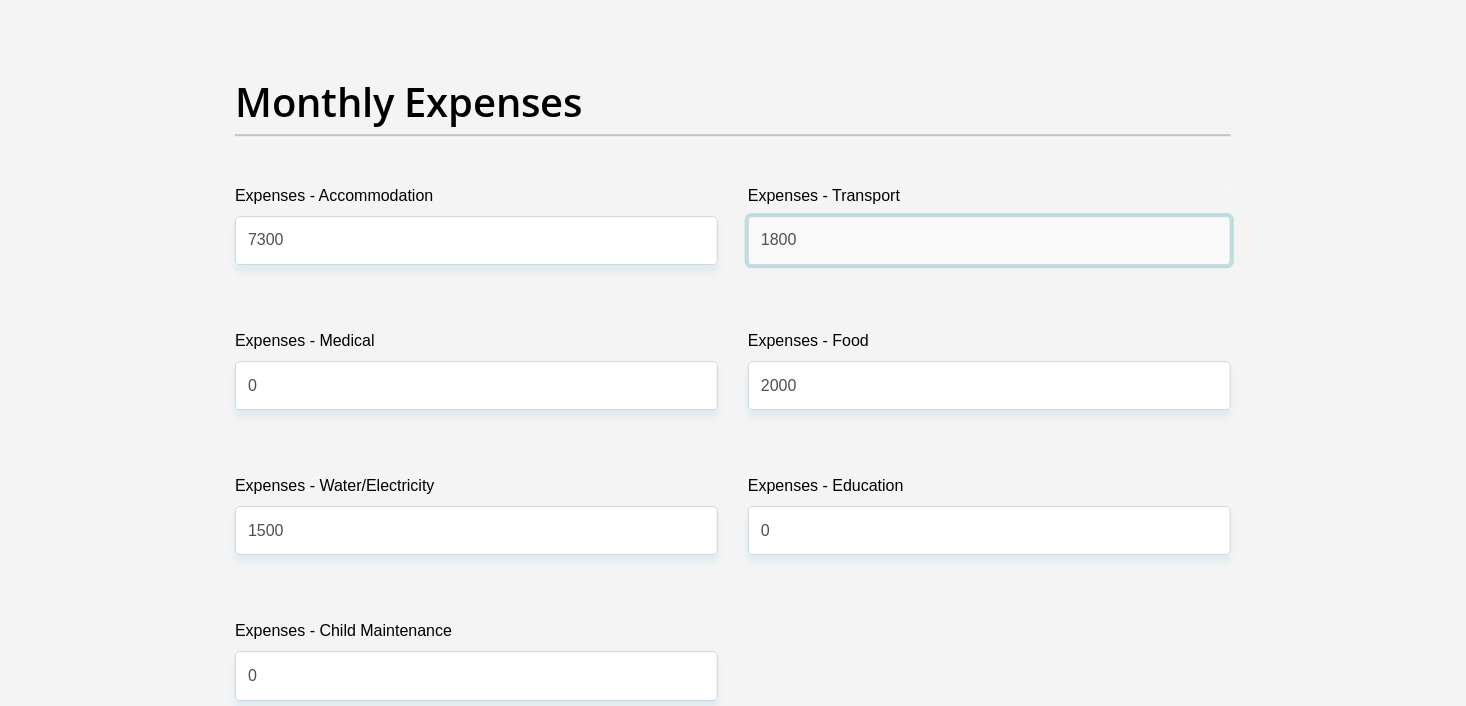 drag, startPoint x: 1059, startPoint y: 240, endPoint x: 601, endPoint y: 298, distance: 461.65787 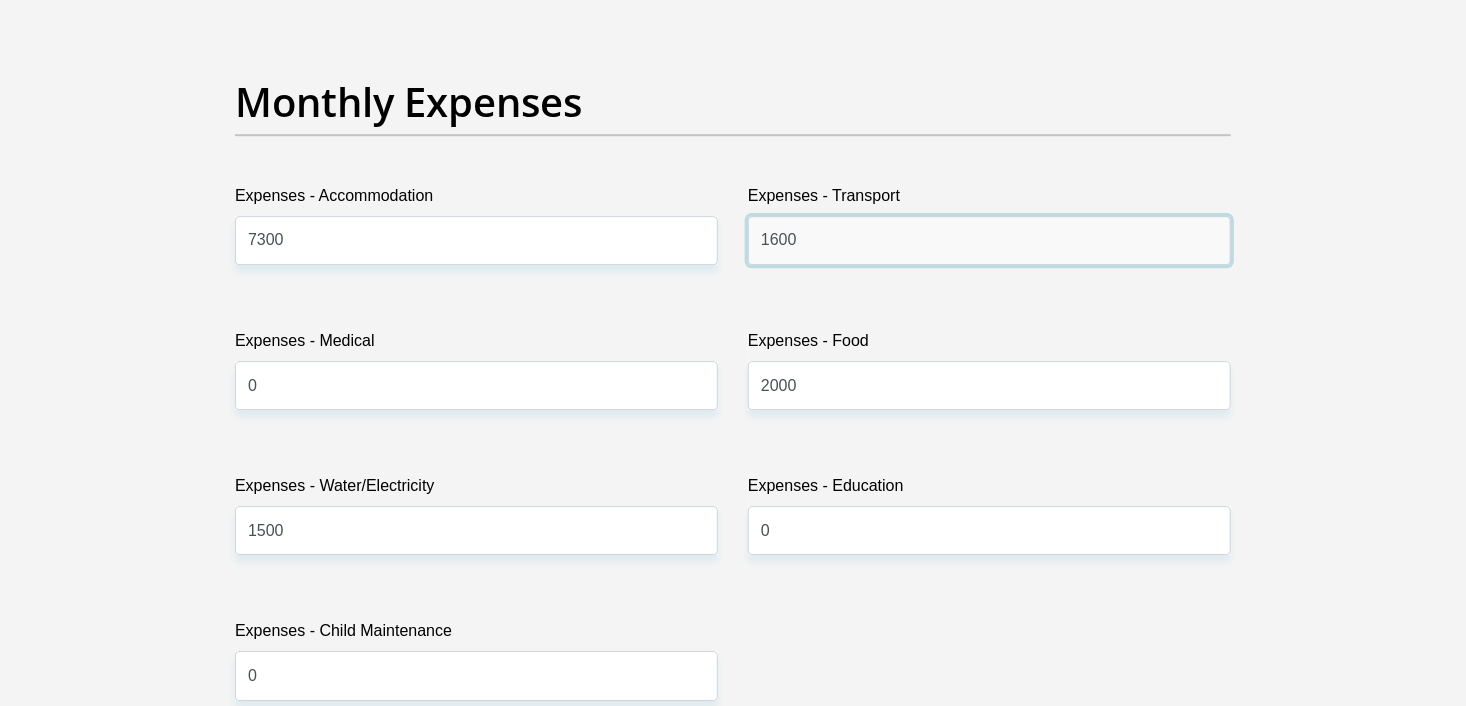 type on "1600" 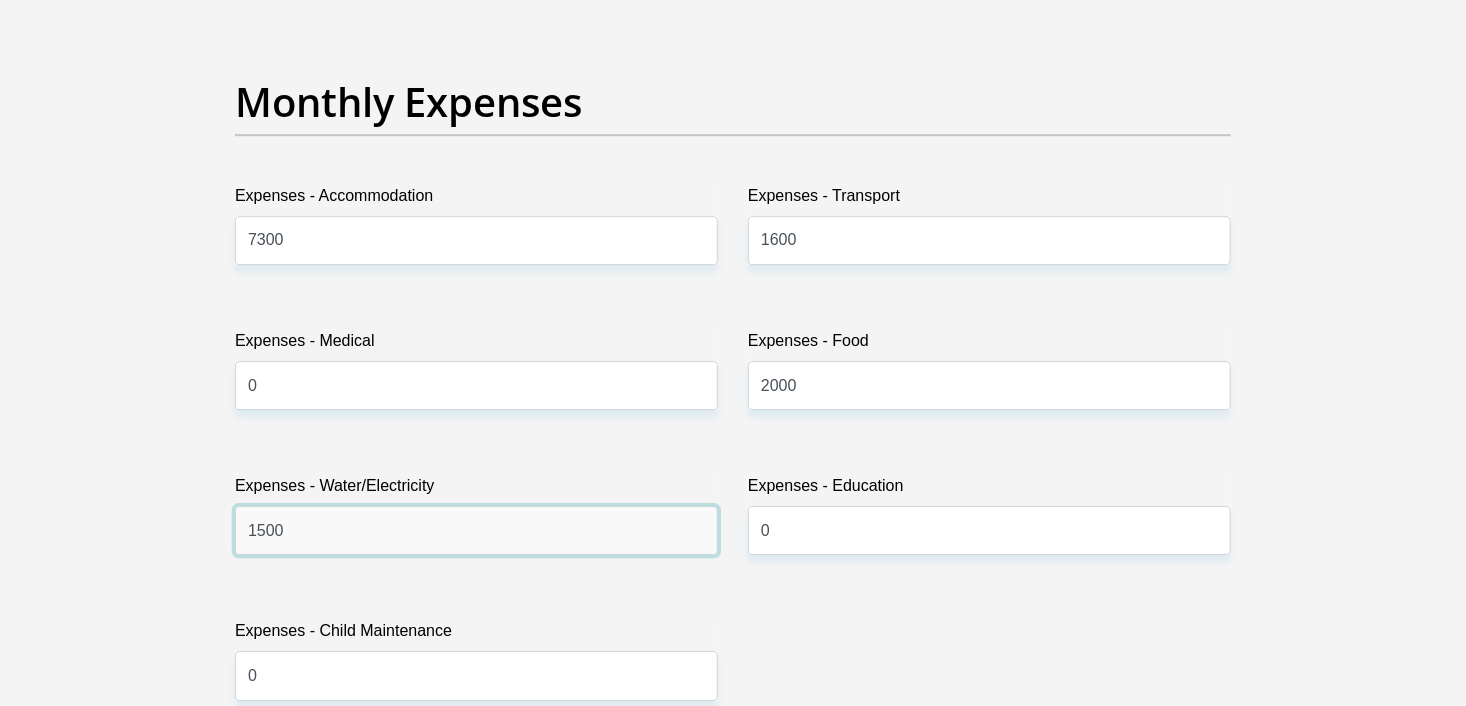 click on "1500" at bounding box center [476, 530] 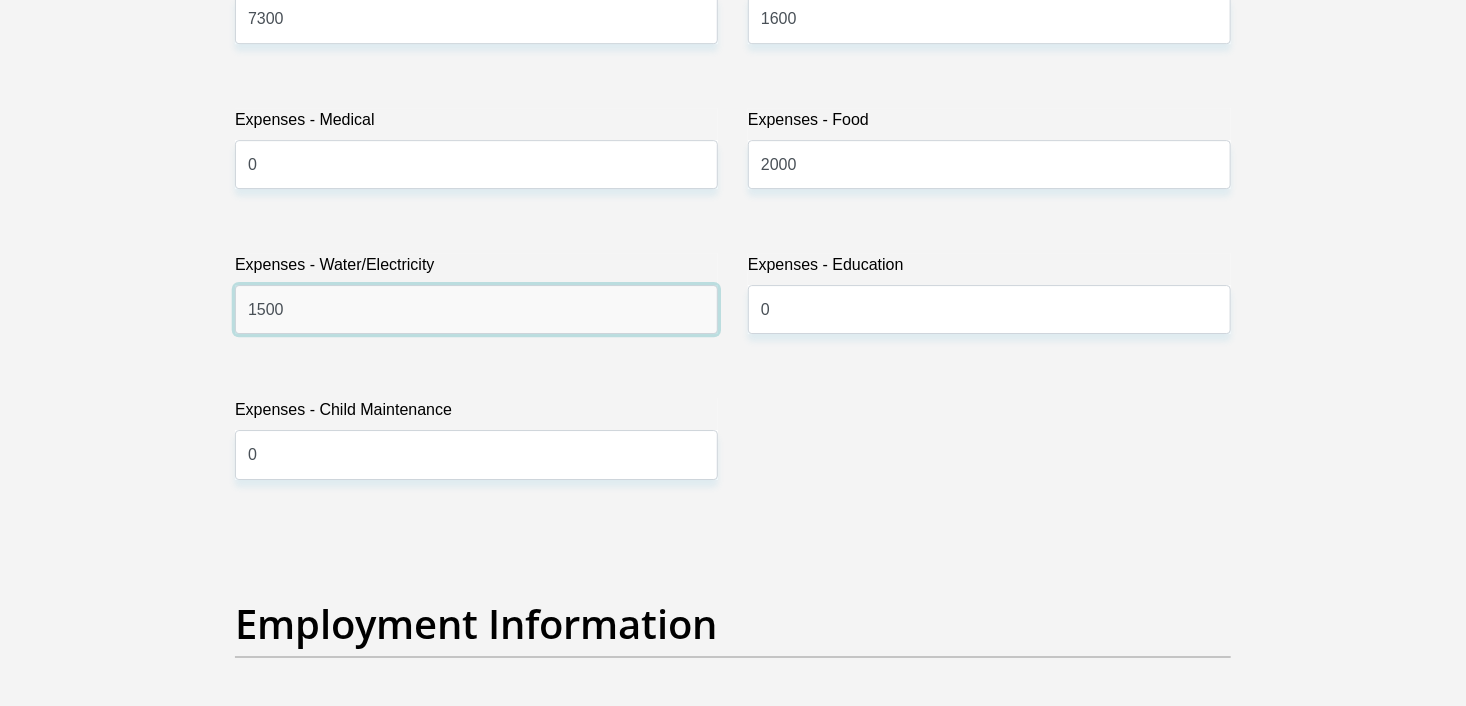 scroll, scrollTop: 3041, scrollLeft: 0, axis: vertical 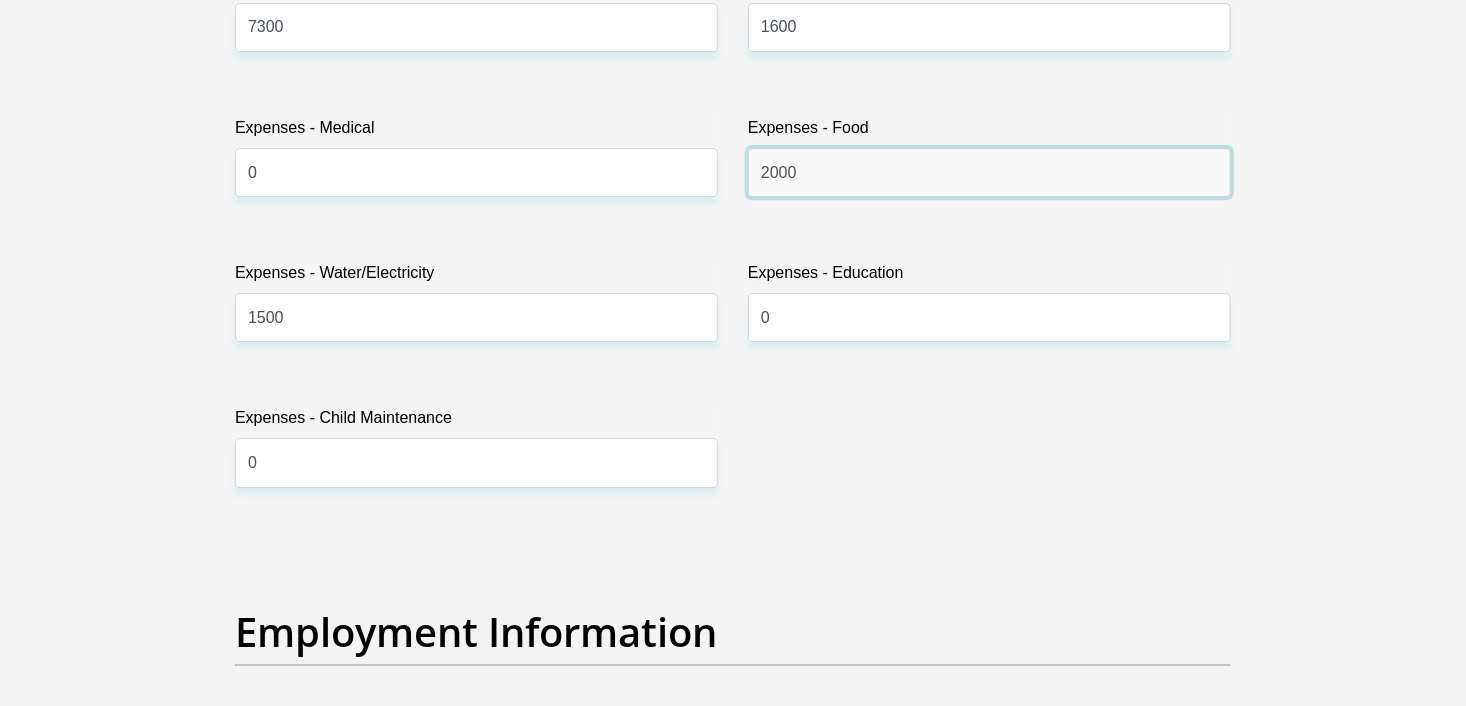 drag, startPoint x: 824, startPoint y: 174, endPoint x: 637, endPoint y: 202, distance: 189.08464 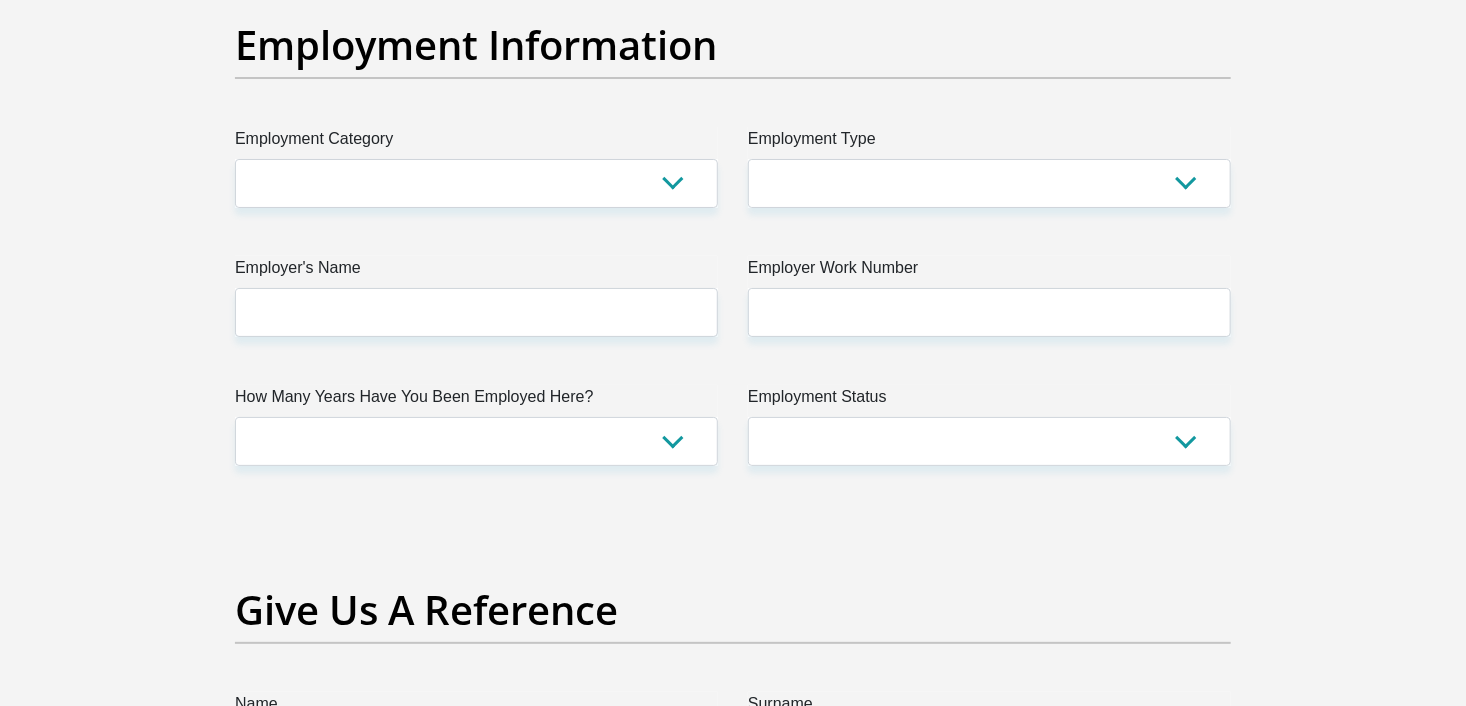 scroll, scrollTop: 3636, scrollLeft: 0, axis: vertical 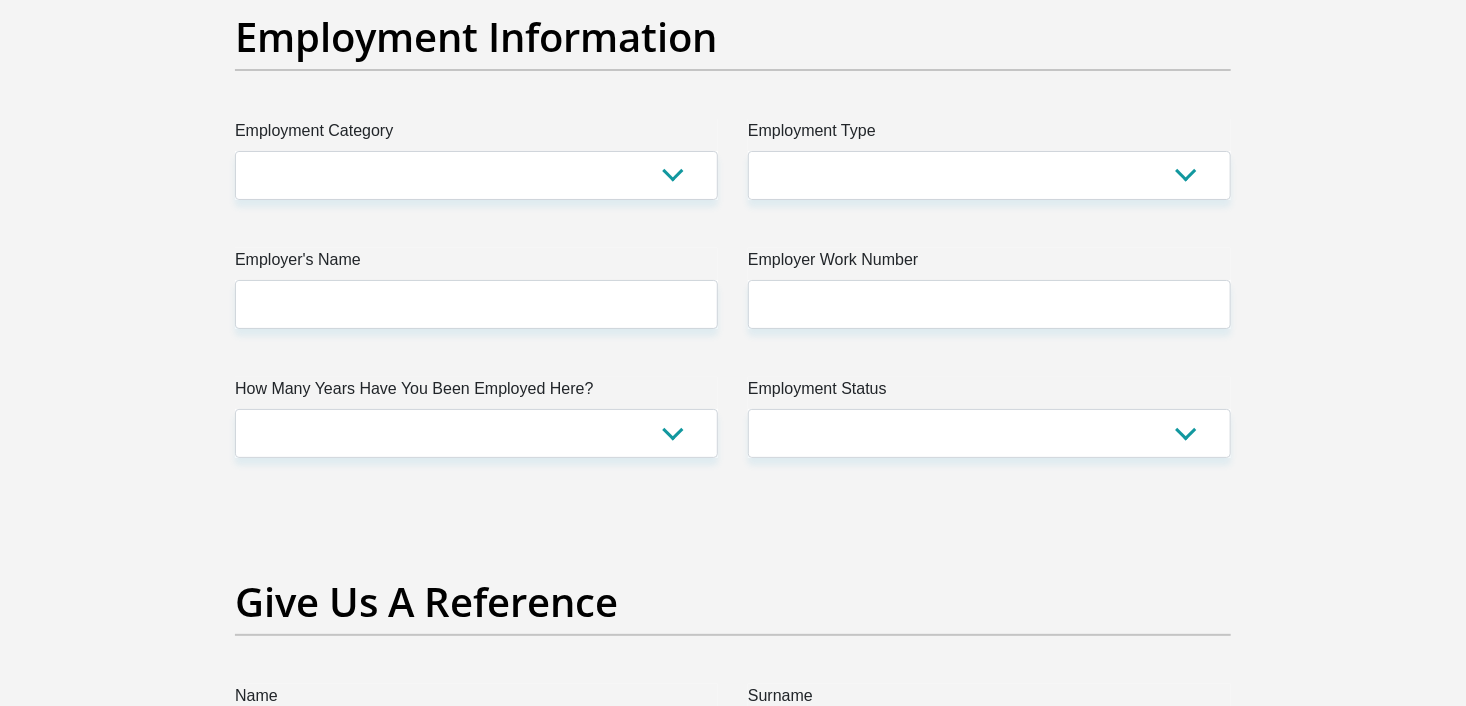 type on "2500" 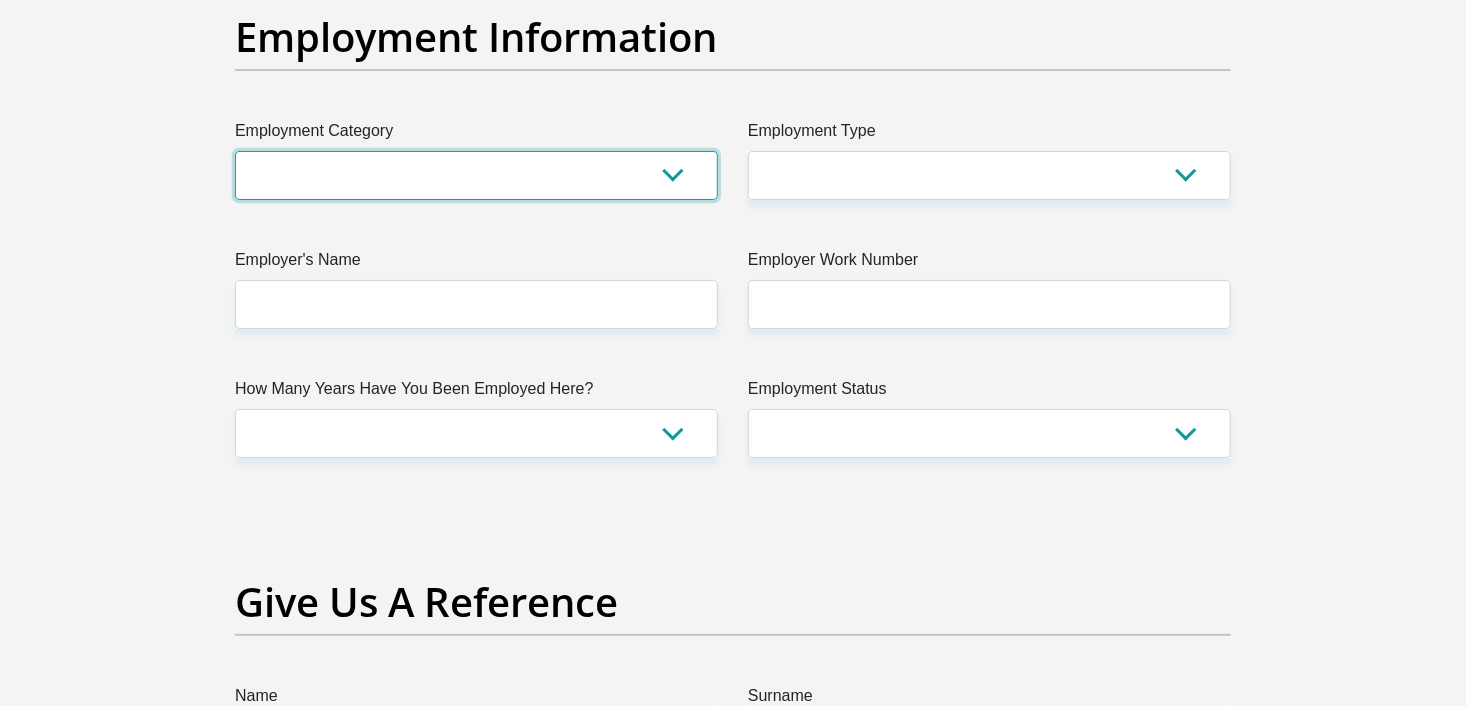 click on "AGRICULTURE
ALCOHOL & TOBACCO
CONSTRUCTION MATERIALS
METALLURGY
EQUIPMENT FOR RENEWABLE ENERGY
SPECIALIZED CONTRACTORS
CAR
GAMING (INCL. INTERNET
OTHER WHOLESALE
UNLICENSED PHARMACEUTICALS
CURRENCY EXCHANGE HOUSES
OTHER FINANCIAL INSTITUTIONS & INSURANCE
REAL ESTATE AGENTS
OIL & GAS
OTHER MATERIALS (E.G. IRON ORE)
PRECIOUS STONES & PRECIOUS METALS
POLITICAL ORGANIZATIONS
RELIGIOUS ORGANIZATIONS(NOT SECTS)
ACTI. HAVING BUSINESS DEAL WITH PUBLIC ADMINISTRATION
LAUNDROMATS" at bounding box center [476, 175] 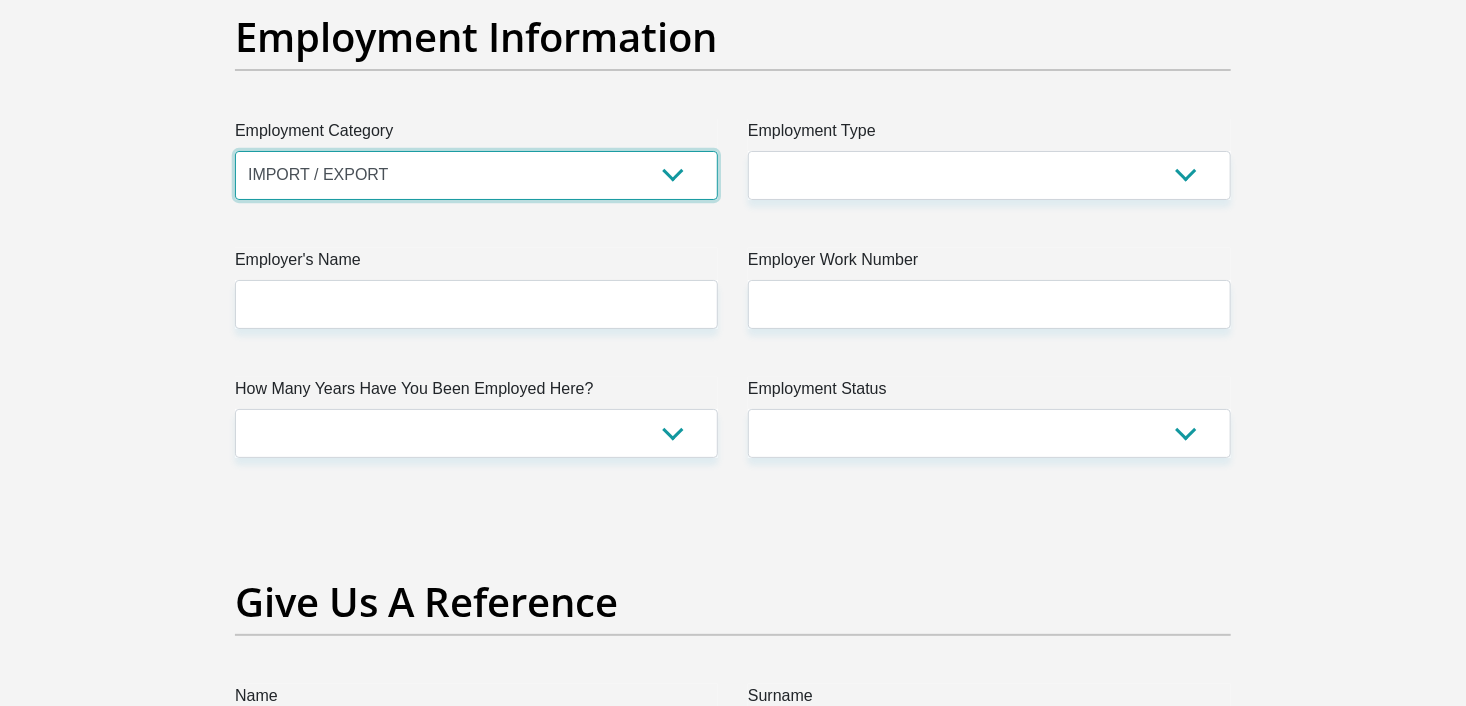 click on "AGRICULTURE
ALCOHOL & TOBACCO
CONSTRUCTION MATERIALS
METALLURGY
EQUIPMENT FOR RENEWABLE ENERGY
SPECIALIZED CONTRACTORS
CAR
GAMING (INCL. INTERNET
OTHER WHOLESALE
UNLICENSED PHARMACEUTICALS
CURRENCY EXCHANGE HOUSES
OTHER FINANCIAL INSTITUTIONS & INSURANCE
REAL ESTATE AGENTS
OIL & GAS
OTHER MATERIALS (E.G. IRON ORE)
PRECIOUS STONES & PRECIOUS METALS
POLITICAL ORGANIZATIONS
RELIGIOUS ORGANIZATIONS(NOT SECTS)
ACTI. HAVING BUSINESS DEAL WITH PUBLIC ADMINISTRATION
LAUNDROMATS" at bounding box center [476, 175] 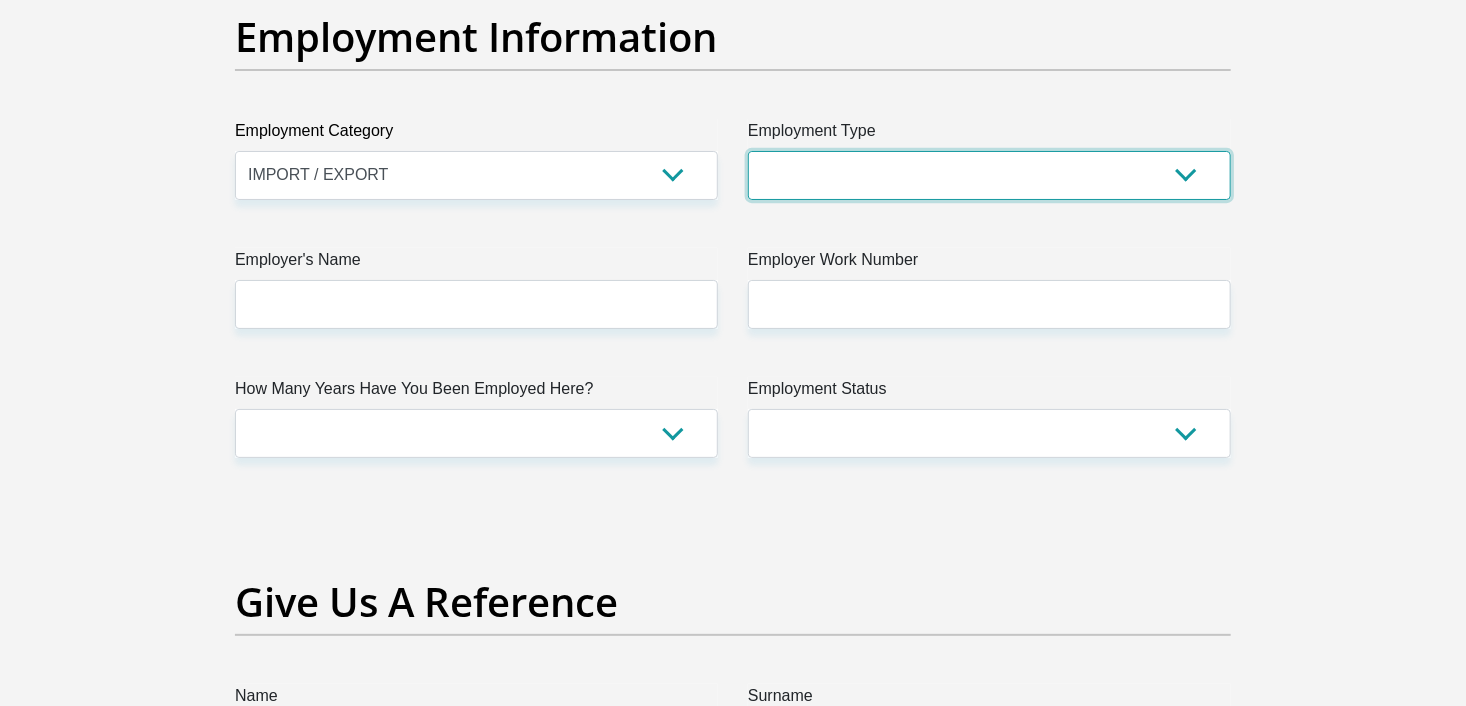 click on "College/Lecturer
Craft Seller
Creative
Driver
Executive
Farmer
Forces - Non Commissioned
Forces - Officer
Hawker
Housewife
Labourer
Licenced Professional
Manager
Miner
Non Licenced Professional
Office Staff/Clerk
Outside Worker
Pensioner
Permanent Teacher
Production/Manufacturing
Sales
Self-Employed
Semi-Professional Worker
Service Industry  Social Worker  Student" at bounding box center (989, 175) 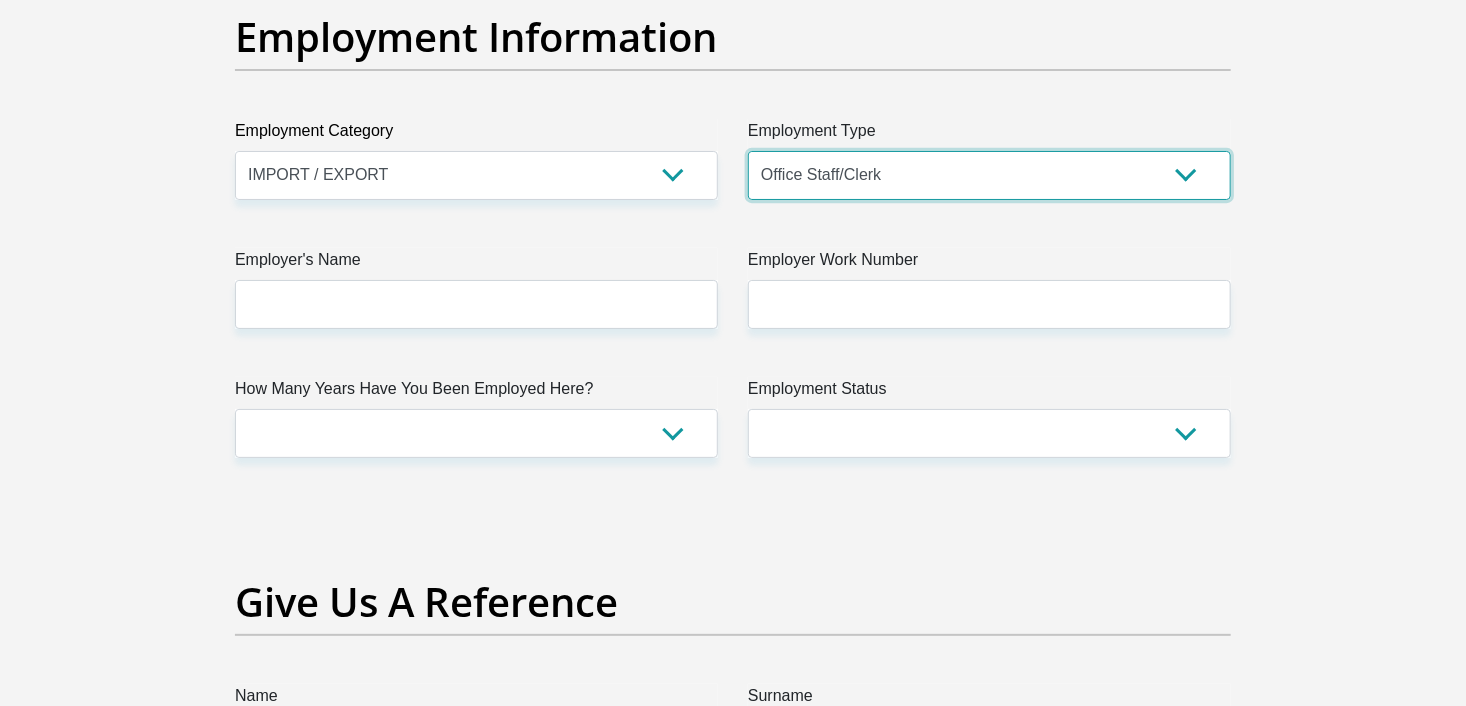 click on "College/Lecturer
Craft Seller
Creative
Driver
Executive
Farmer
Forces - Non Commissioned
Forces - Officer
Hawker
Housewife
Labourer
Licenced Professional
Manager
Miner
Non Licenced Professional
Office Staff/Clerk
Outside Worker
Pensioner
Permanent Teacher
Production/Manufacturing
Sales
Self-Employed
Semi-Professional Worker
Service Industry  Social Worker  Student" at bounding box center [989, 175] 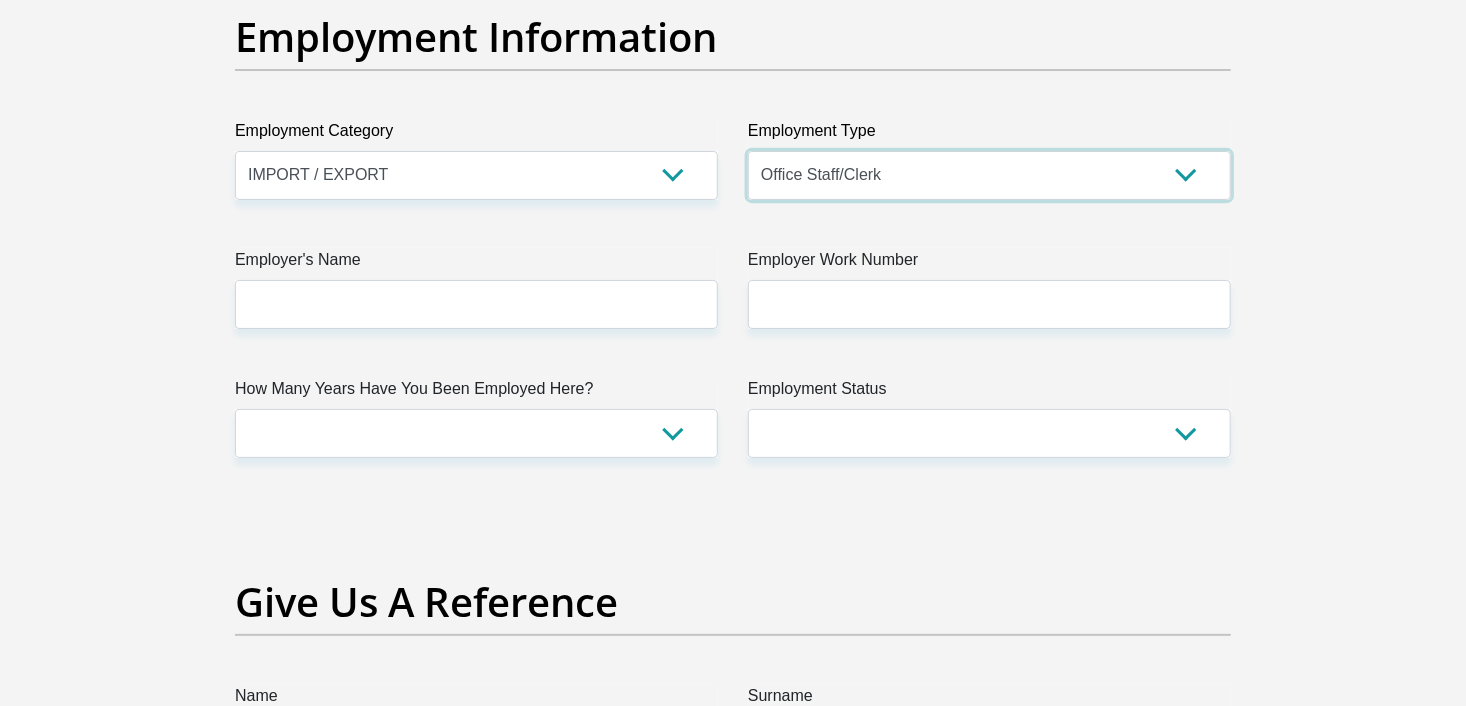 click on "College/Lecturer
Craft Seller
Creative
Driver
Executive
Farmer
Forces - Non Commissioned
Forces - Officer
Hawker
Housewife
Labourer
Licenced Professional
Manager
Miner
Non Licenced Professional
Office Staff/Clerk
Outside Worker
Pensioner
Permanent Teacher
Production/Manufacturing
Sales
Self-Employed
Semi-Professional Worker
Service Industry  Social Worker  Student" at bounding box center (989, 175) 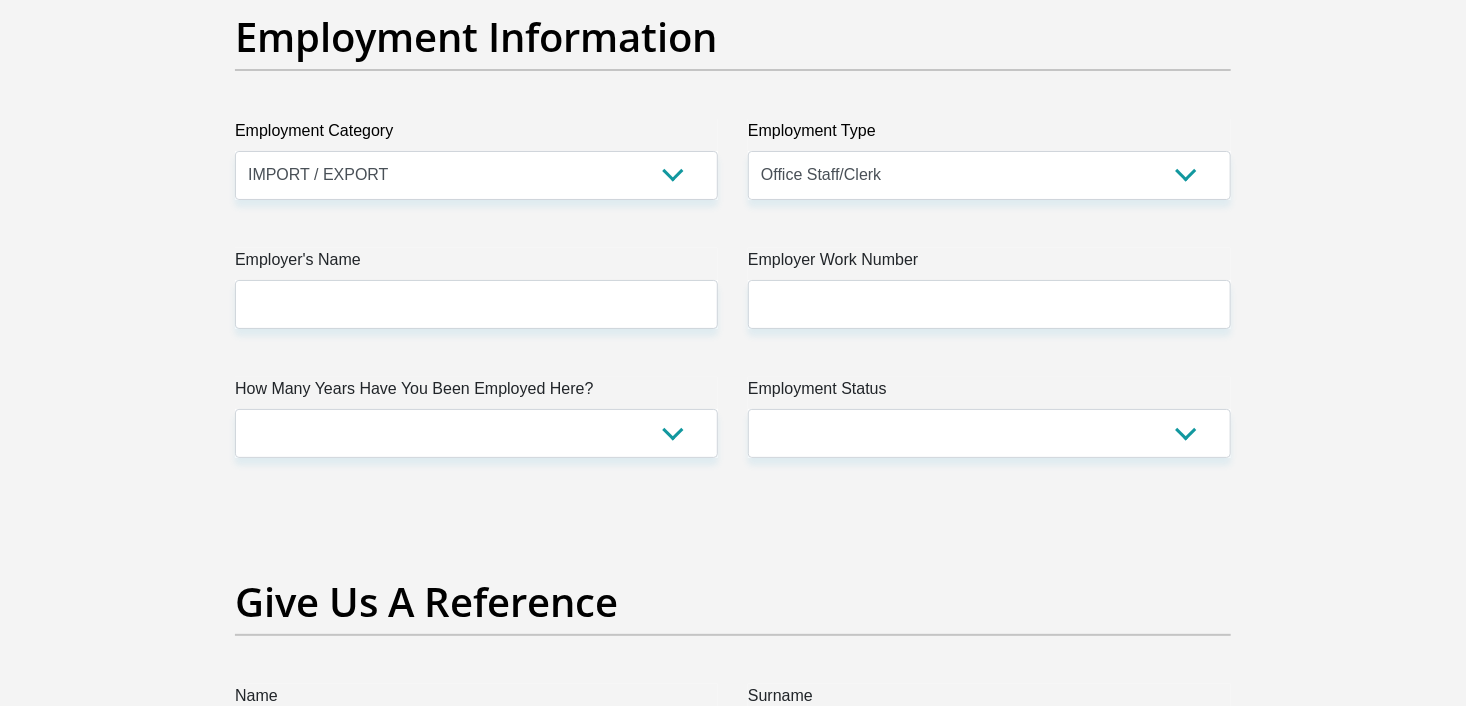 click on "Title
Mr
Ms
Mrs
Dr
Other
First Name
SEBABATSO
Surname
KIBANE
ID Number
9003040284080
Please input valid ID number
Race
Black
Coloured
Indian
White
Other
Contact Number
0733147415
Please input valid contact number
Nationality
South Africa
Afghanistan
Aland Islands  Albania  Algeria" at bounding box center [733, -69] 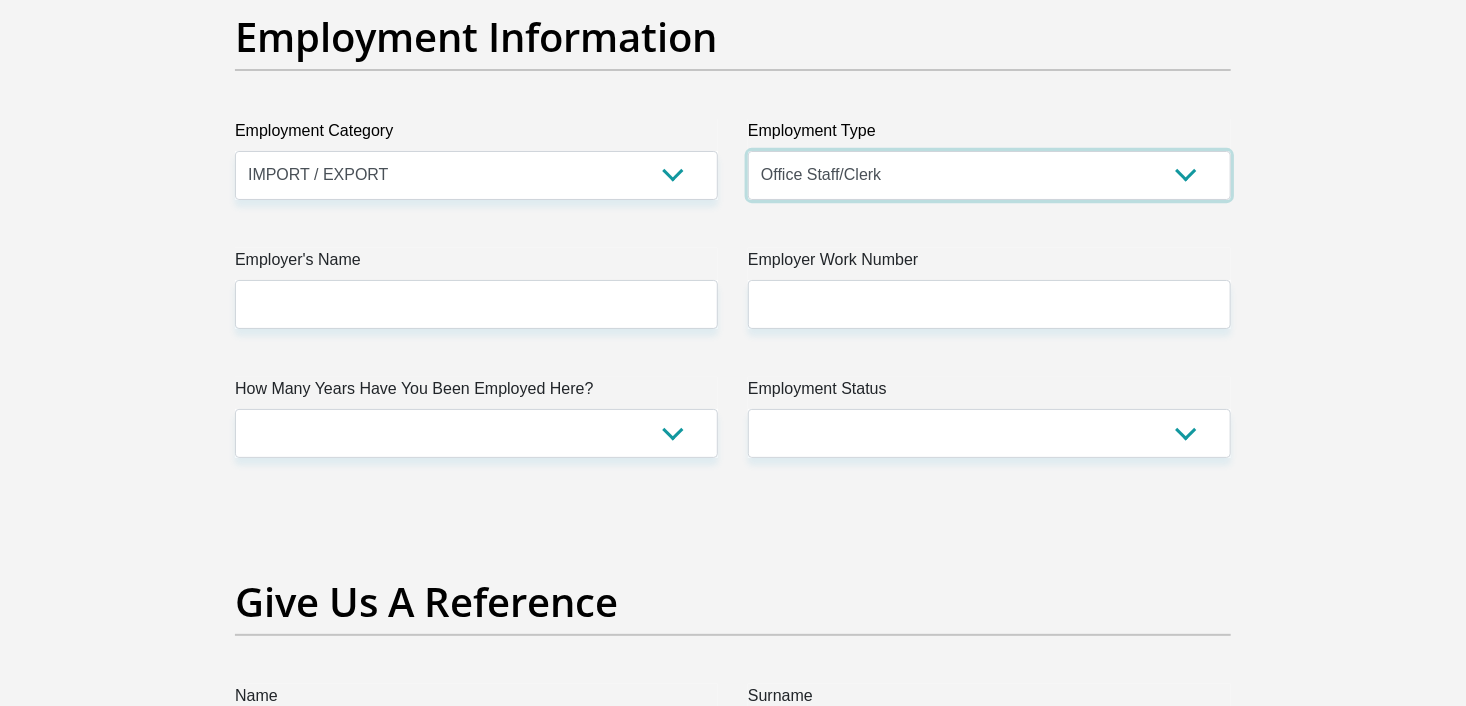 click on "College/Lecturer
Craft Seller
Creative
Driver
Executive
Farmer
Forces - Non Commissioned
Forces - Officer
Hawker
Housewife
Labourer
Licenced Professional
Manager
Miner
Non Licenced Professional
Office Staff/Clerk
Outside Worker
Pensioner
Permanent Teacher
Production/Manufacturing
Sales
Self-Employed
Semi-Professional Worker
Service Industry  Social Worker  Student" at bounding box center (989, 175) 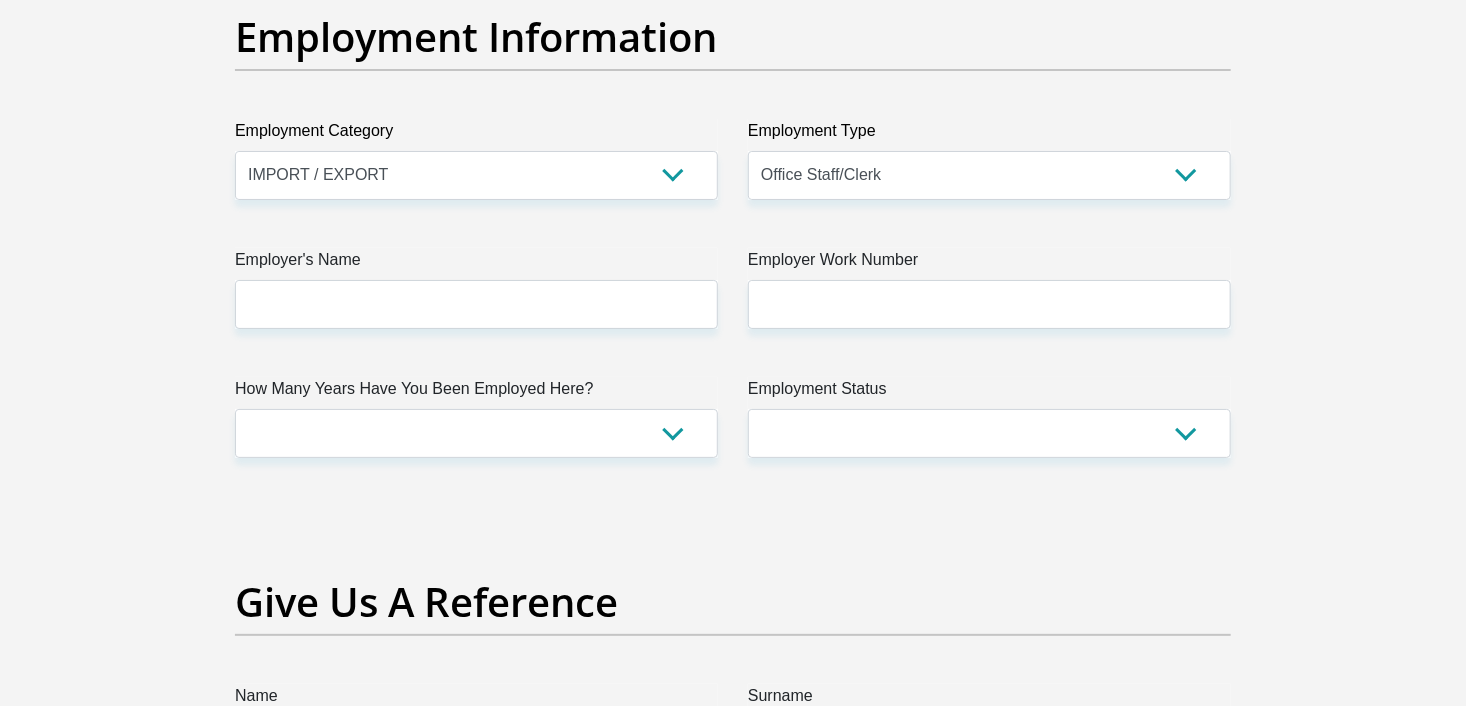 click on "Personal Details
Title
Mr
Ms
Mrs
Dr
Other
First Name
SEBABATSO
Surname
KIBANE
ID Number
9003040284080
Please input valid ID number
Race
Black
Coloured
Indian
White
Other
Contact Number
0733147415
Please input valid contact number" at bounding box center [733, -63] 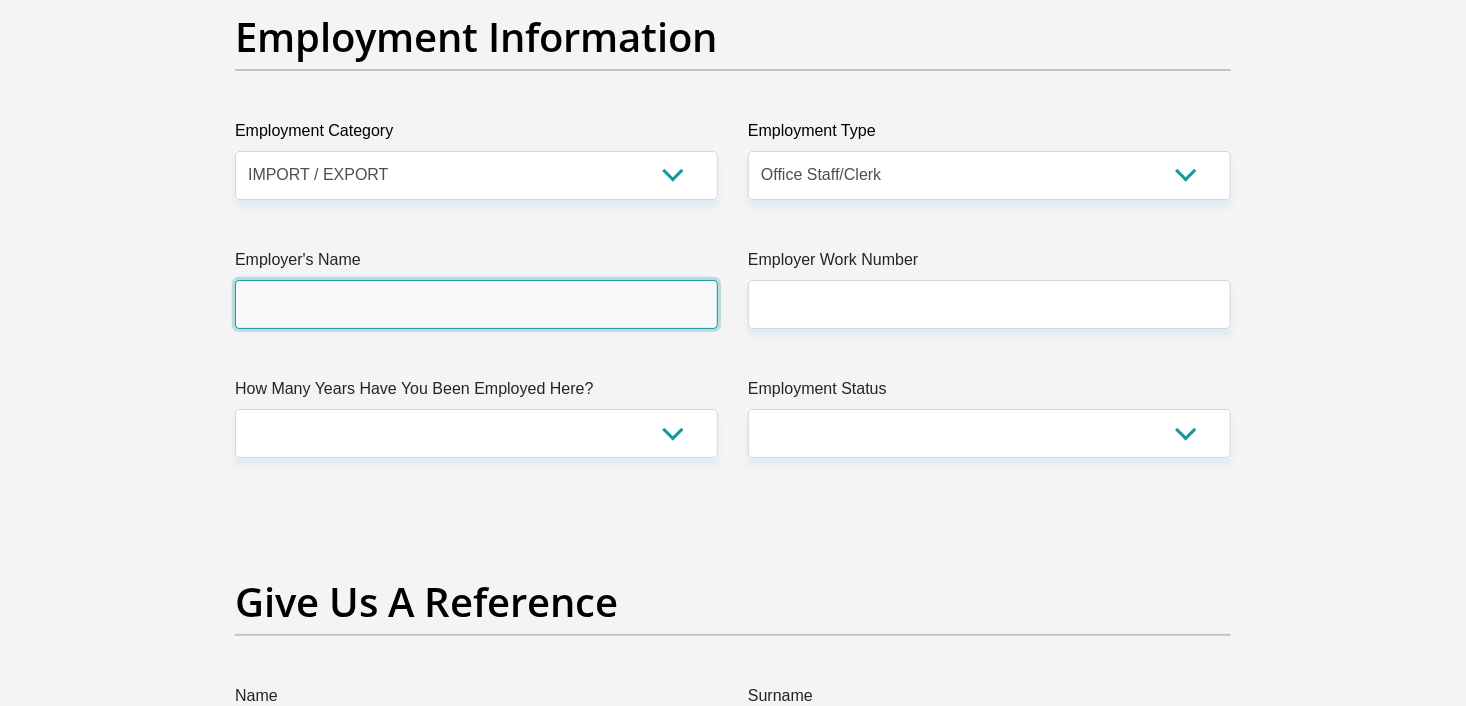 click on "Employer's Name" at bounding box center (476, 304) 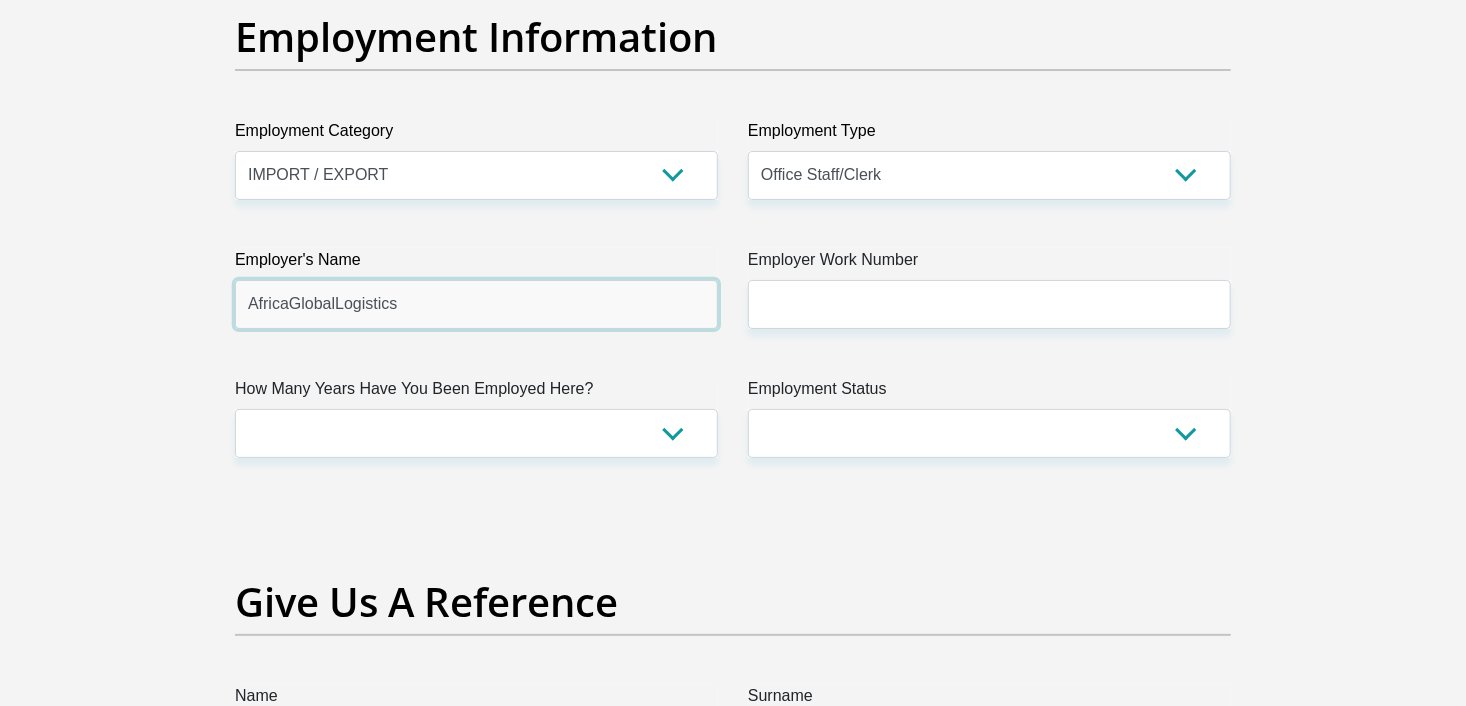 type on "AfricaGlobalLogistics" 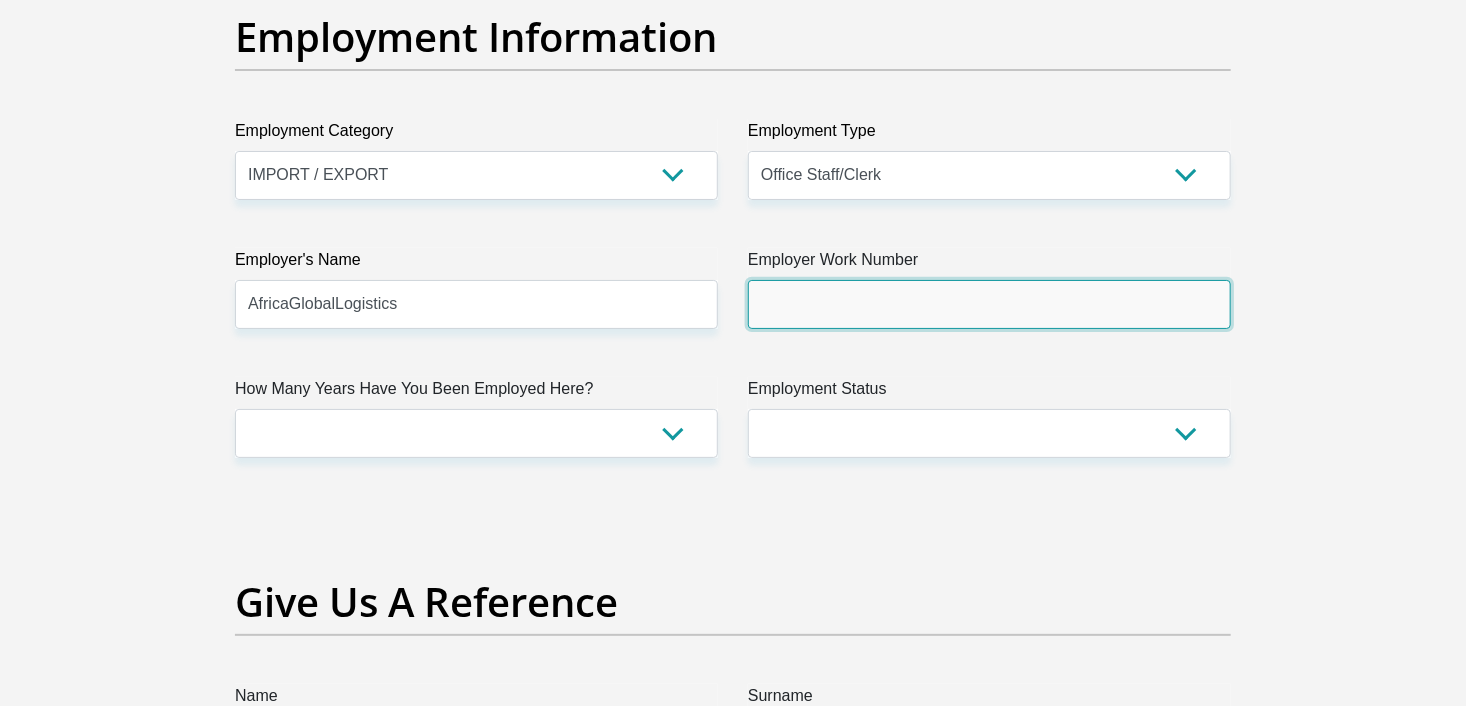click on "Employer Work Number" at bounding box center [989, 304] 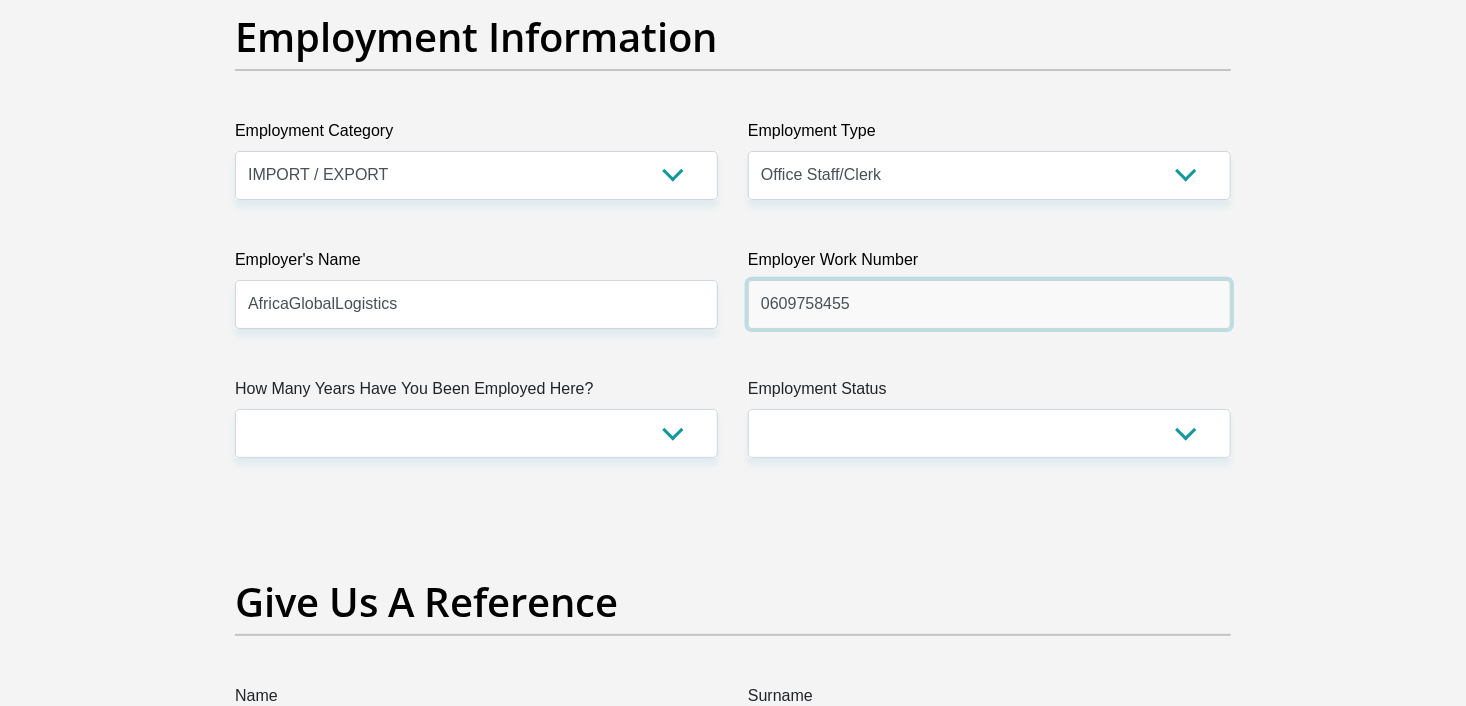 type on "0609758455" 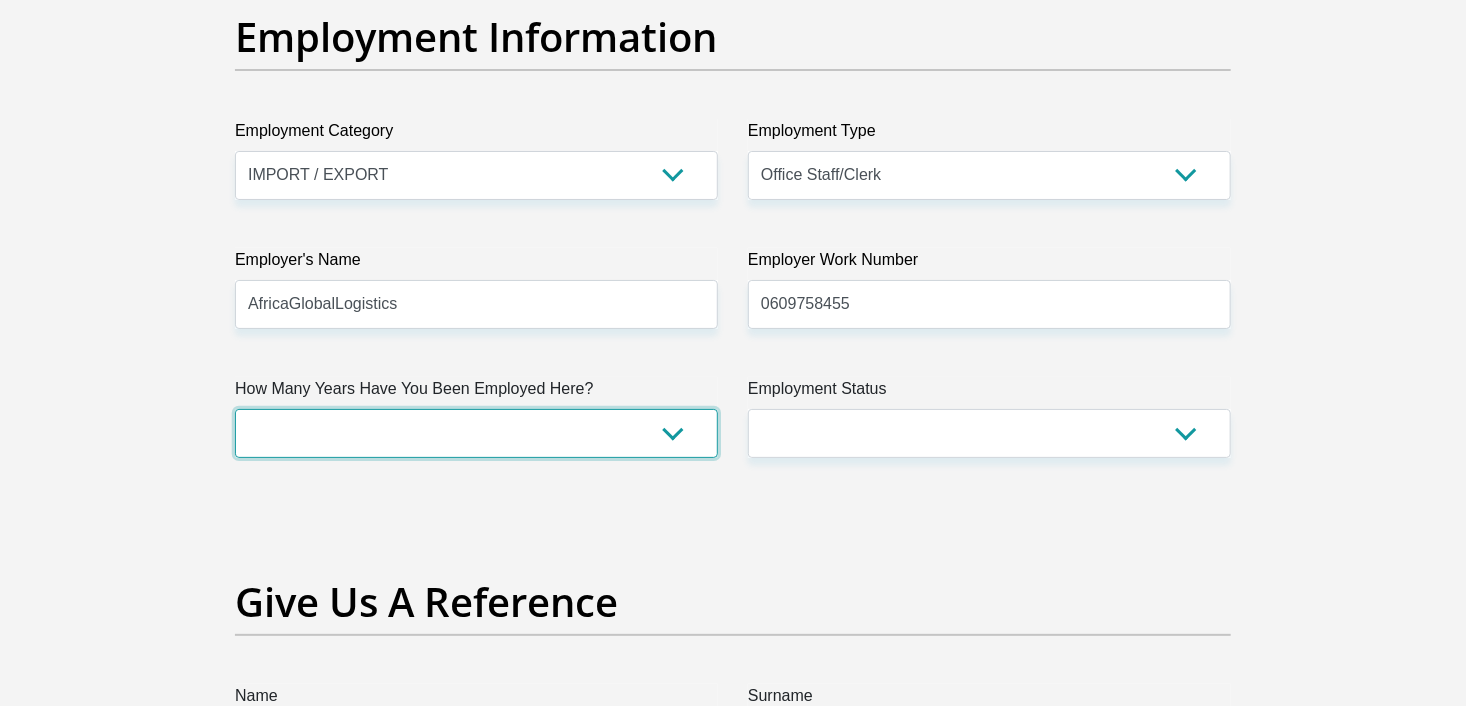 click on "less than 1 year
1-3 years
3-5 years
5+ years" at bounding box center (476, 433) 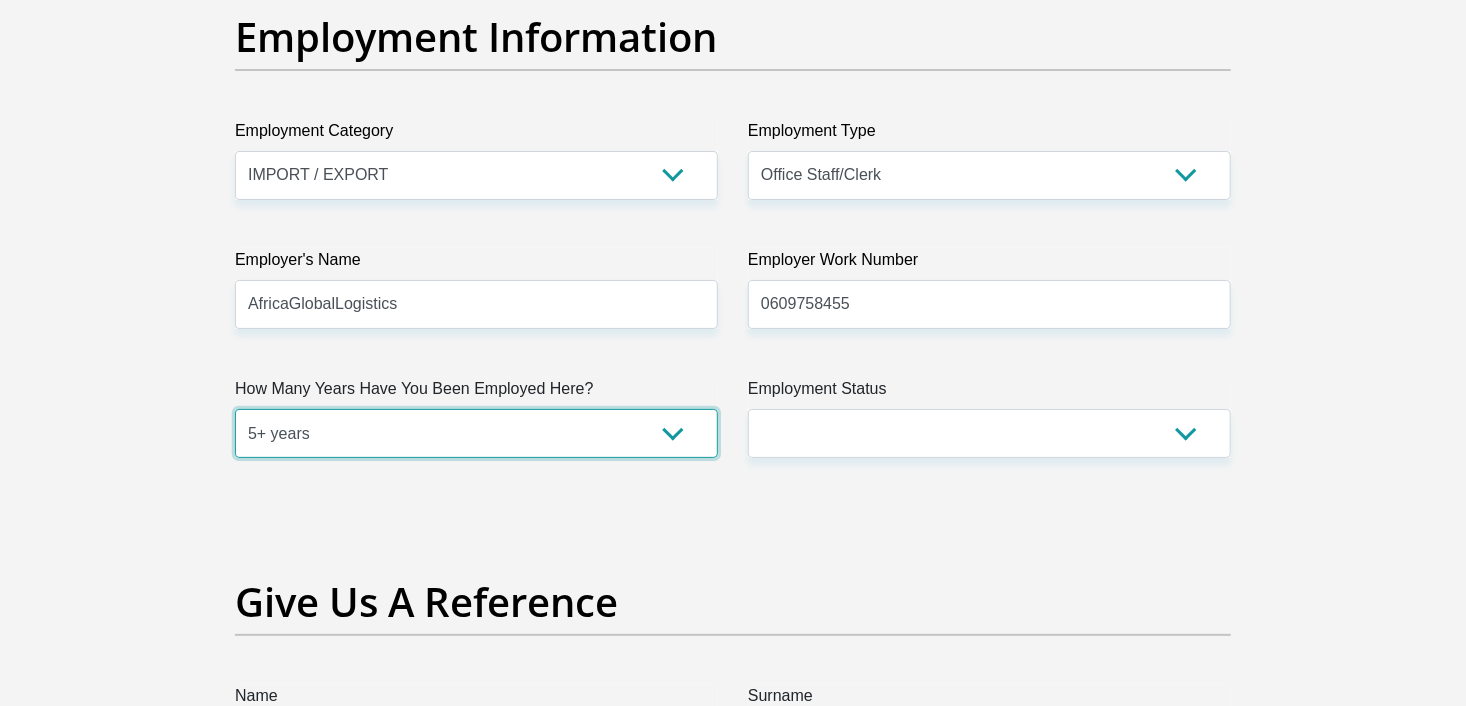 click on "less than 1 year
1-3 years
3-5 years
5+ years" at bounding box center (476, 433) 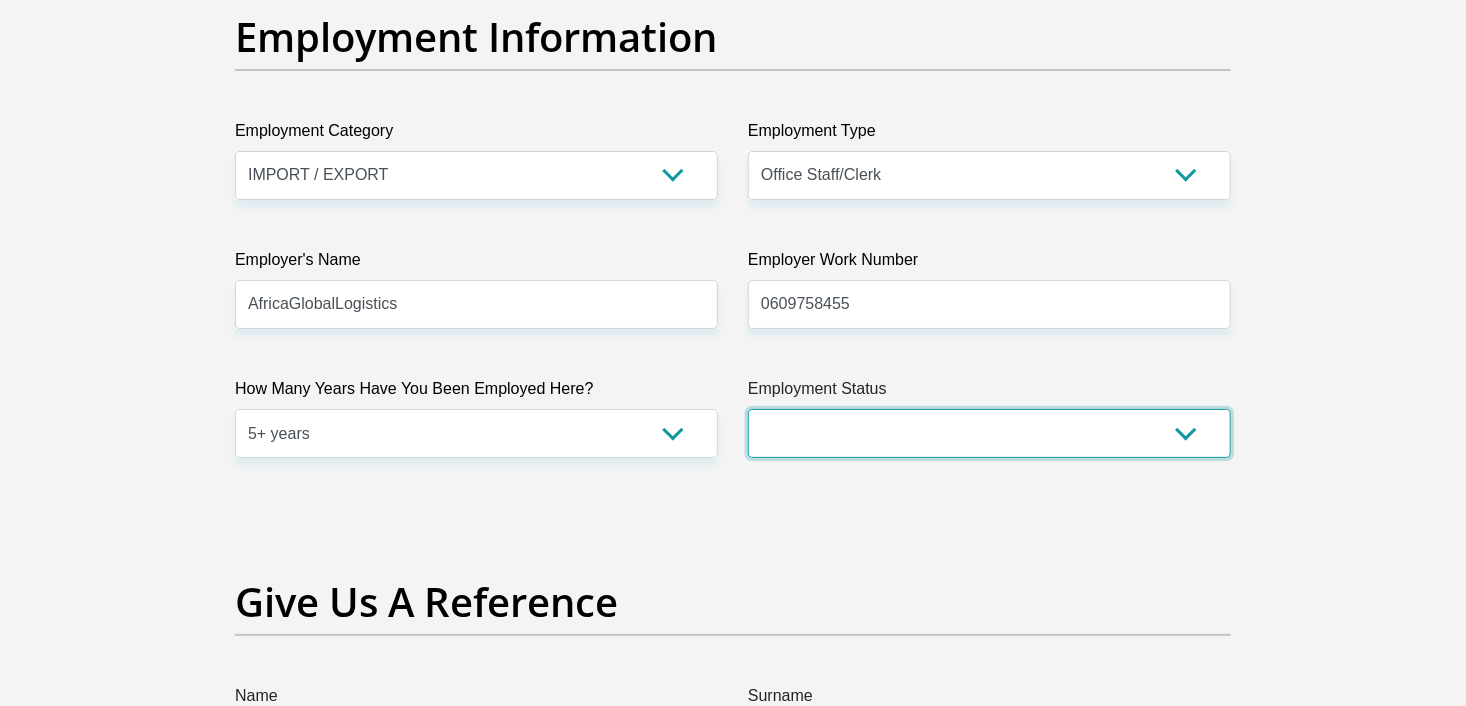 click on "Permanent/Full-time
Part-time/Casual
Contract Worker
Self-Employed
Housewife
Retired
Student
Medically Boarded
Disability
Unemployed" at bounding box center [989, 433] 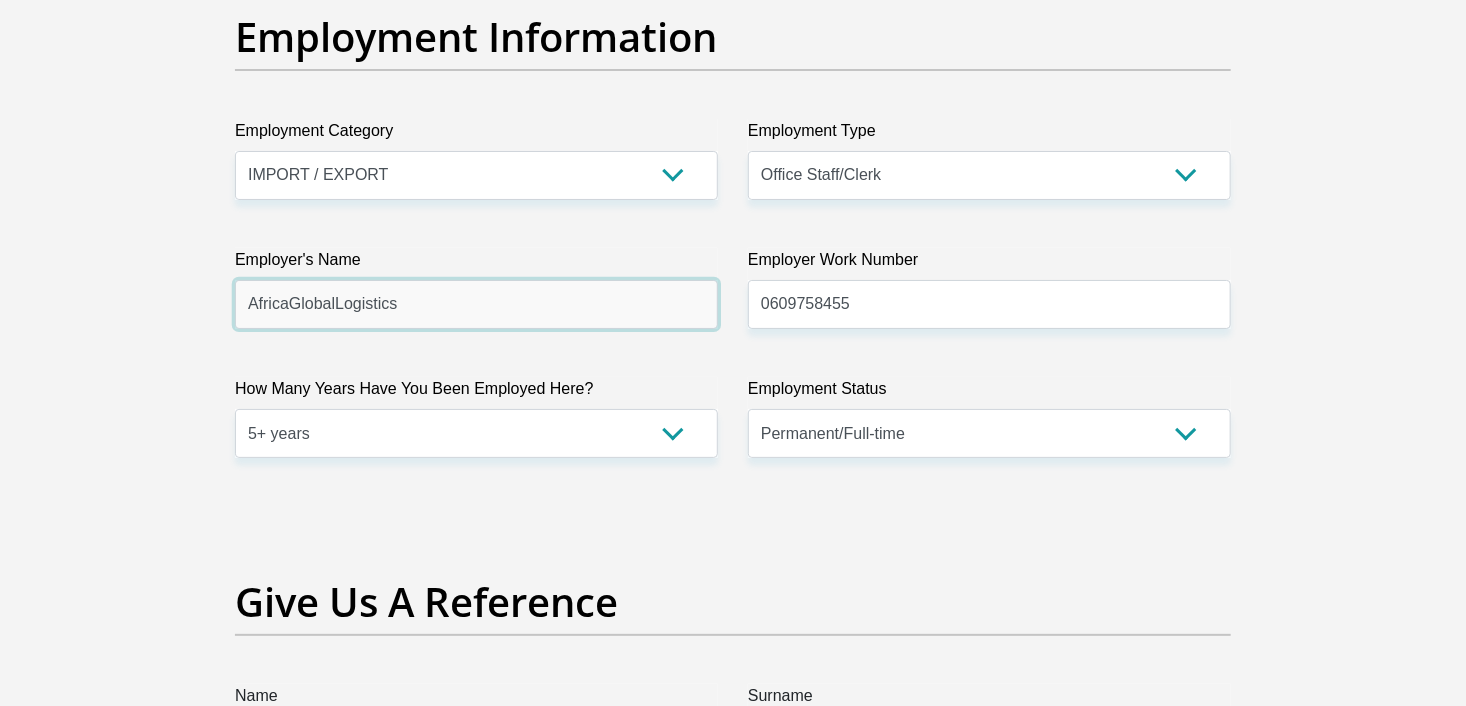 click on "AfricaGlobalLogistics" at bounding box center (476, 304) 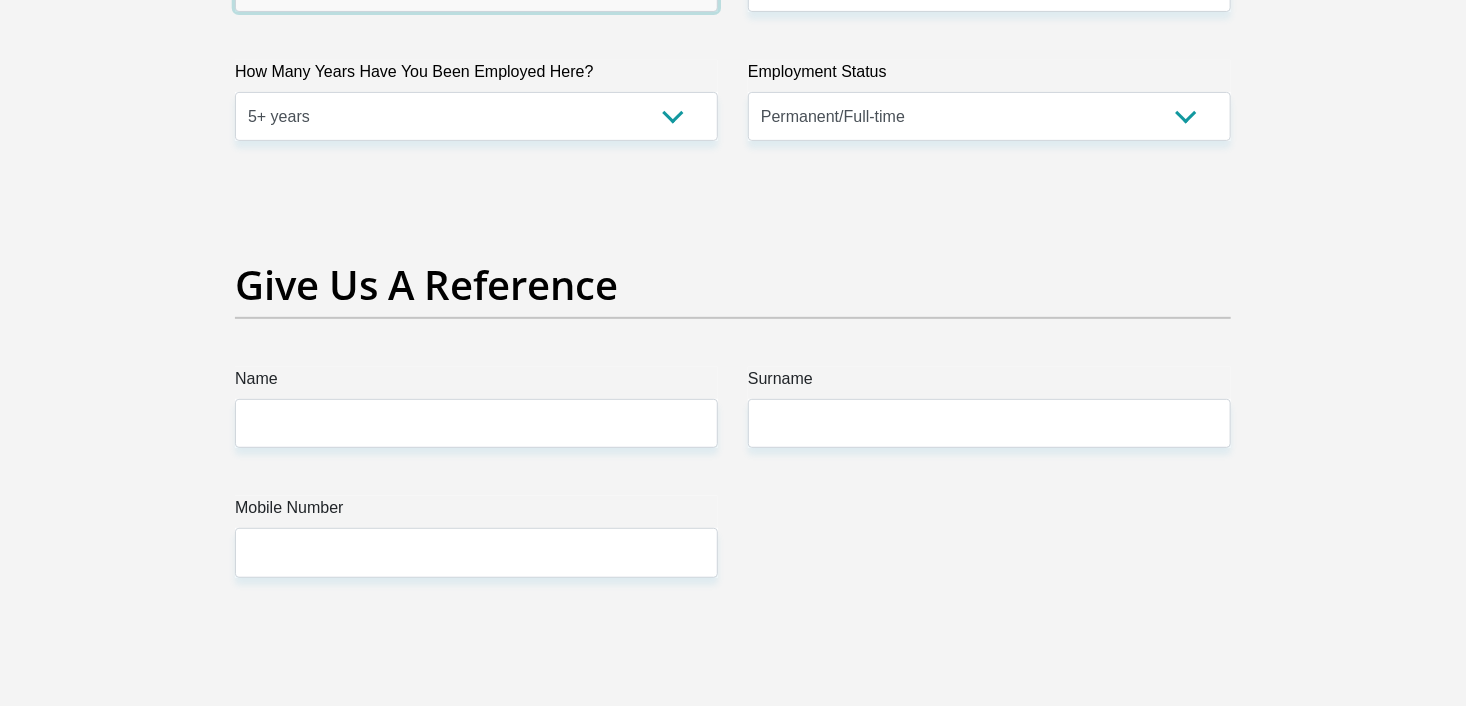 scroll, scrollTop: 3944, scrollLeft: 0, axis: vertical 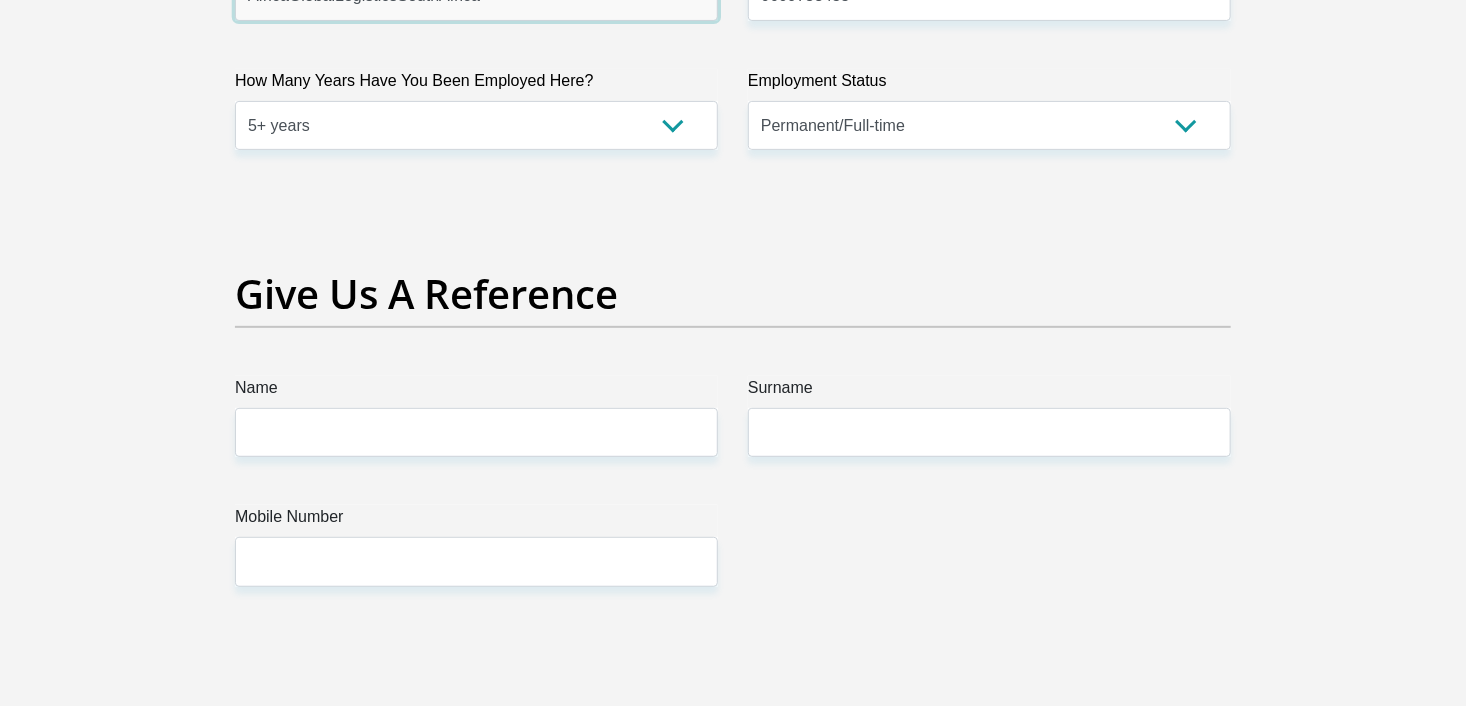 type on "AfricaGlobalLogisticsSouthAfrica" 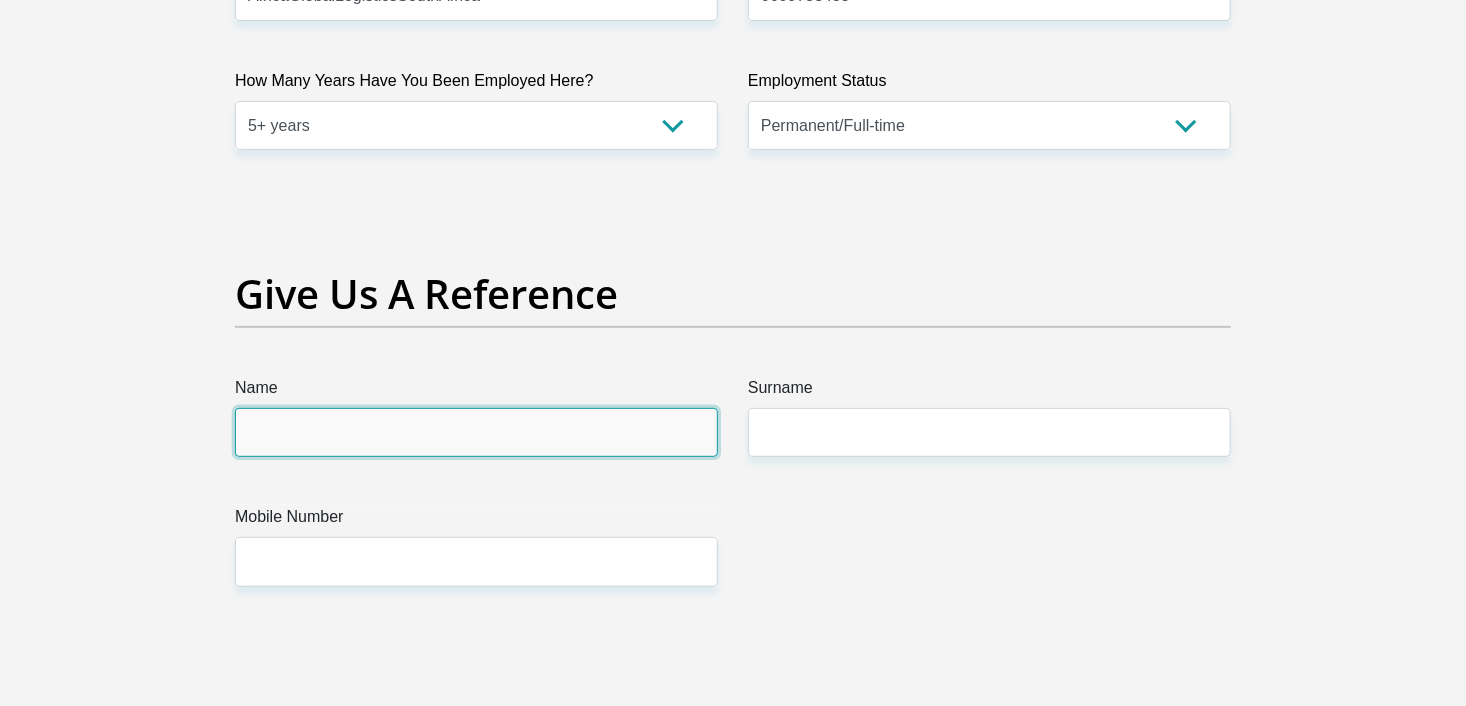 click on "Name" at bounding box center [476, 432] 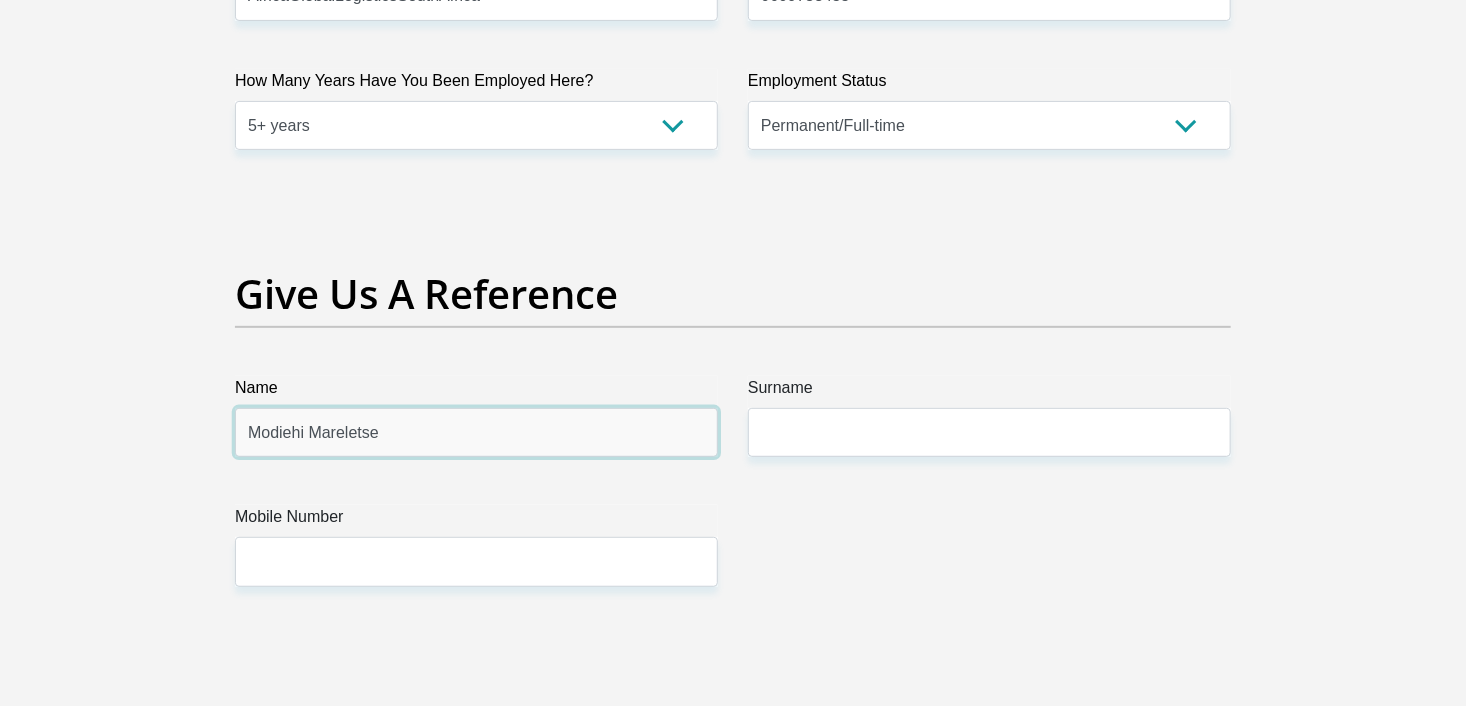 drag, startPoint x: 675, startPoint y: 422, endPoint x: 441, endPoint y: 421, distance: 234.00214 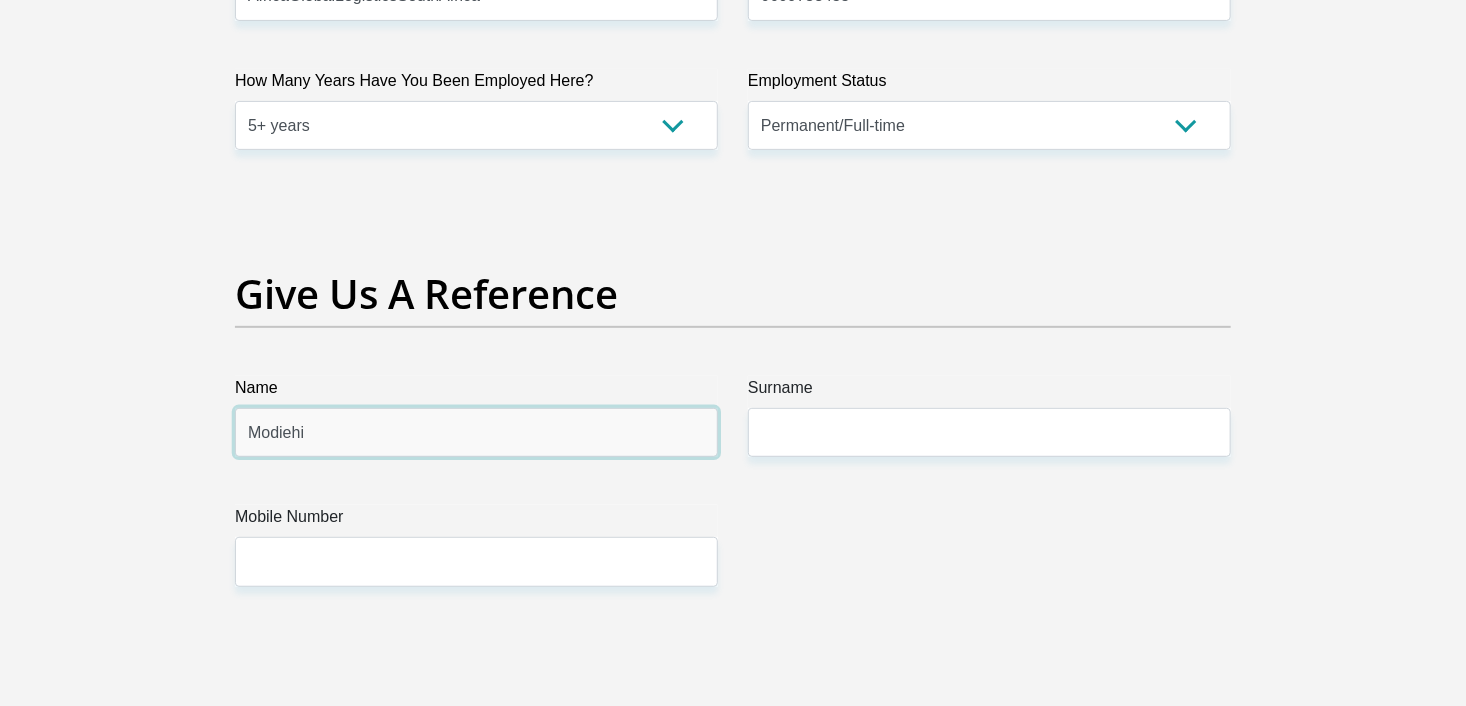 type on "Modiehi" 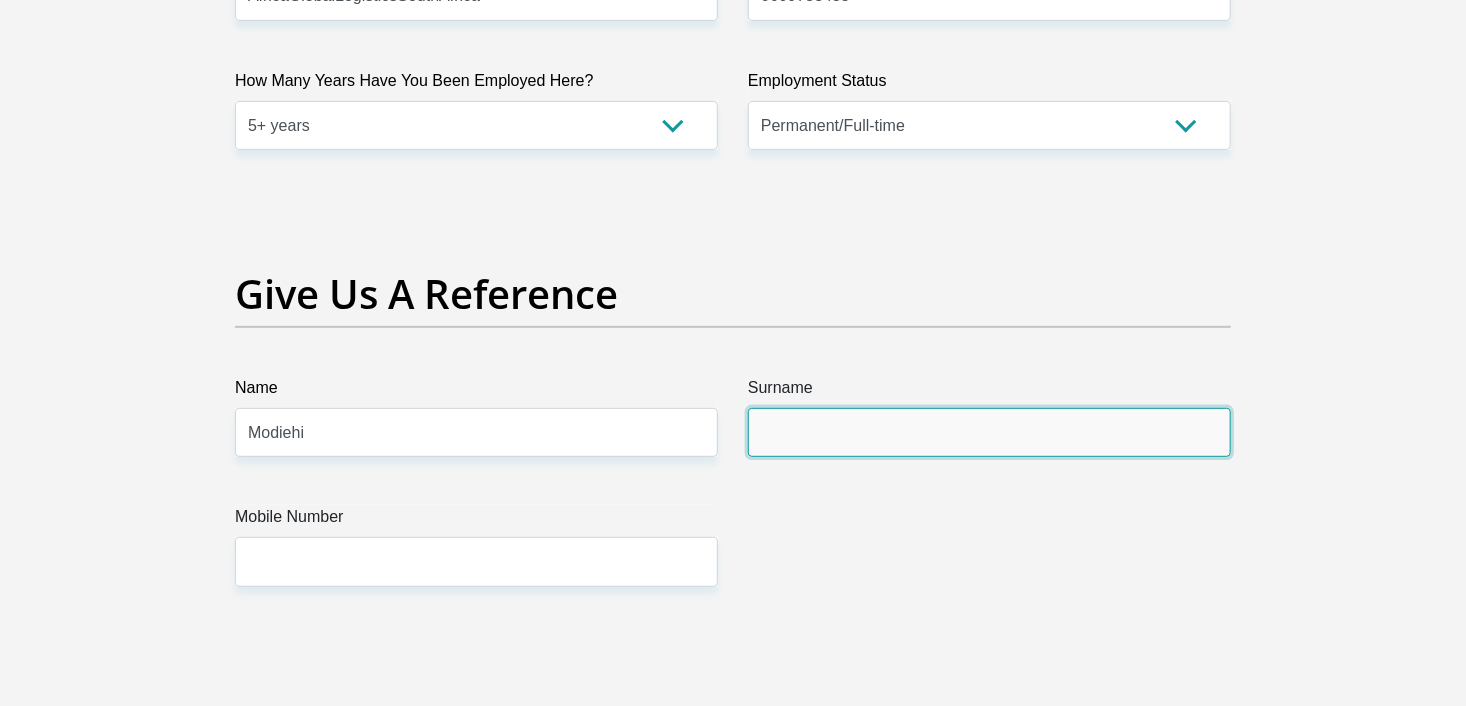 click on "Surname" at bounding box center (989, 432) 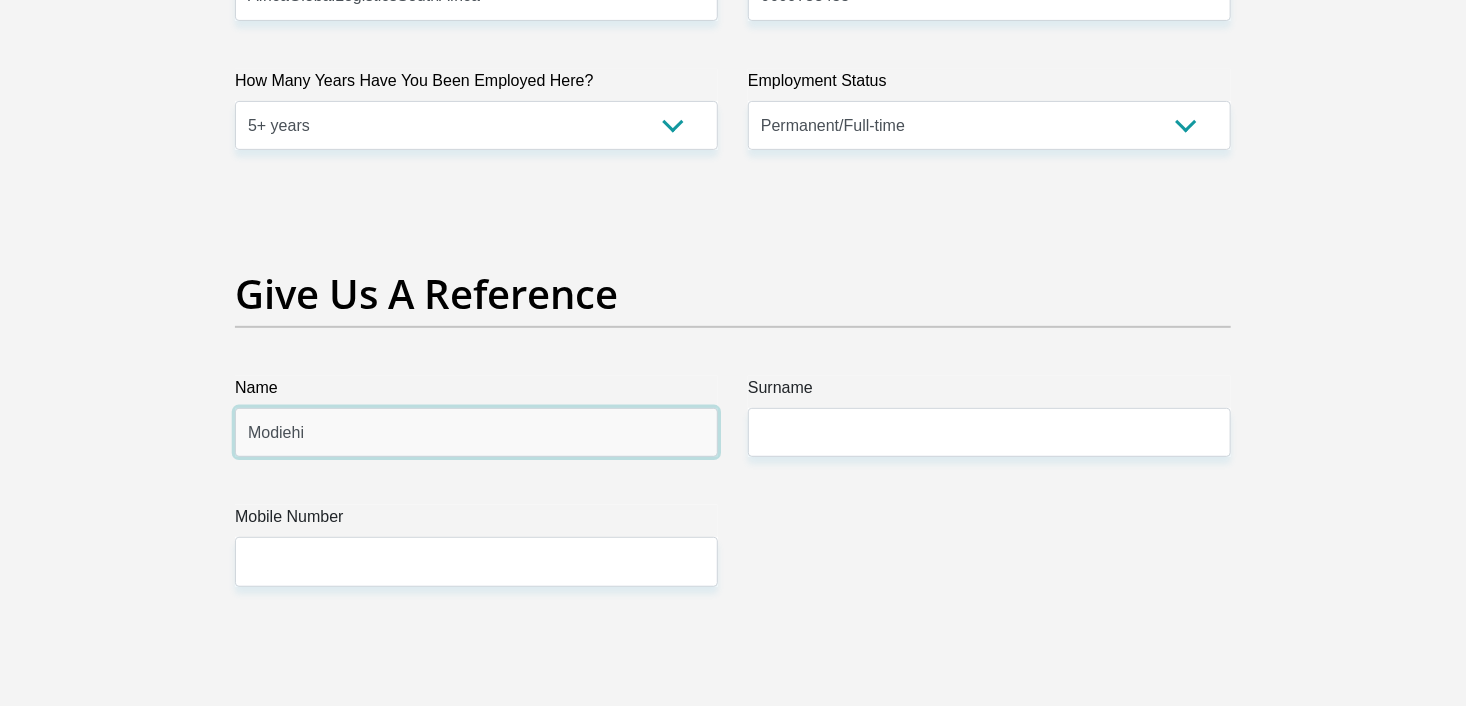 drag, startPoint x: 552, startPoint y: 418, endPoint x: 65, endPoint y: 362, distance: 490.20914 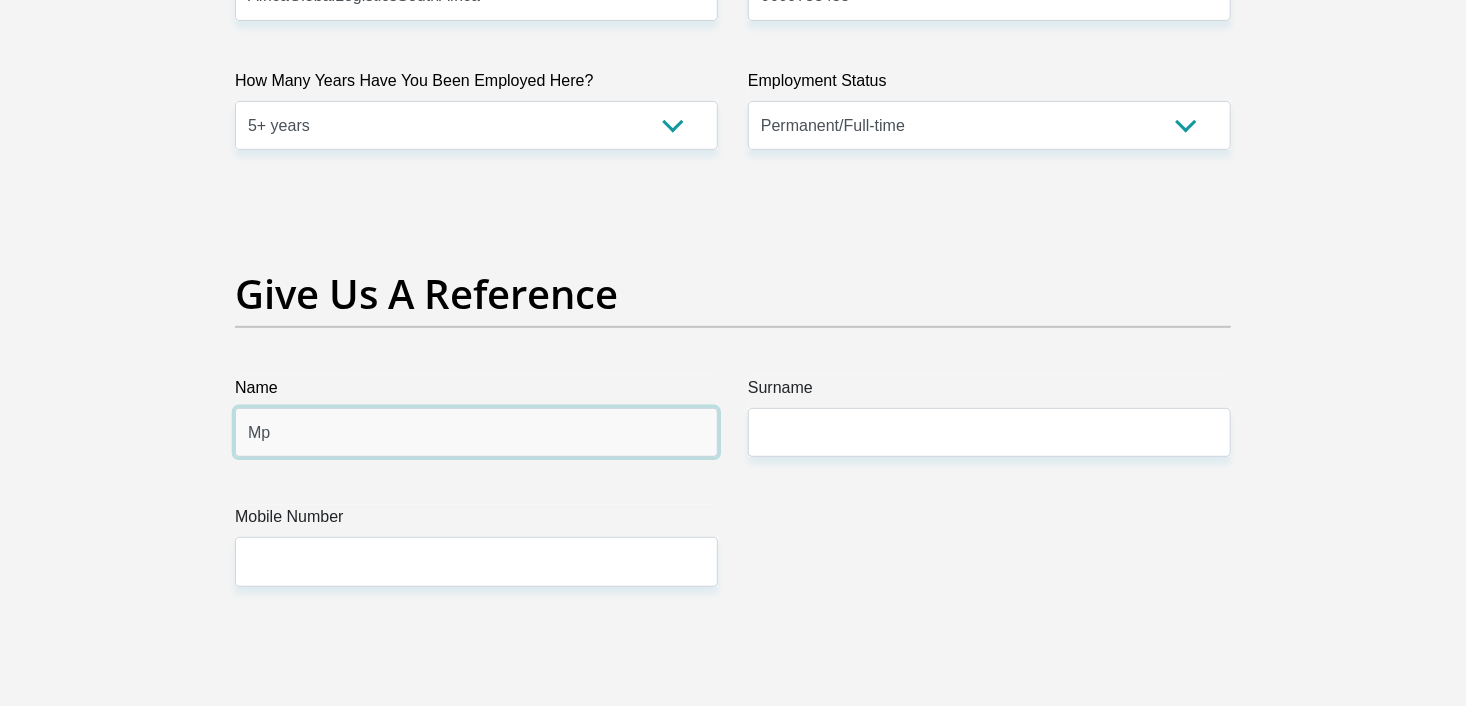 type on "M" 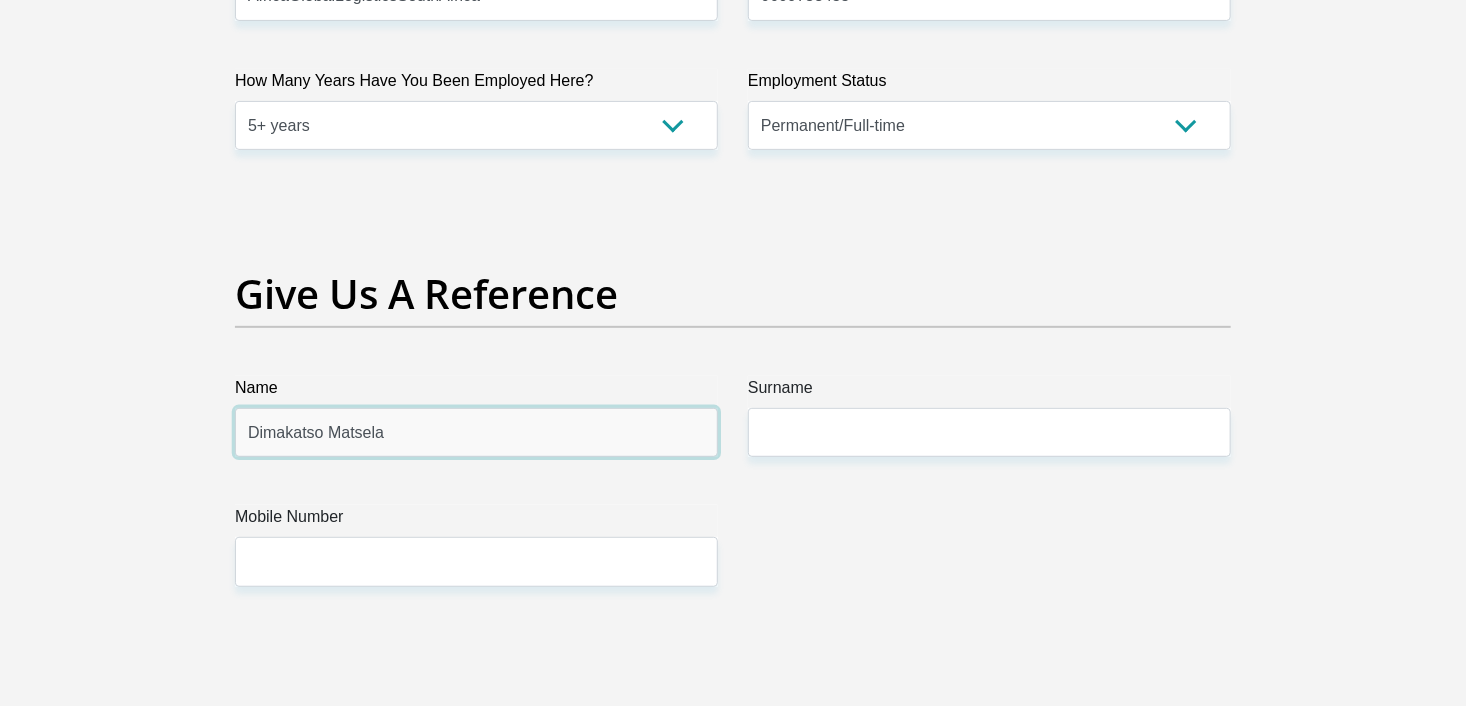 type on "Dimakatso Matsela" 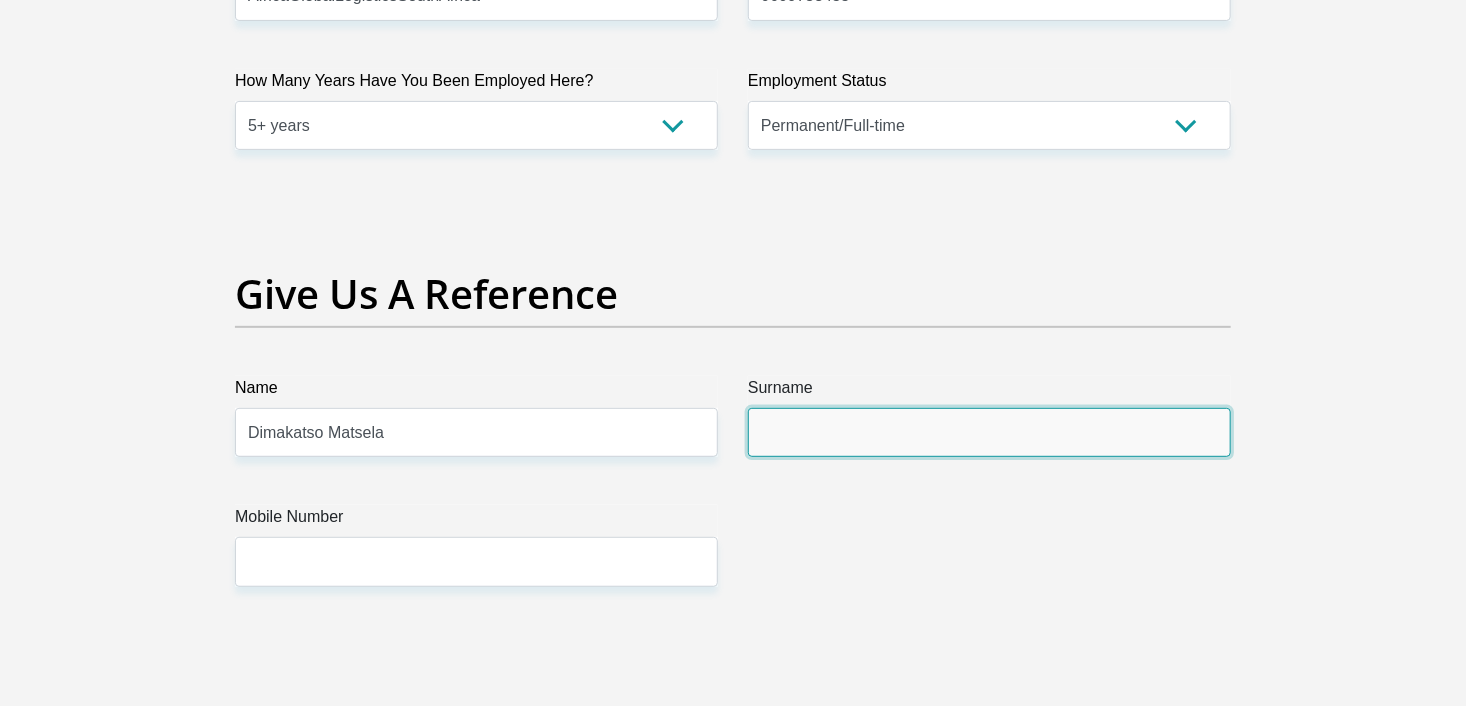 click on "Surname" at bounding box center [989, 432] 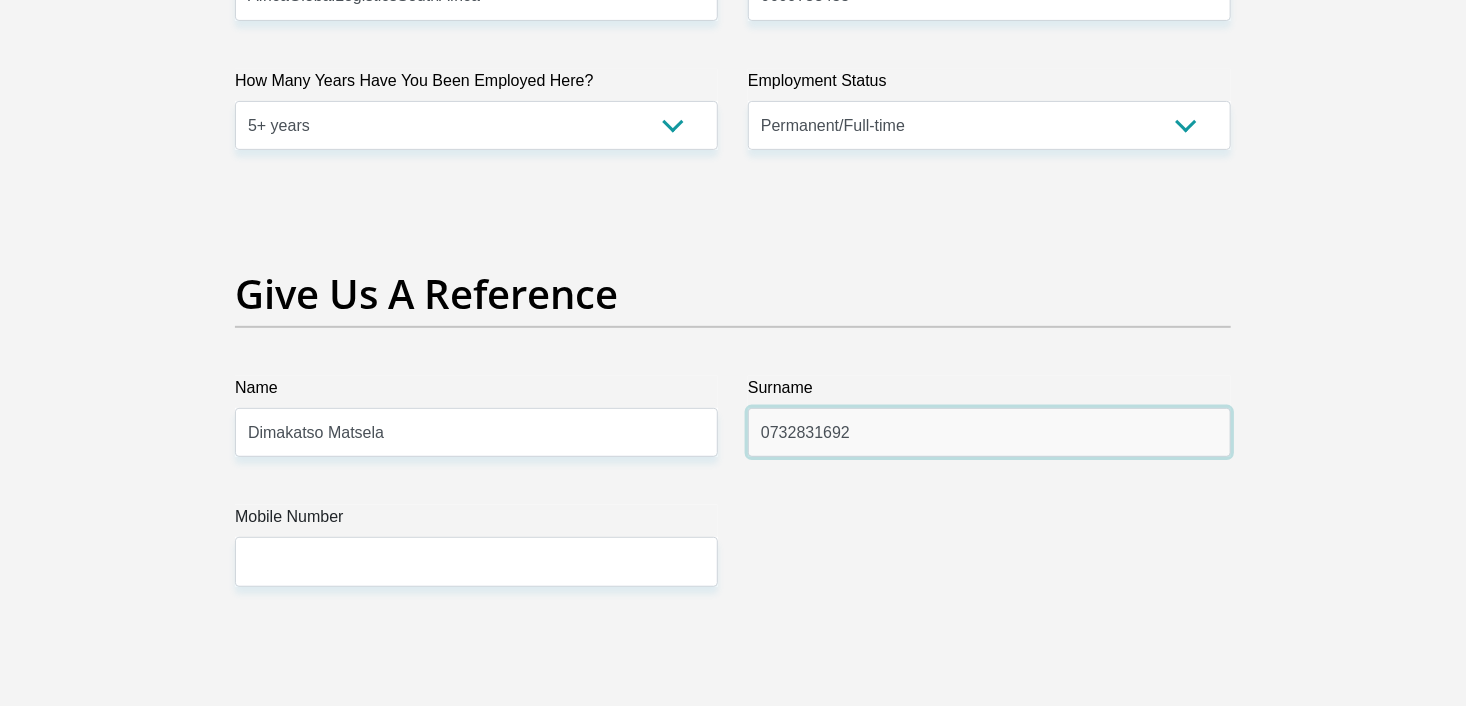 type on "0732831692" 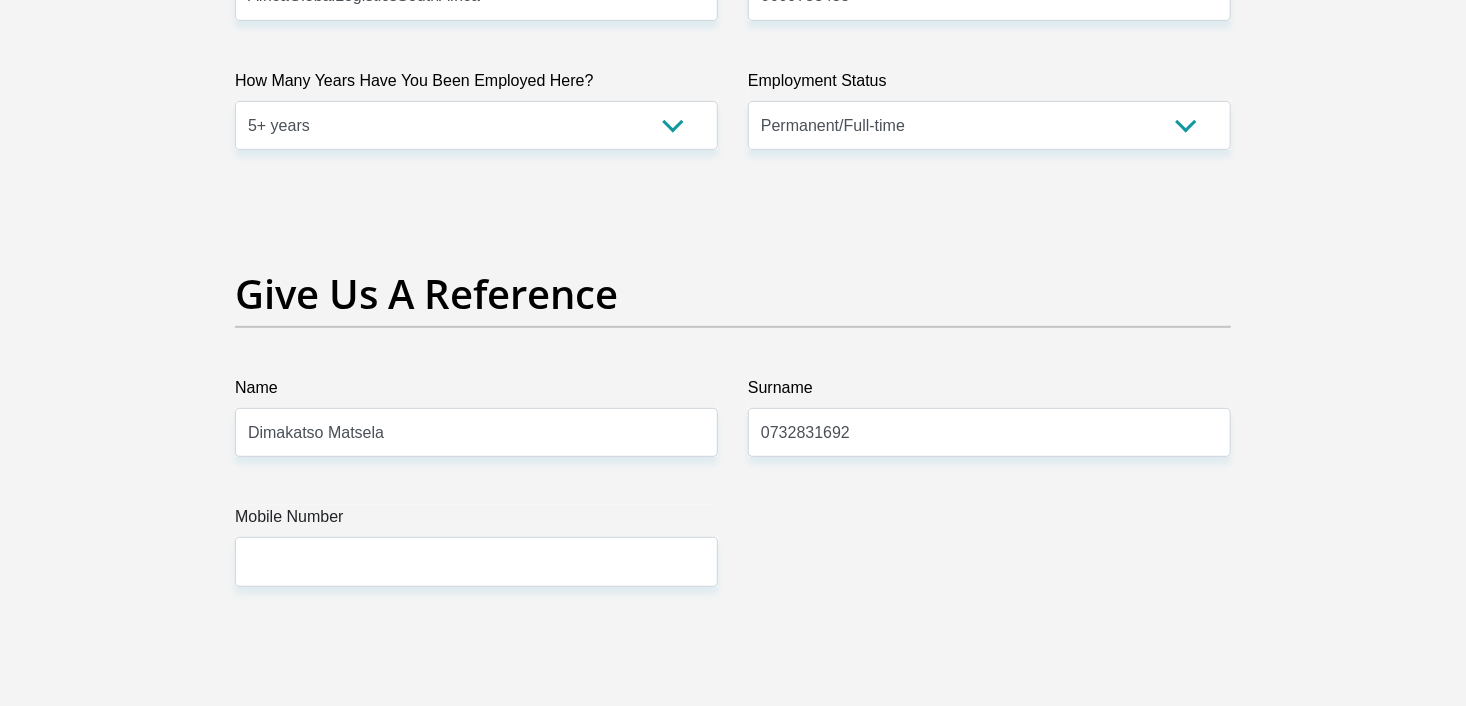 click on "Title
Mr
Ms
Mrs
Dr
Other
First Name
SEBABATSO
Surname
KIBANE
ID Number
9003040284080
Please input valid ID number
Race
Black
Coloured
Indian
White
Other
Contact Number
0733147415
Please input valid contact number
Nationality
South Africa
Afghanistan
Aland Islands  Albania  Algeria" at bounding box center [733, -377] 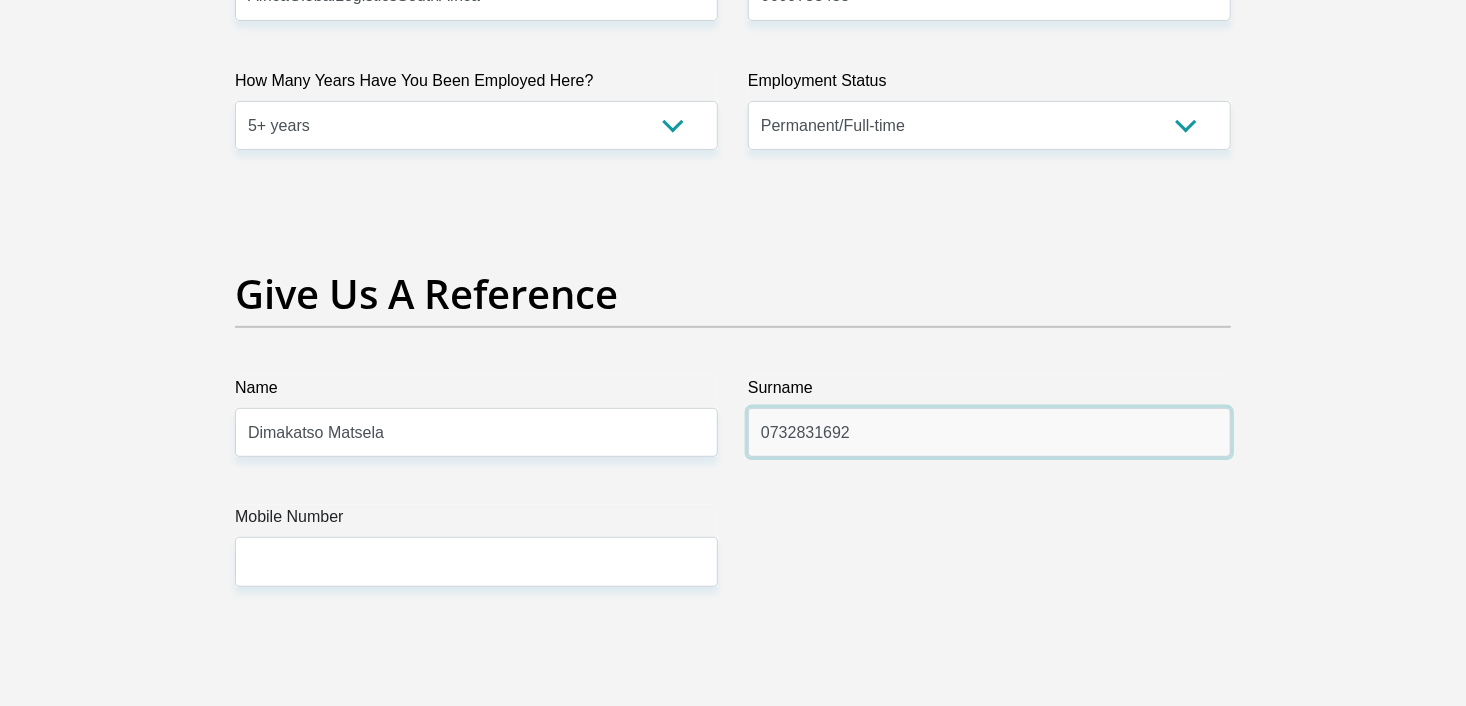 drag, startPoint x: 870, startPoint y: 425, endPoint x: 734, endPoint y: 434, distance: 136.29747 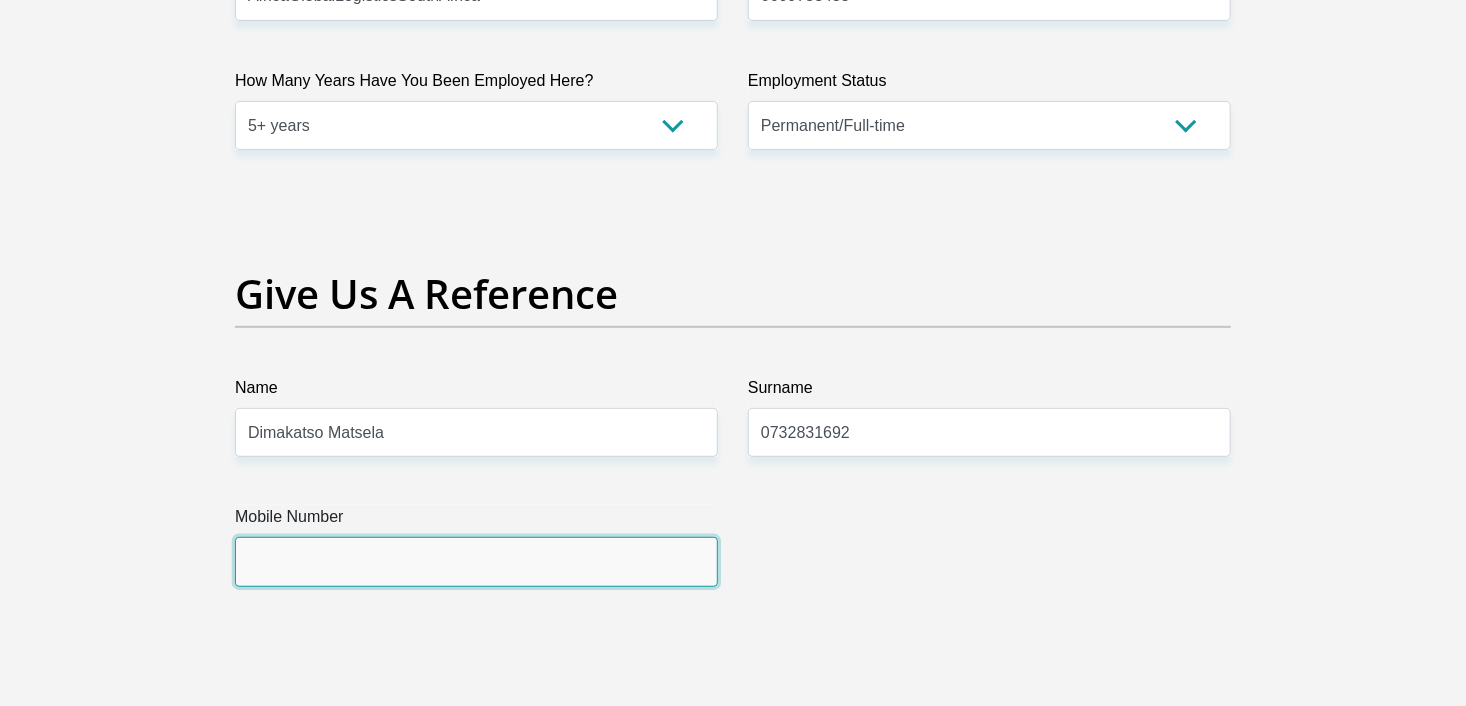 click on "Mobile Number" at bounding box center [476, 561] 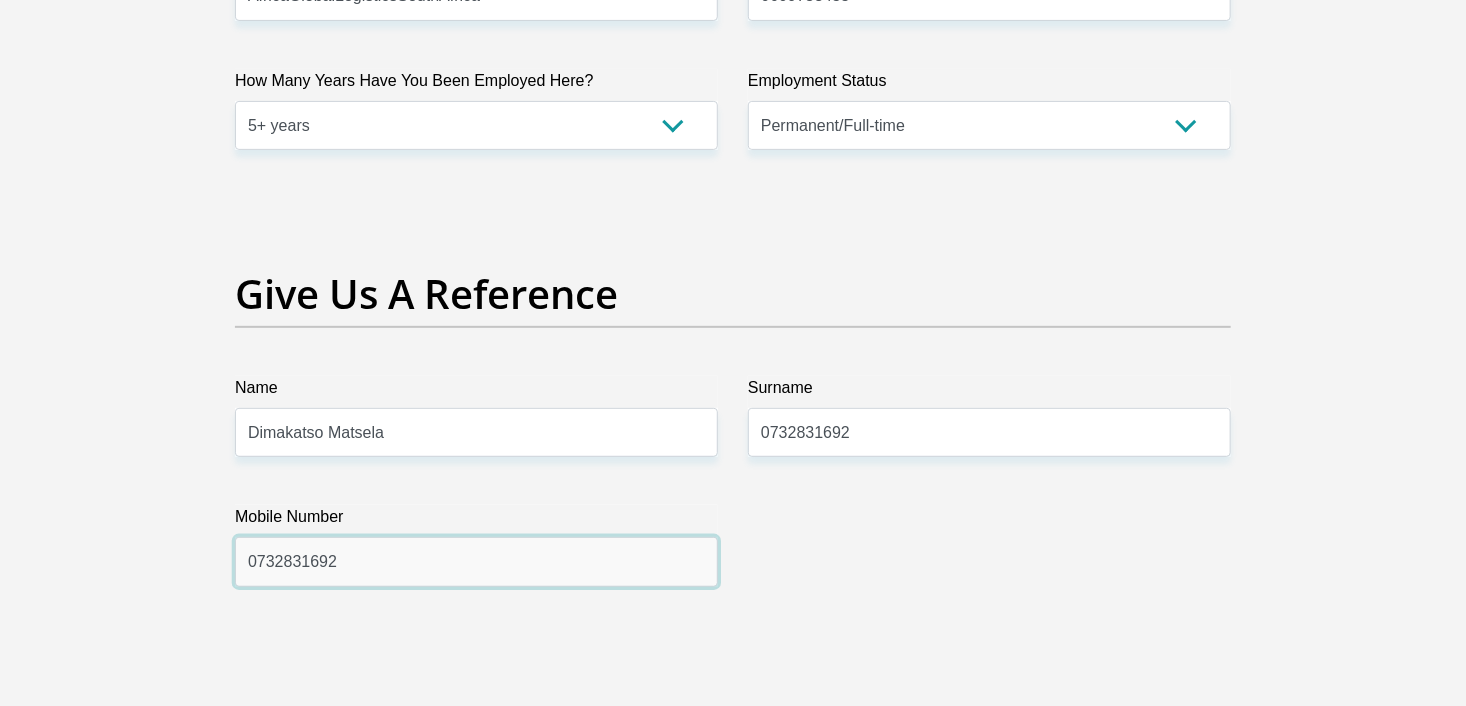 type on "0732831692" 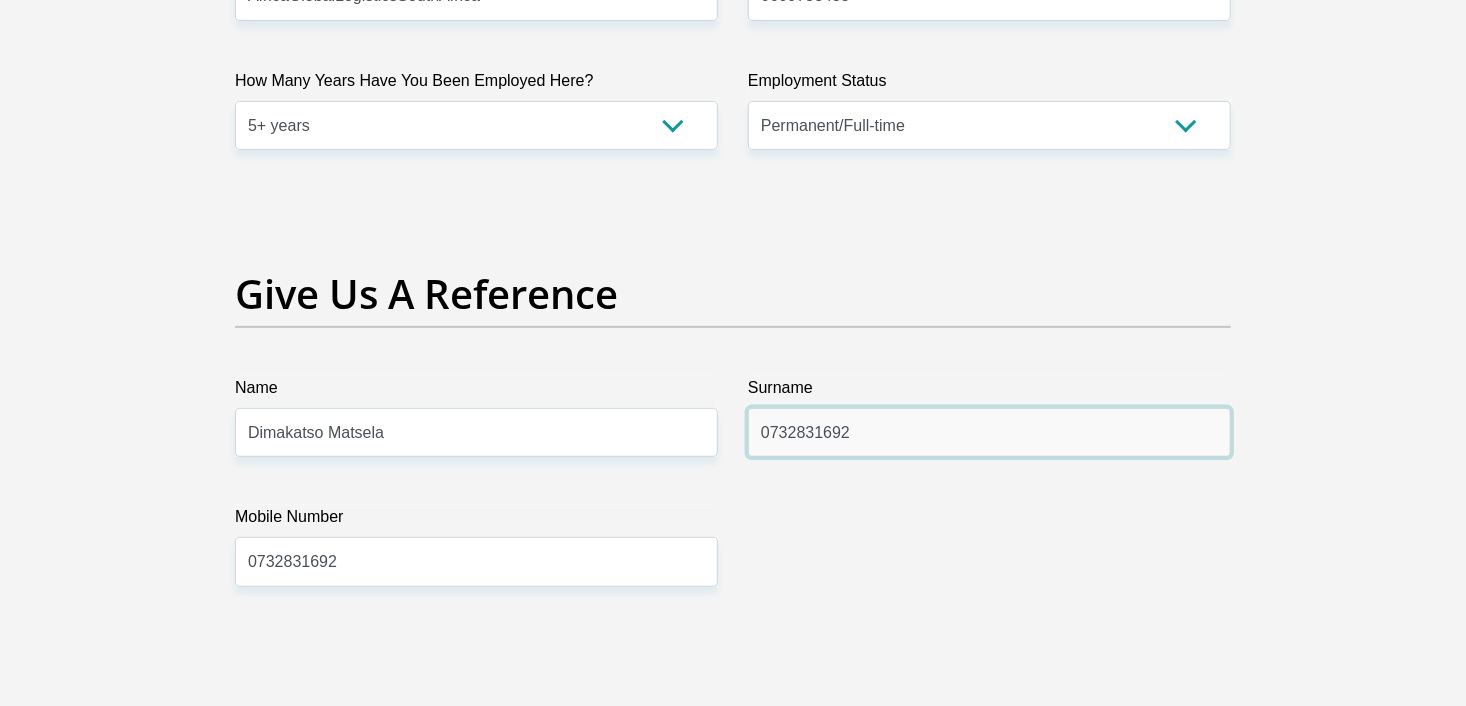click on "0732831692" at bounding box center (989, 432) 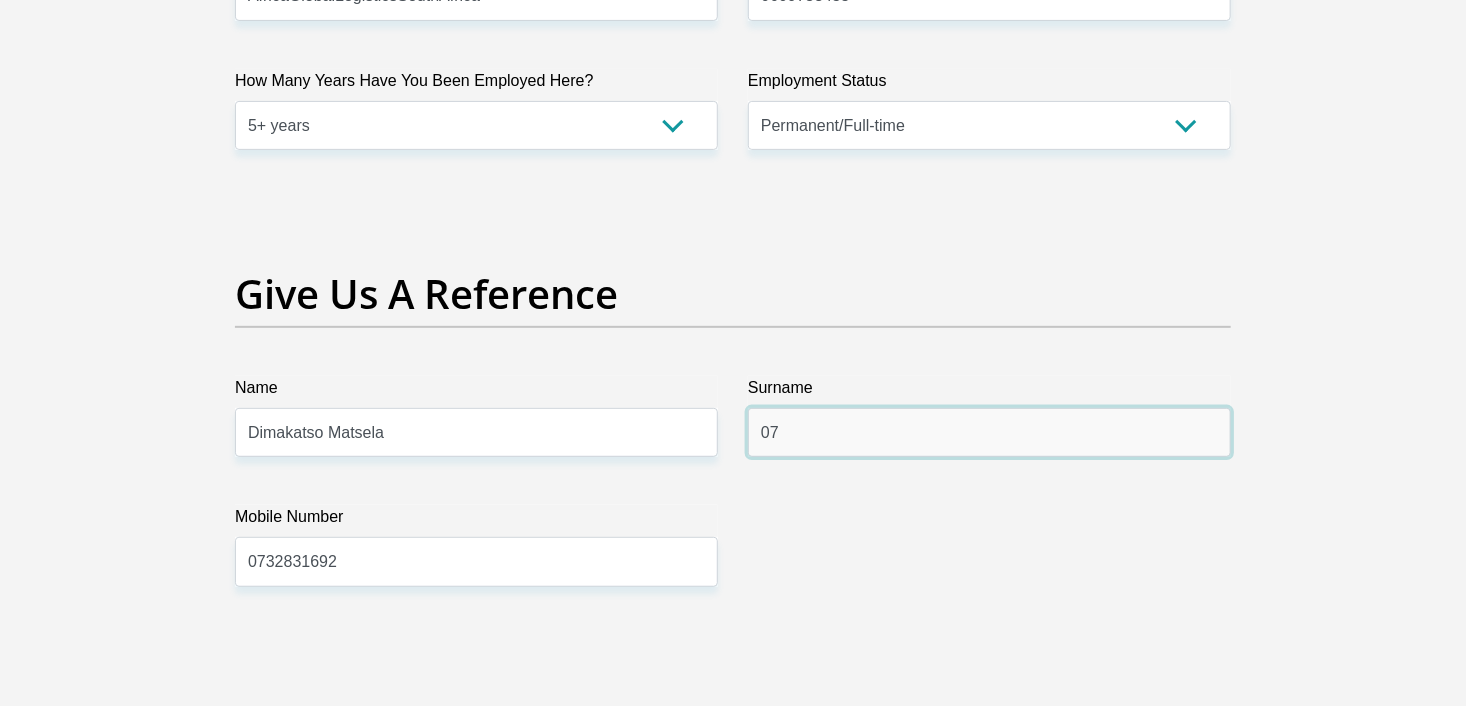type on "0" 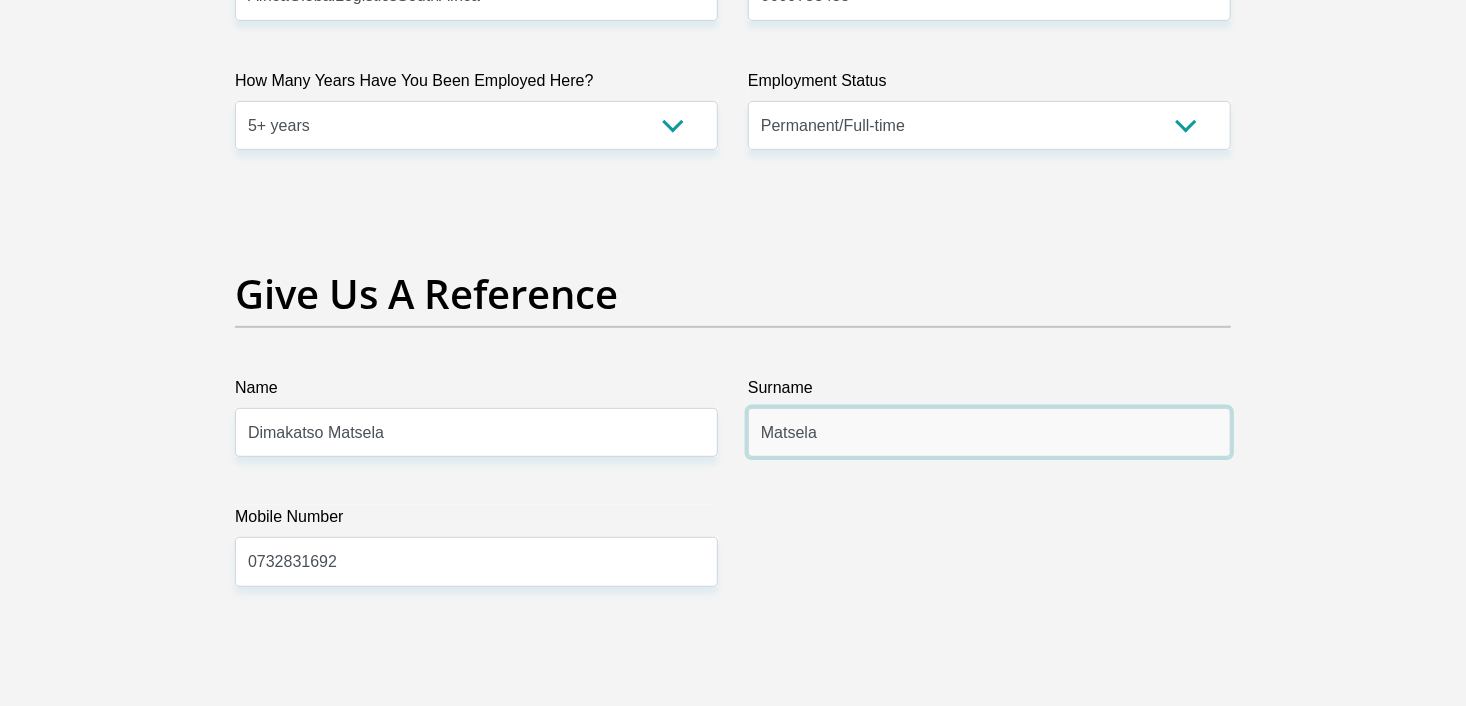 type on "Matsela" 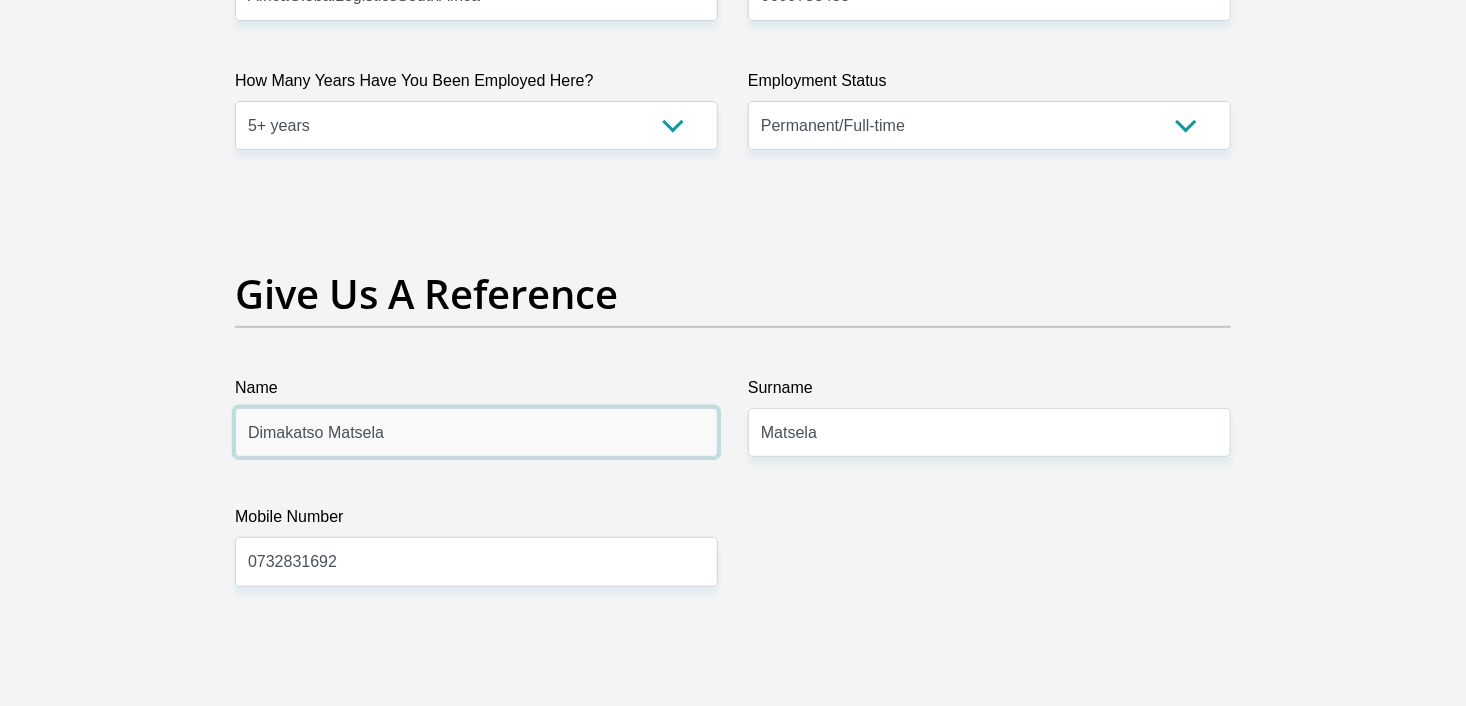 click on "Dimakatso Matsela" at bounding box center [476, 432] 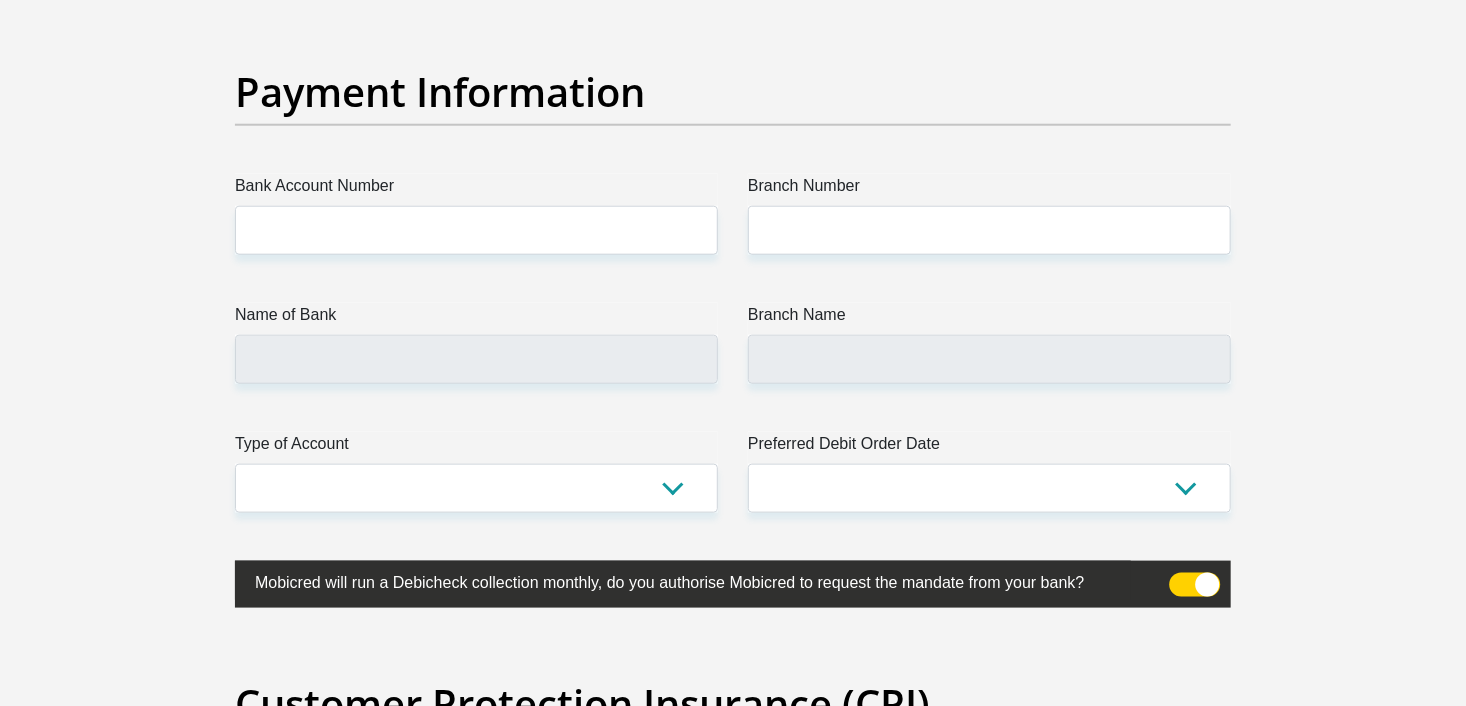 scroll, scrollTop: 4600, scrollLeft: 0, axis: vertical 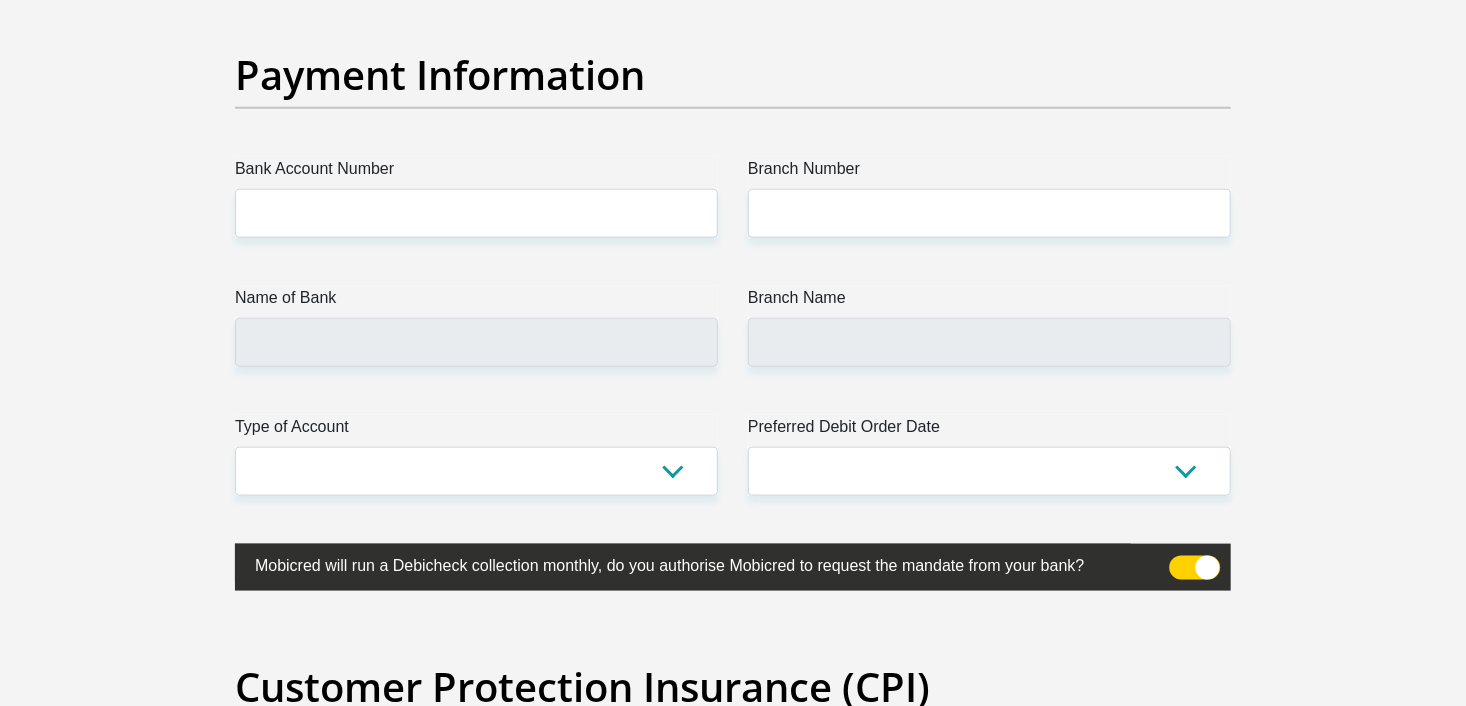 type on "Dimakatso" 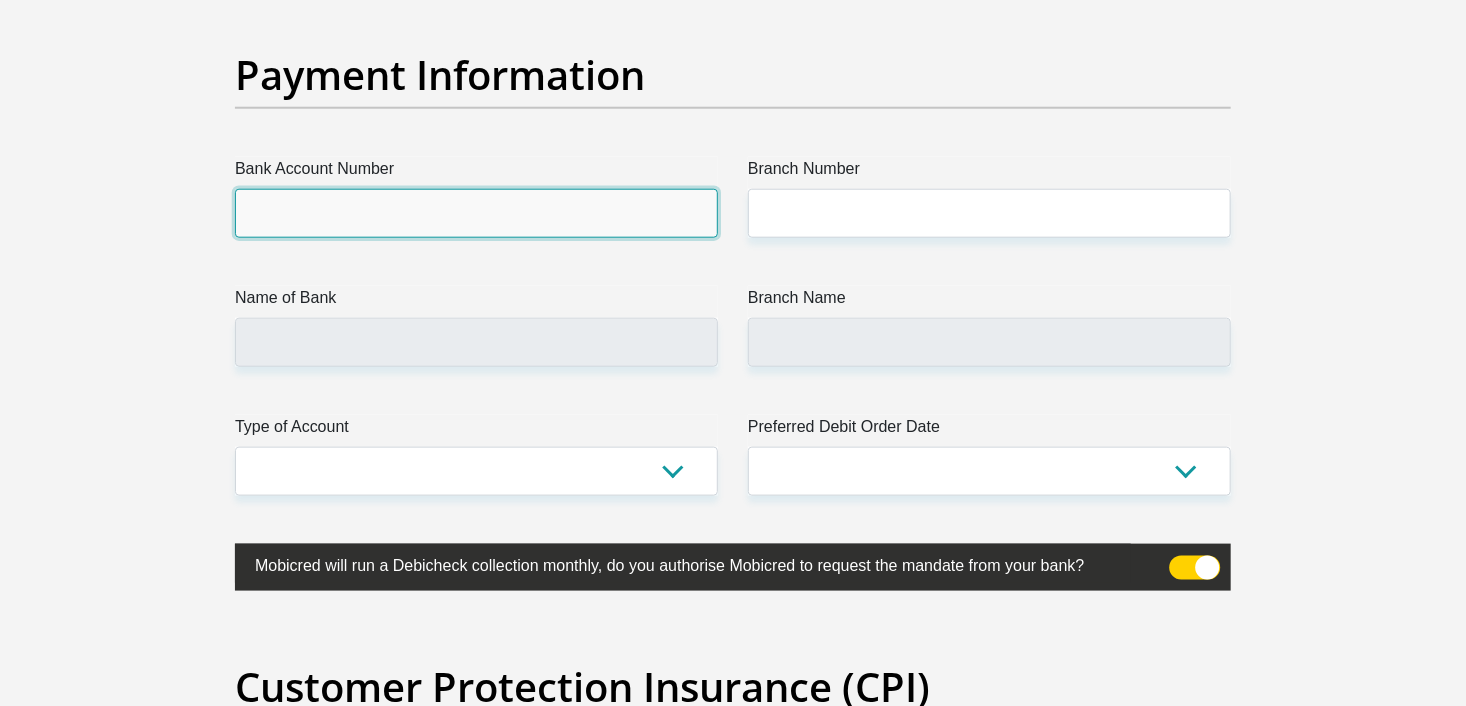 click on "Bank Account Number" at bounding box center (476, 213) 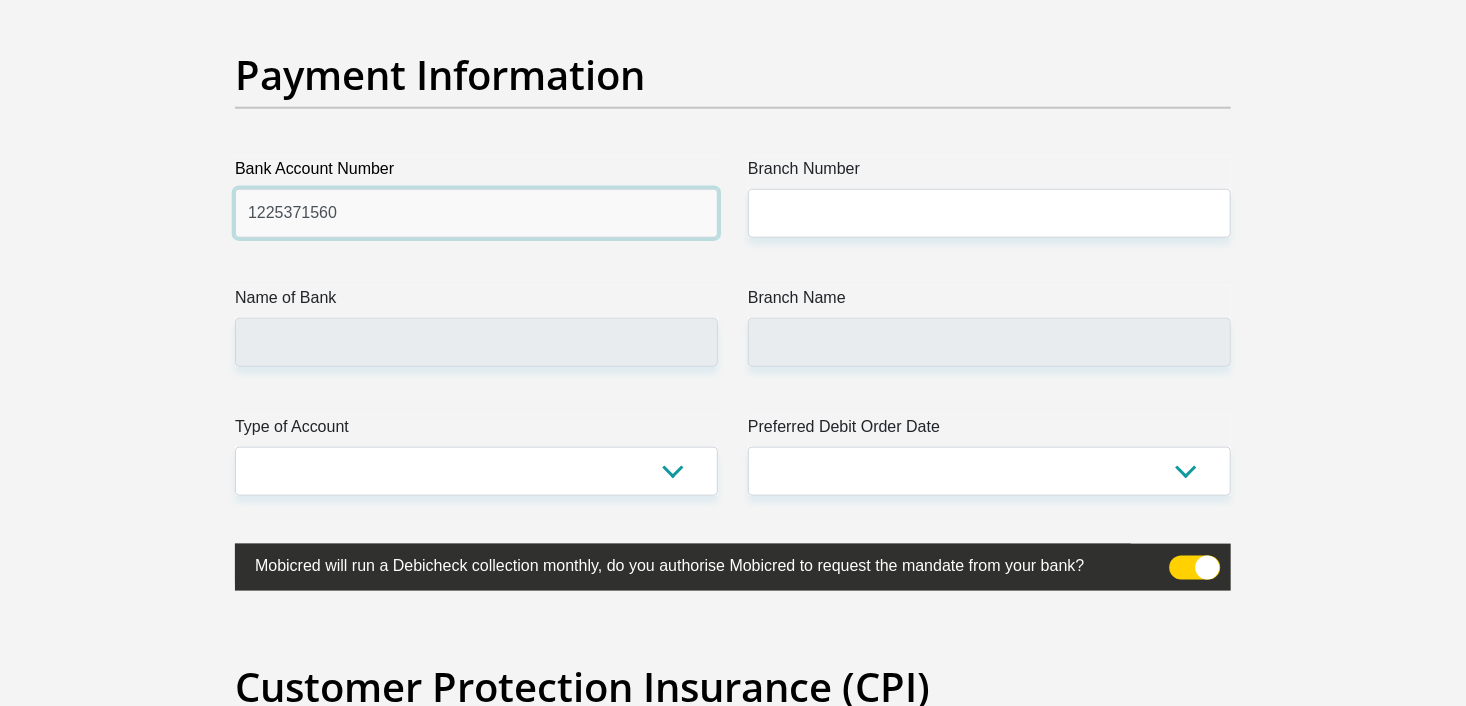 type on "1225371560" 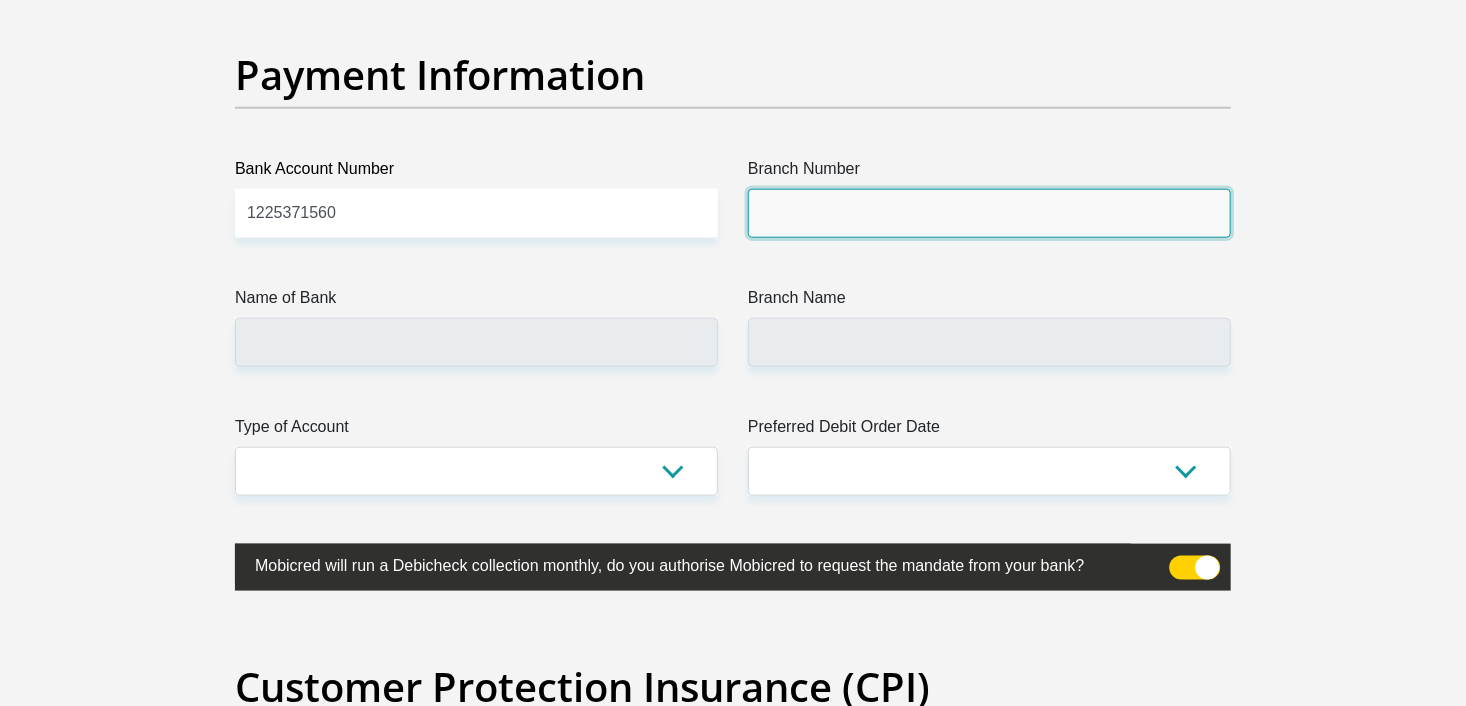 click on "Branch Number" at bounding box center [989, 213] 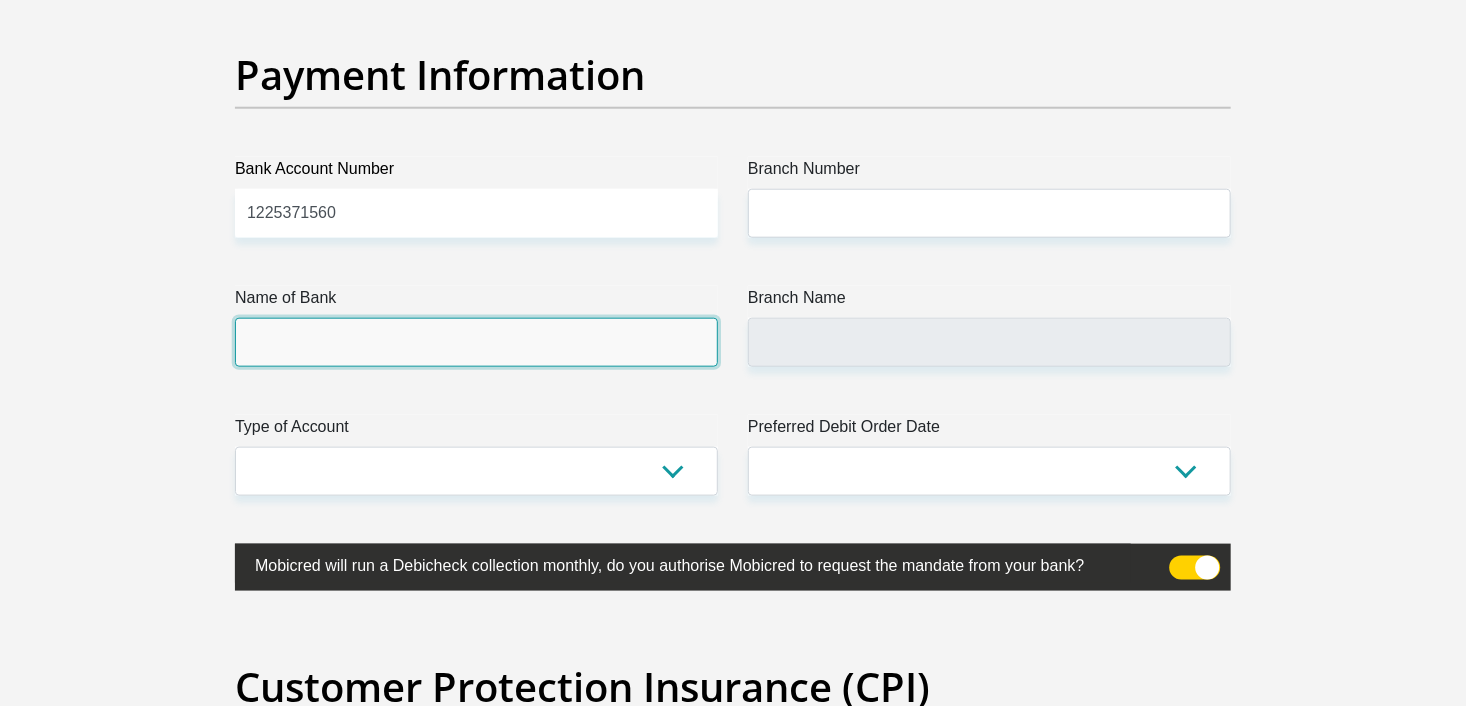 click on "Name of Bank" at bounding box center [476, 342] 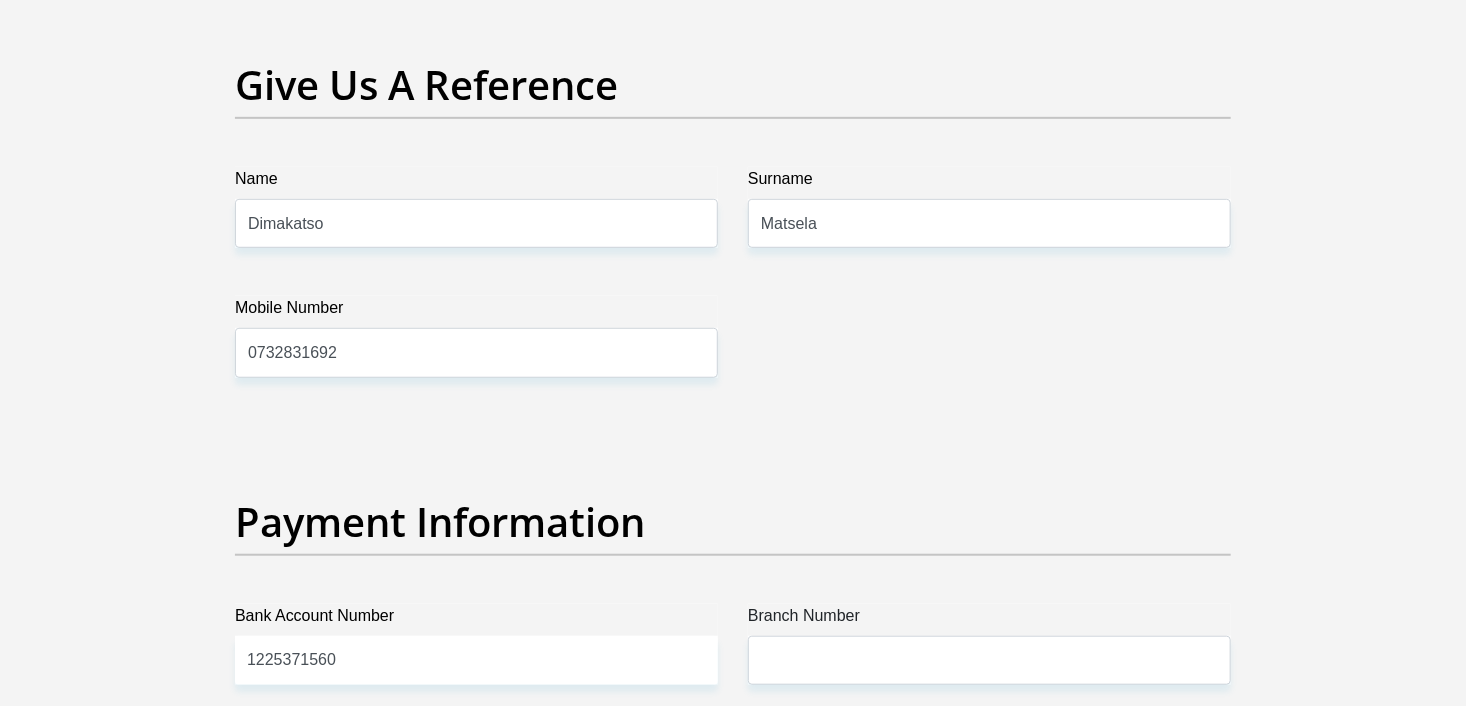scroll, scrollTop: 4145, scrollLeft: 0, axis: vertical 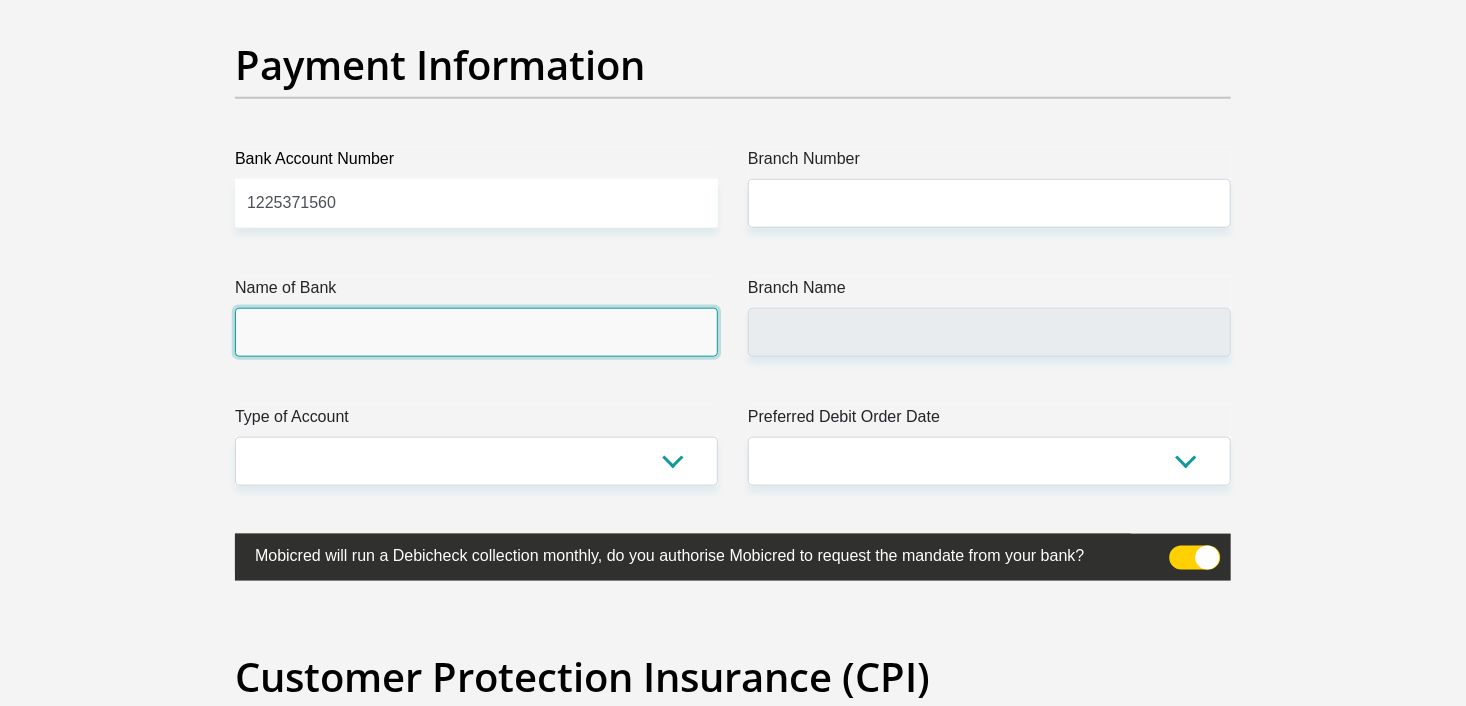 click on "Name of Bank" at bounding box center (476, 332) 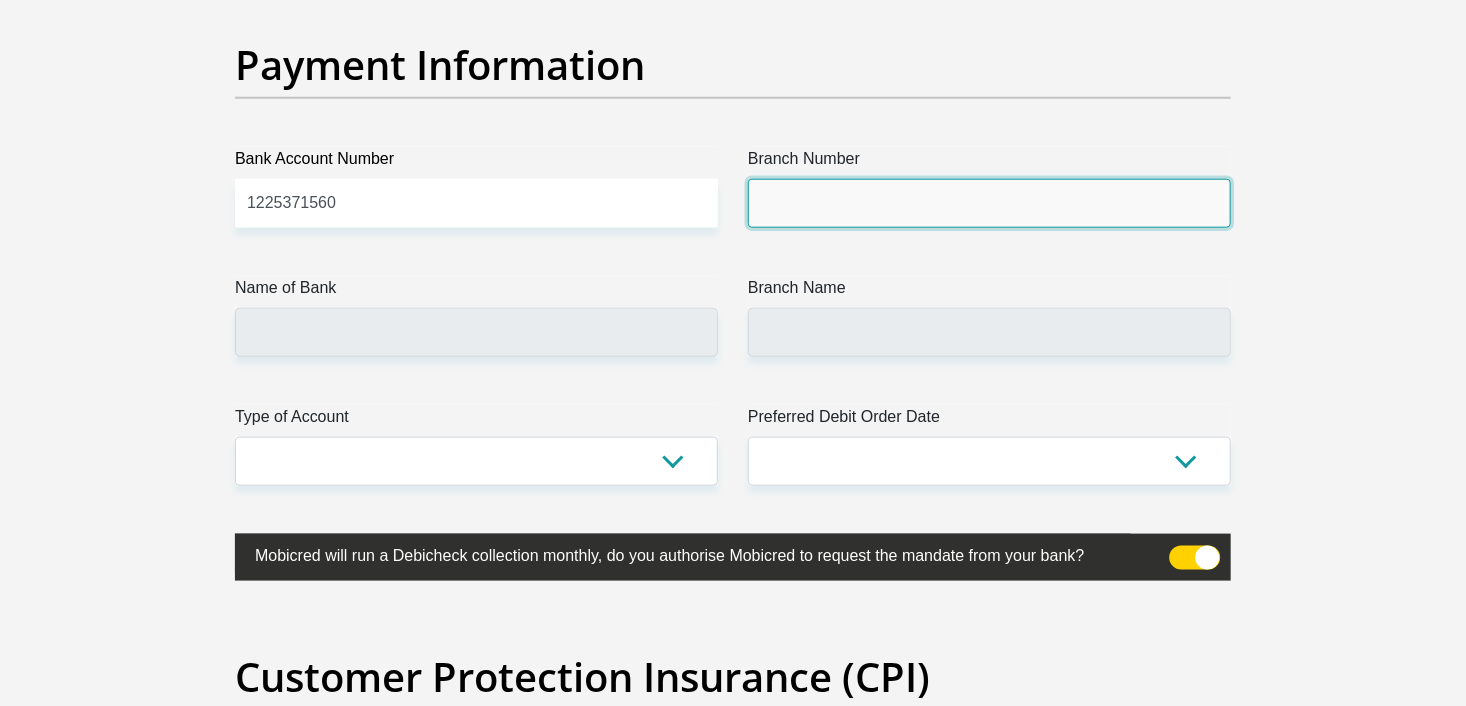 click on "Branch Number" at bounding box center [989, 203] 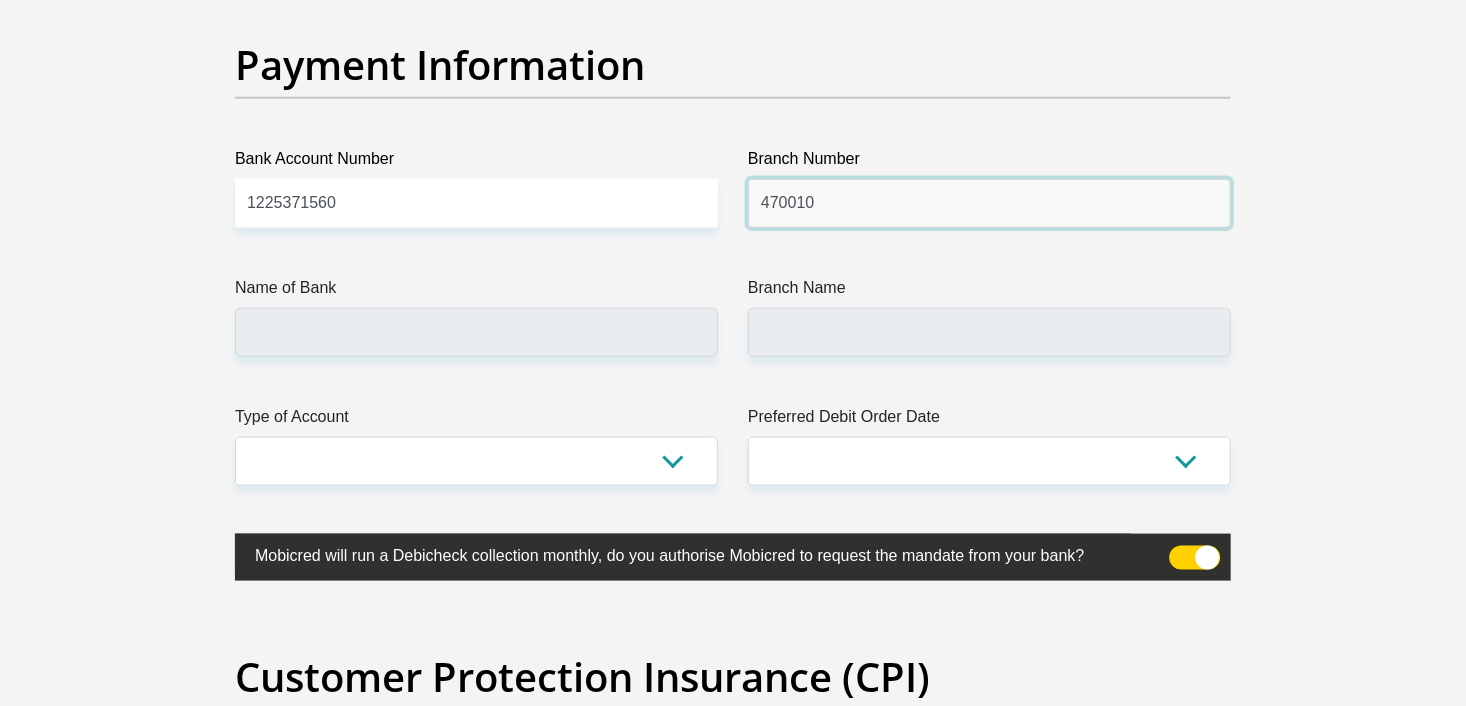 type on "470010" 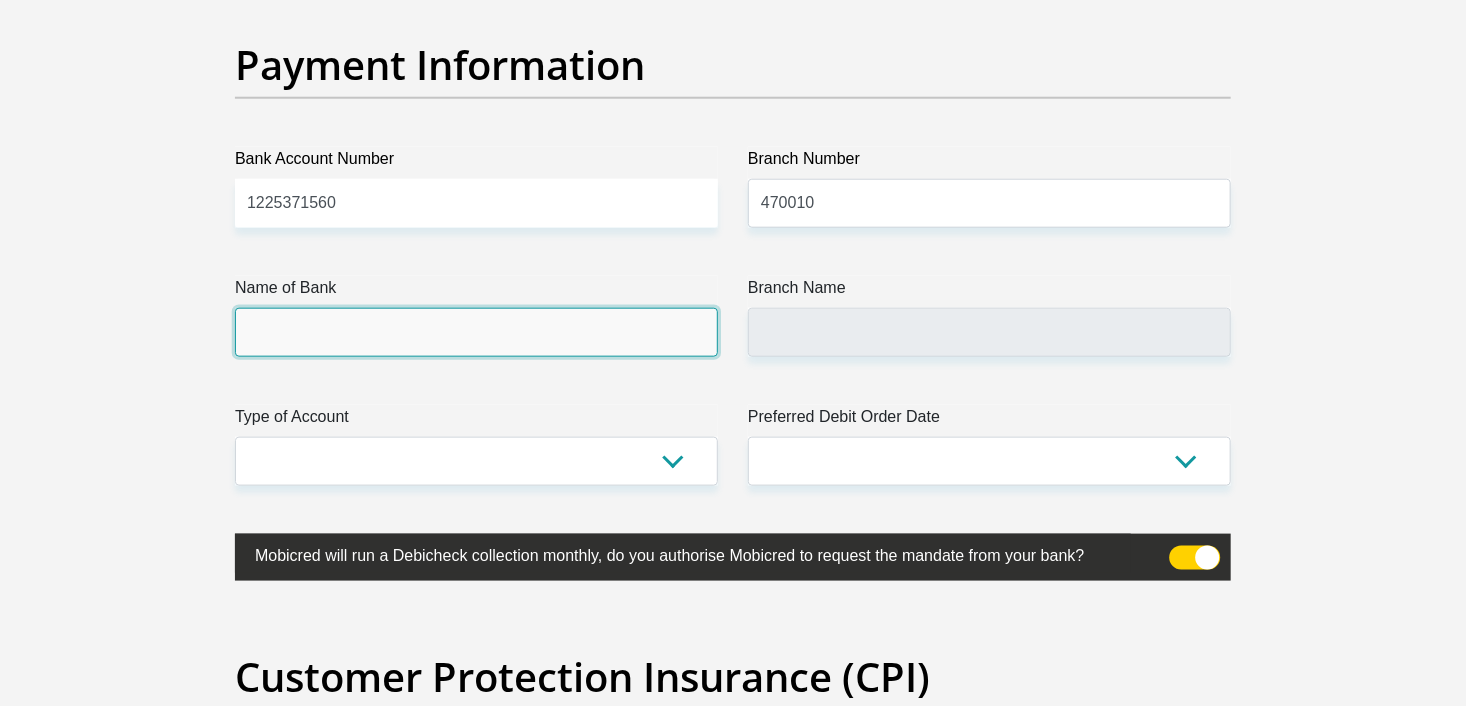 click on "Name of Bank" at bounding box center [476, 332] 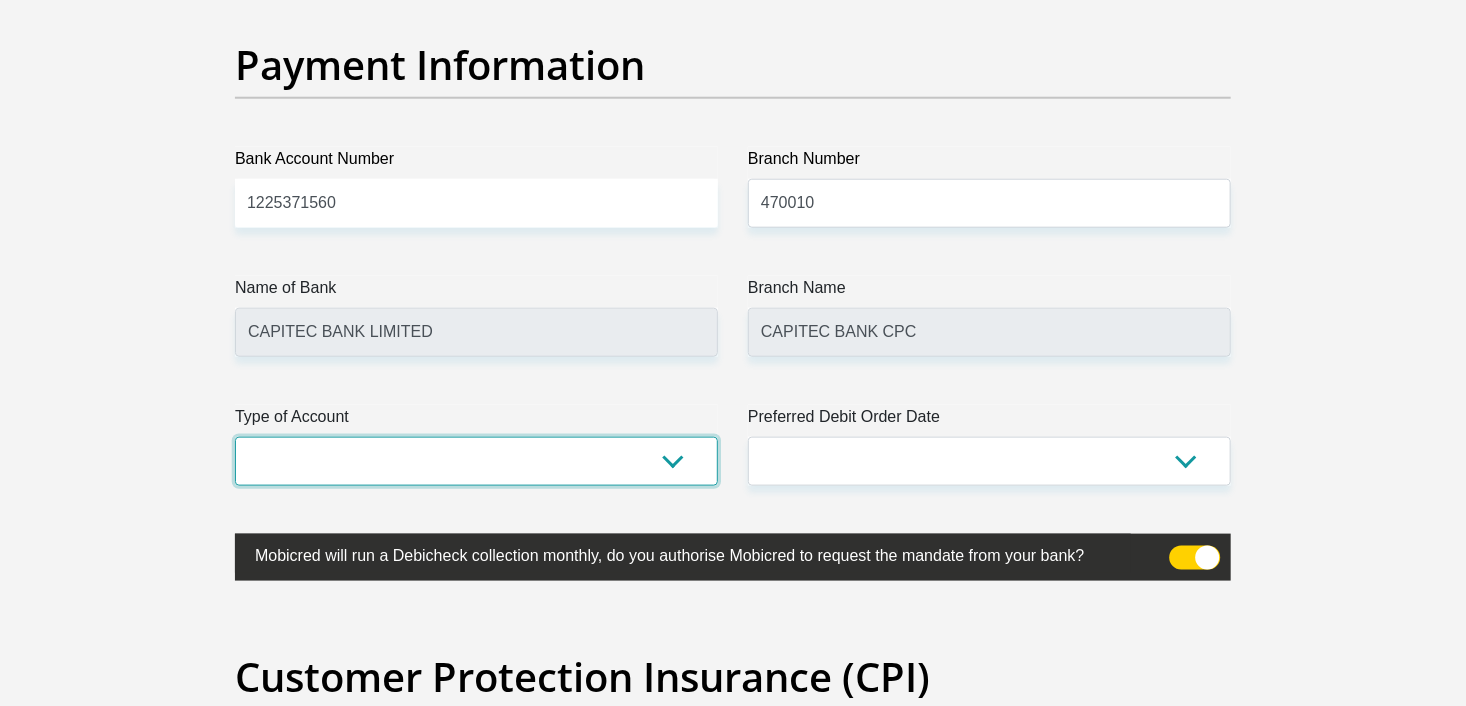 click on "Cheque
Savings" at bounding box center [476, 461] 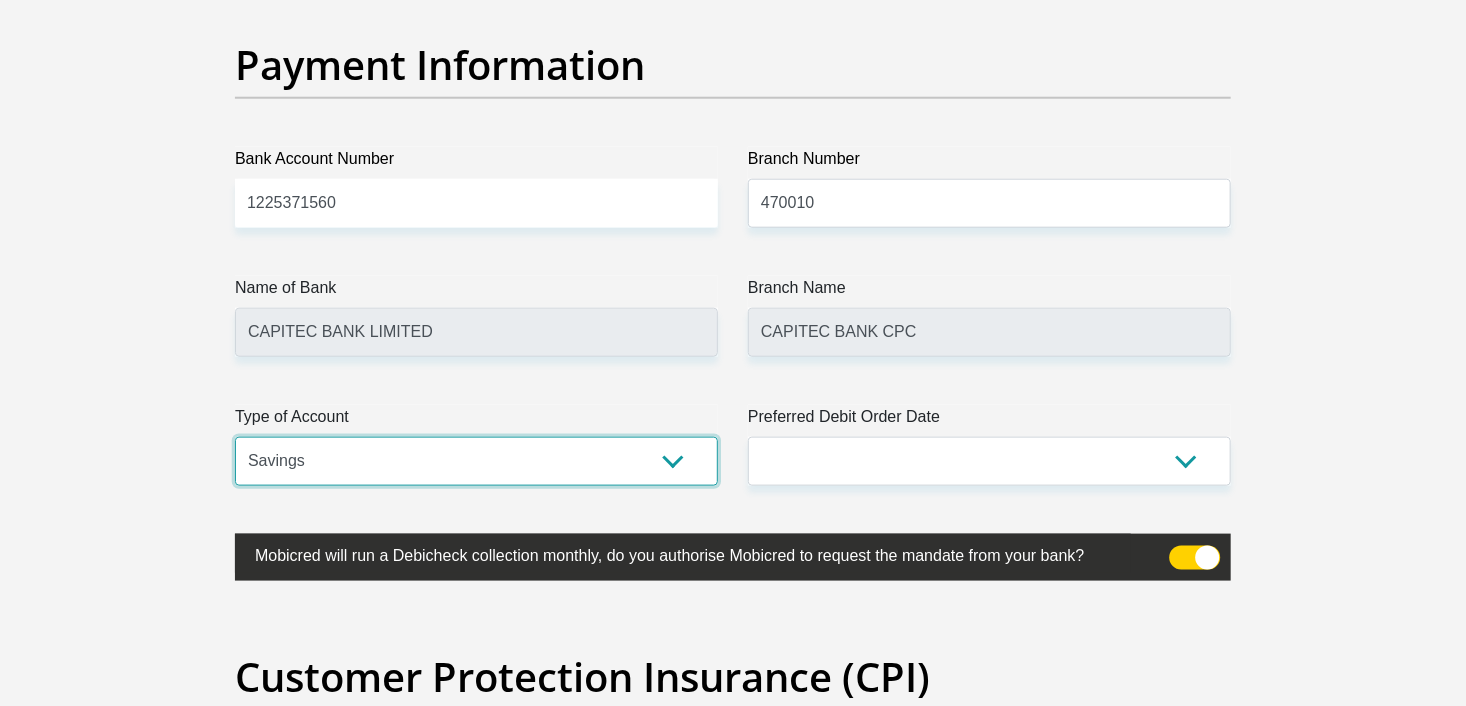 click on "Cheque
Savings" at bounding box center [476, 461] 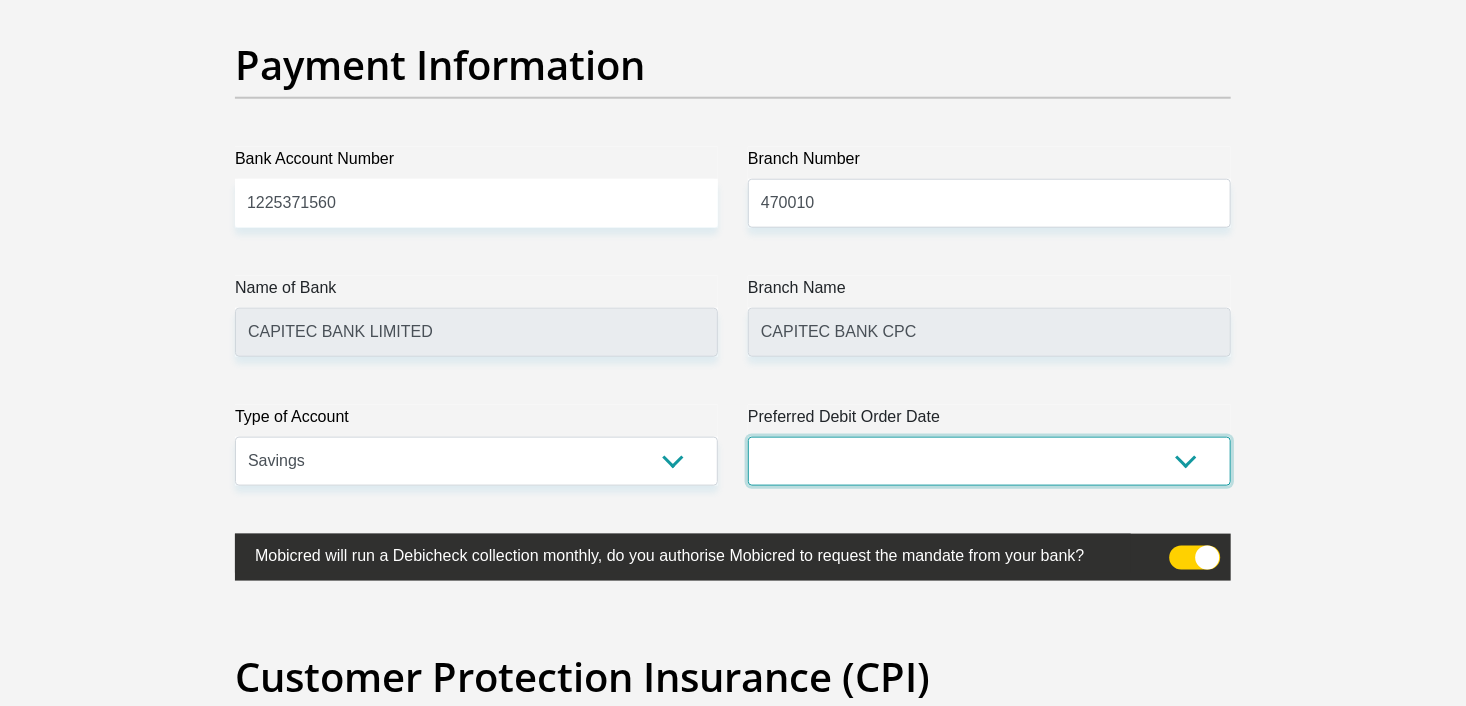 click on "1st
2nd
3rd
4th
5th
7th
18th
19th
20th
21st
22nd
23rd
24th
25th
26th
27th
28th
29th
30th" at bounding box center [989, 461] 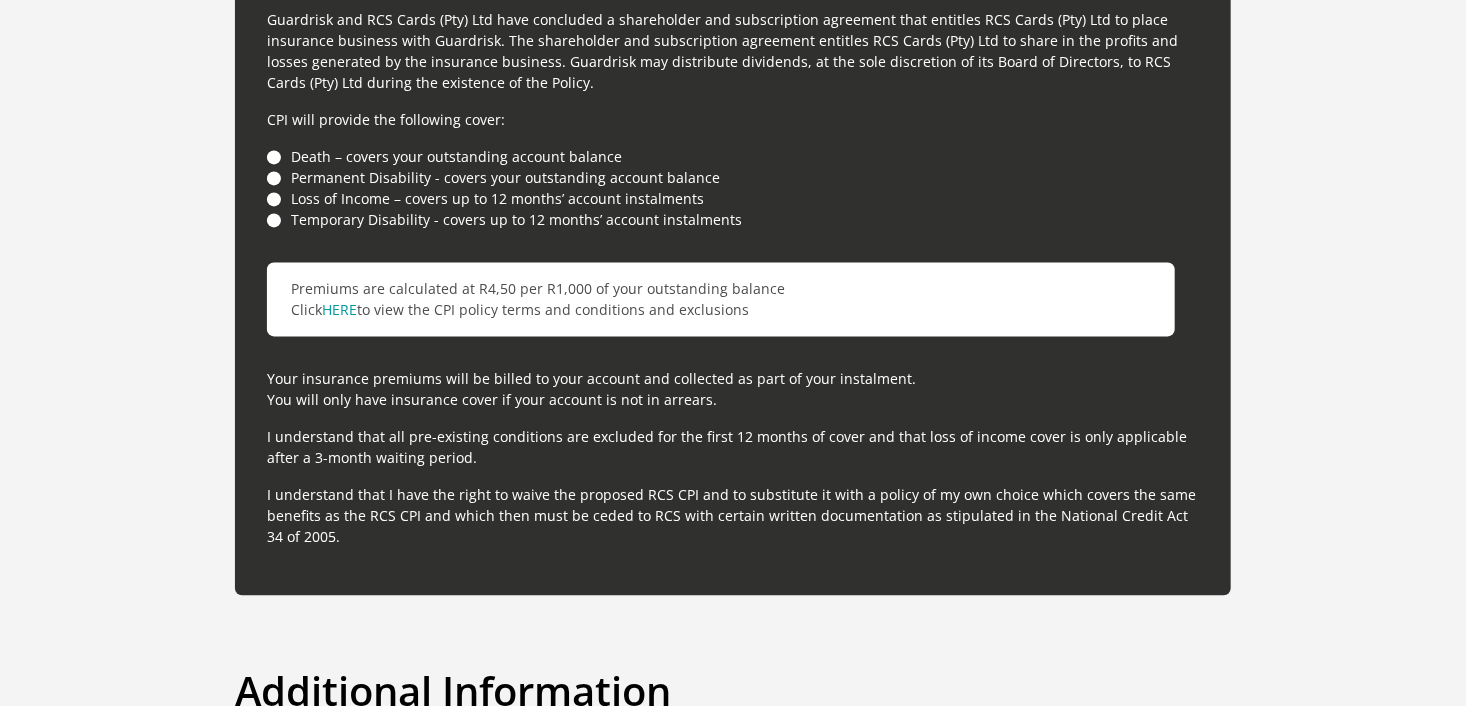 scroll, scrollTop: 5683, scrollLeft: 0, axis: vertical 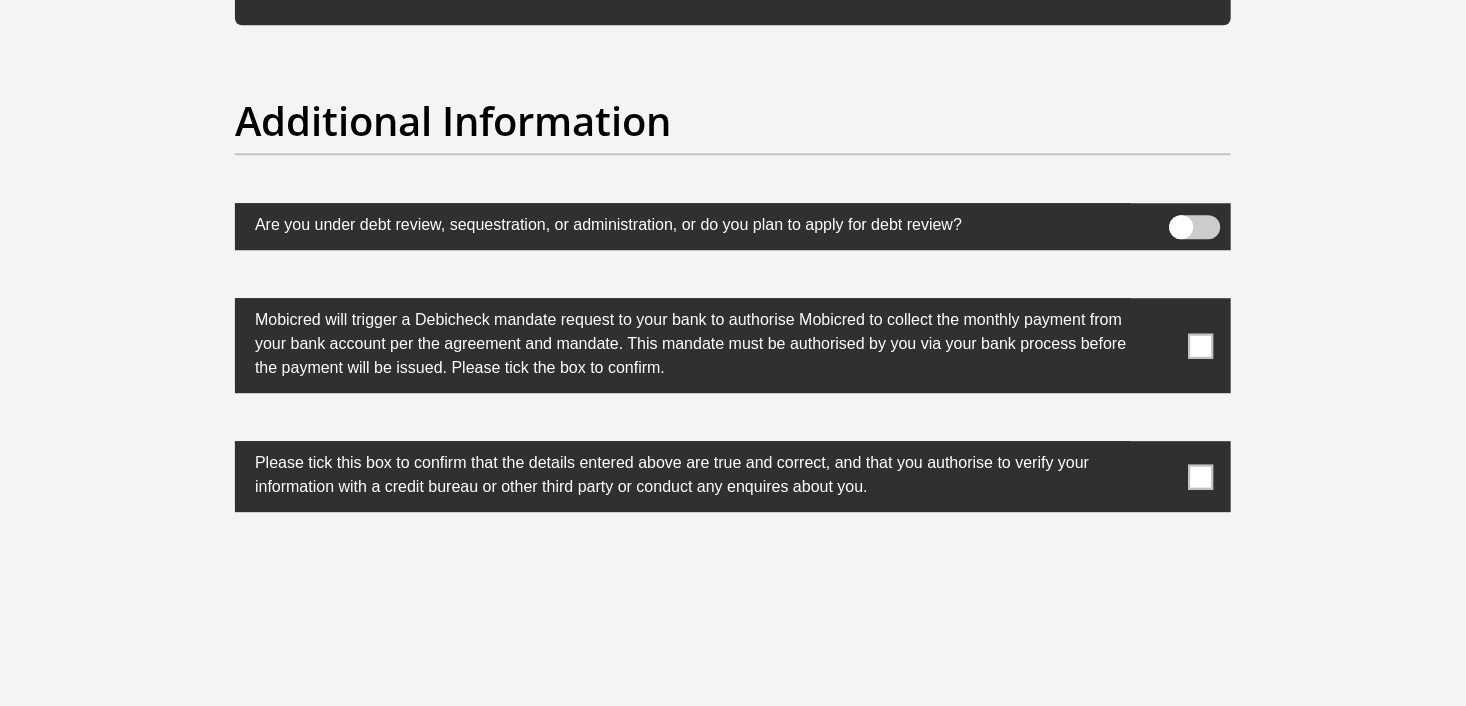 click at bounding box center [1201, 345] 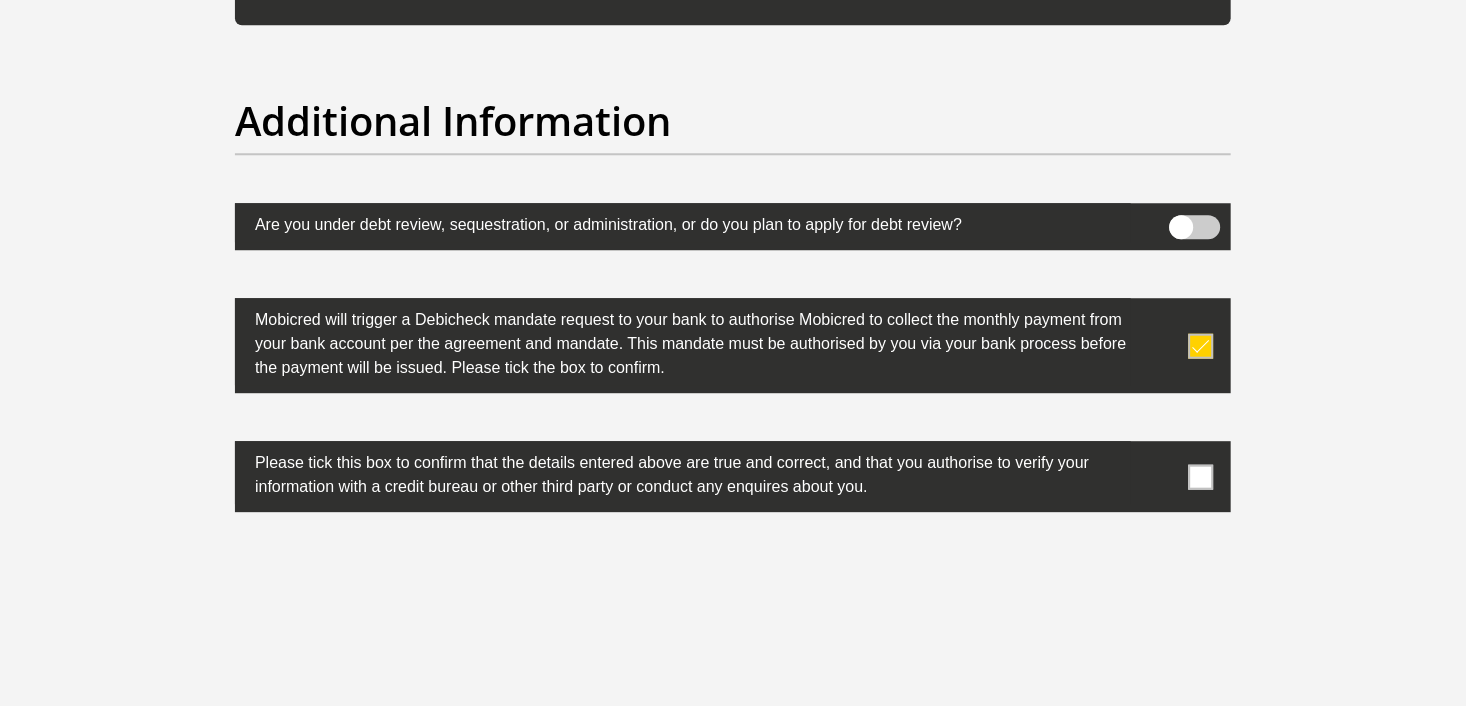 click at bounding box center [1201, 476] 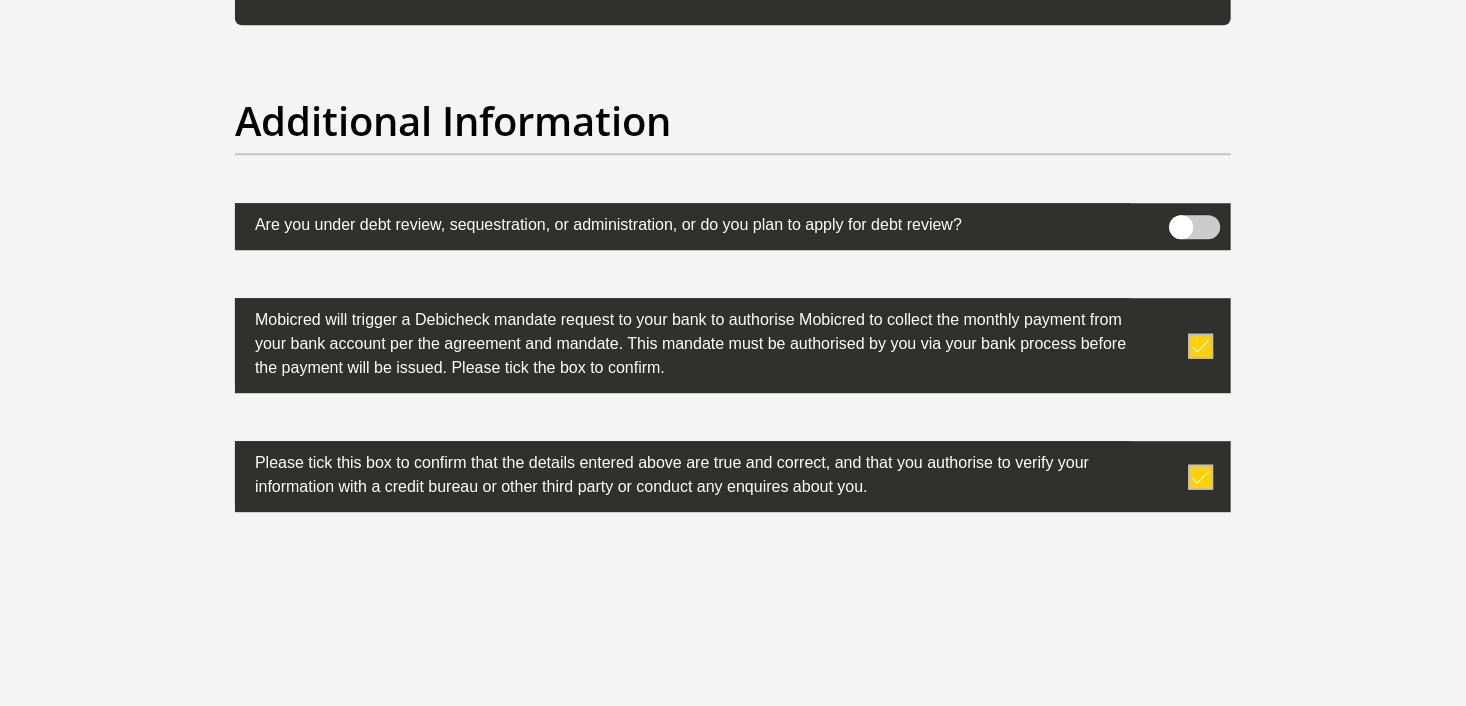 scroll, scrollTop: 6464, scrollLeft: 0, axis: vertical 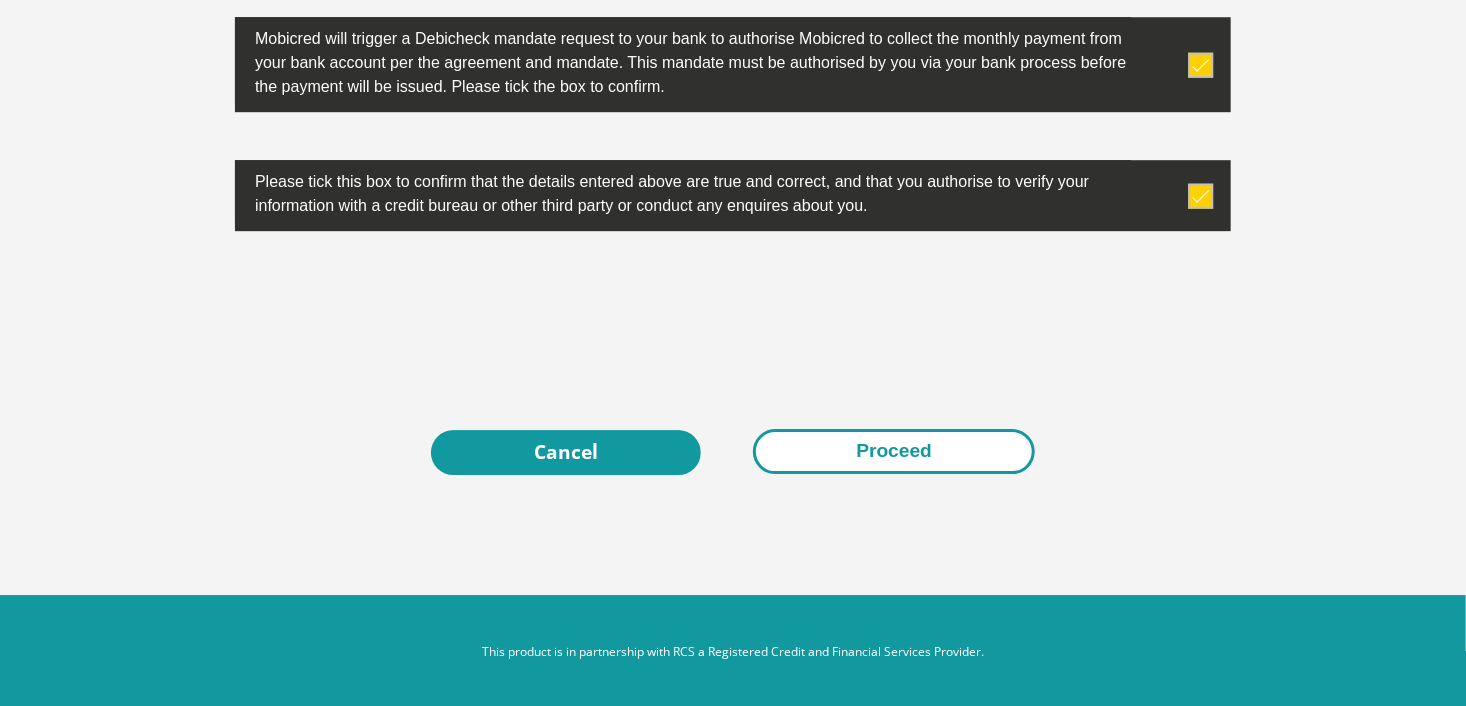 click on "Proceed" at bounding box center [894, 451] 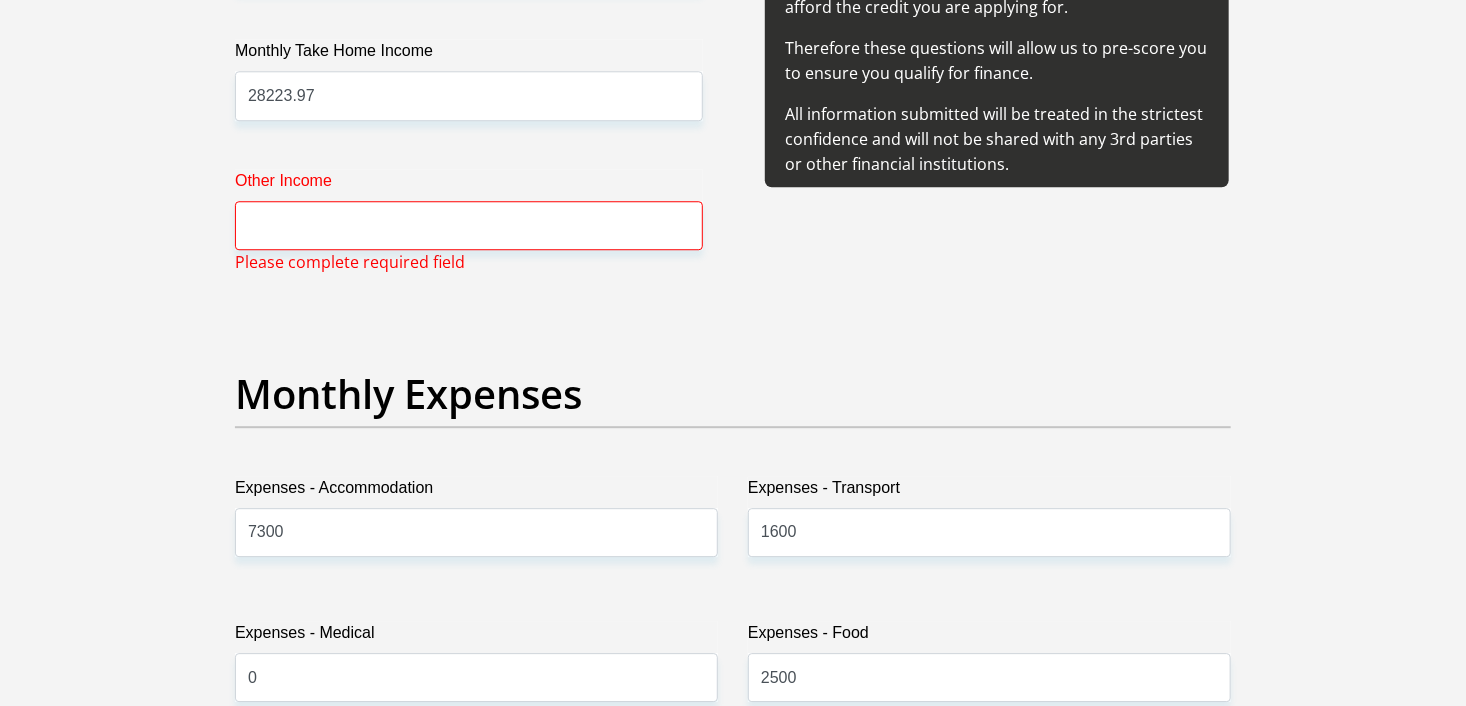 scroll, scrollTop: 2484, scrollLeft: 0, axis: vertical 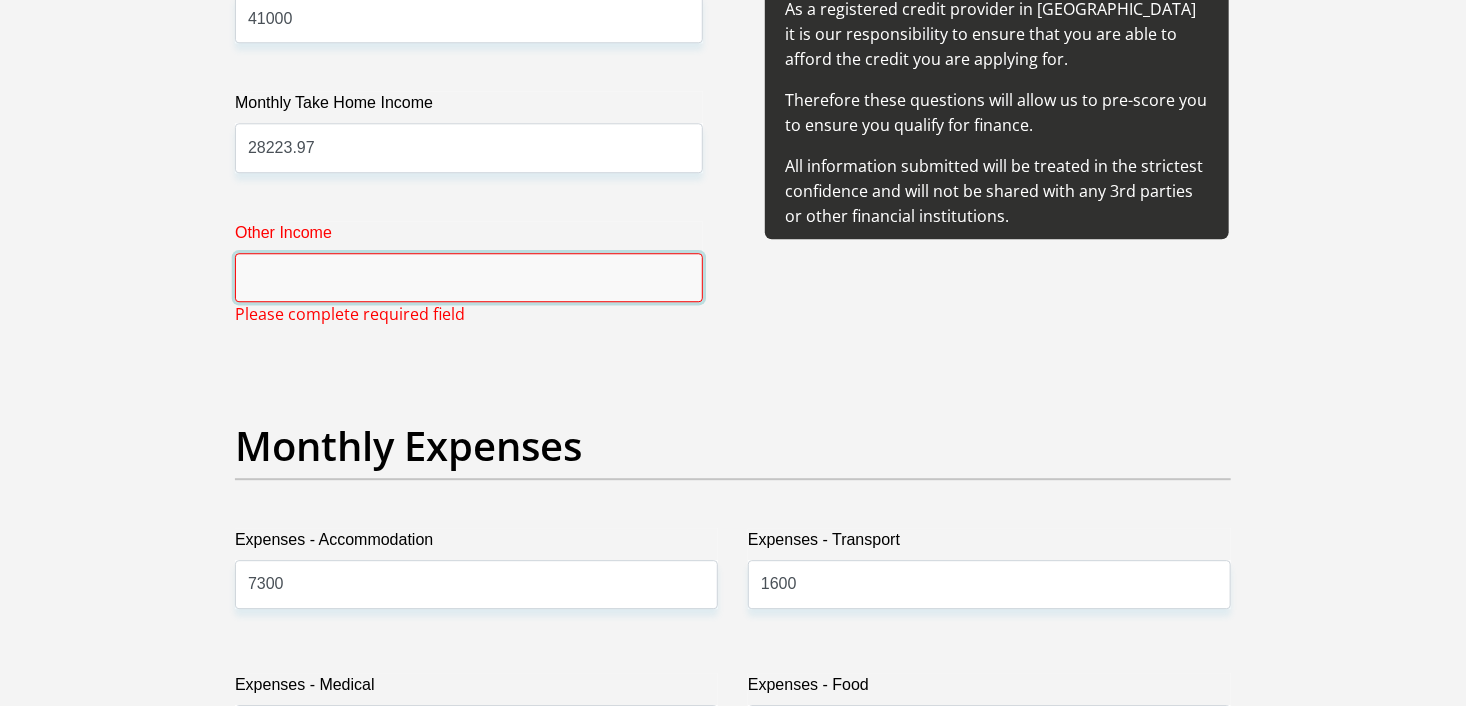 click on "Other Income" at bounding box center [469, 277] 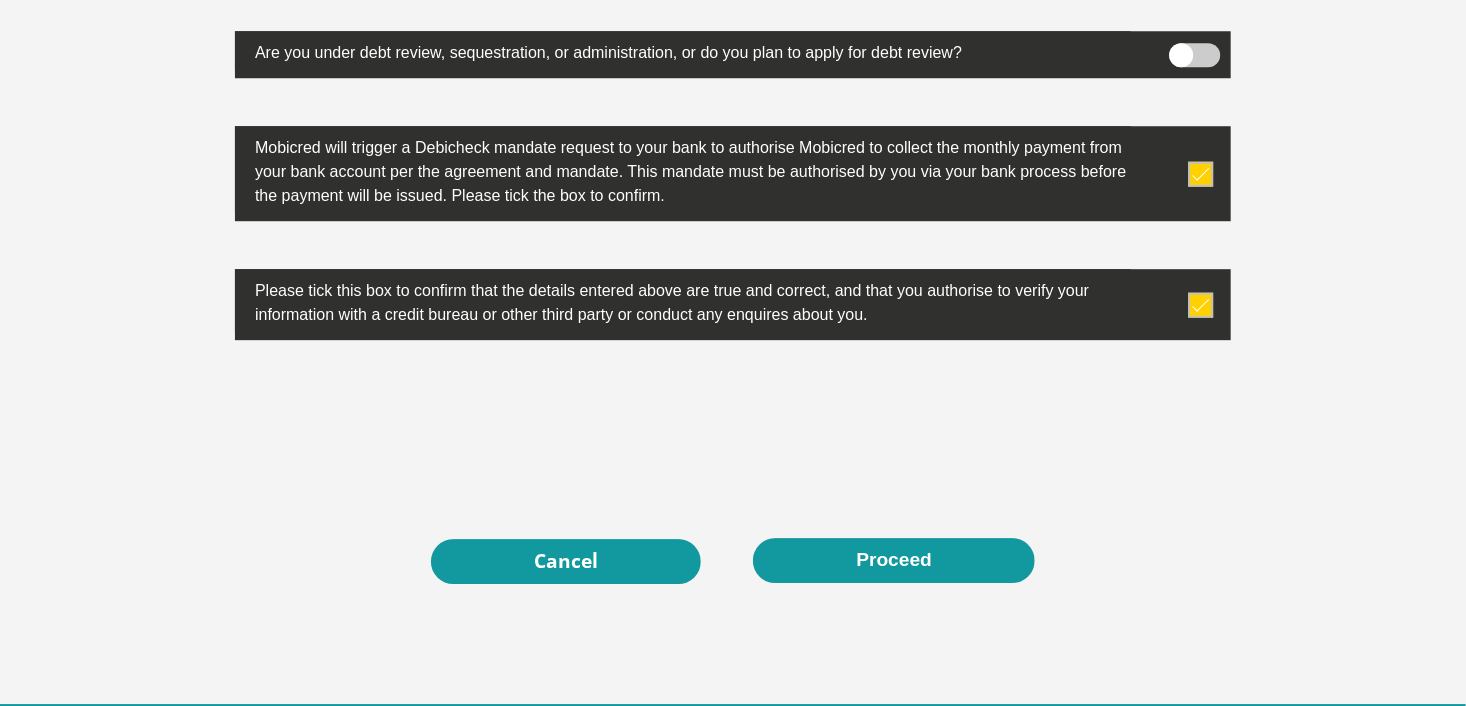 scroll, scrollTop: 6464, scrollLeft: 0, axis: vertical 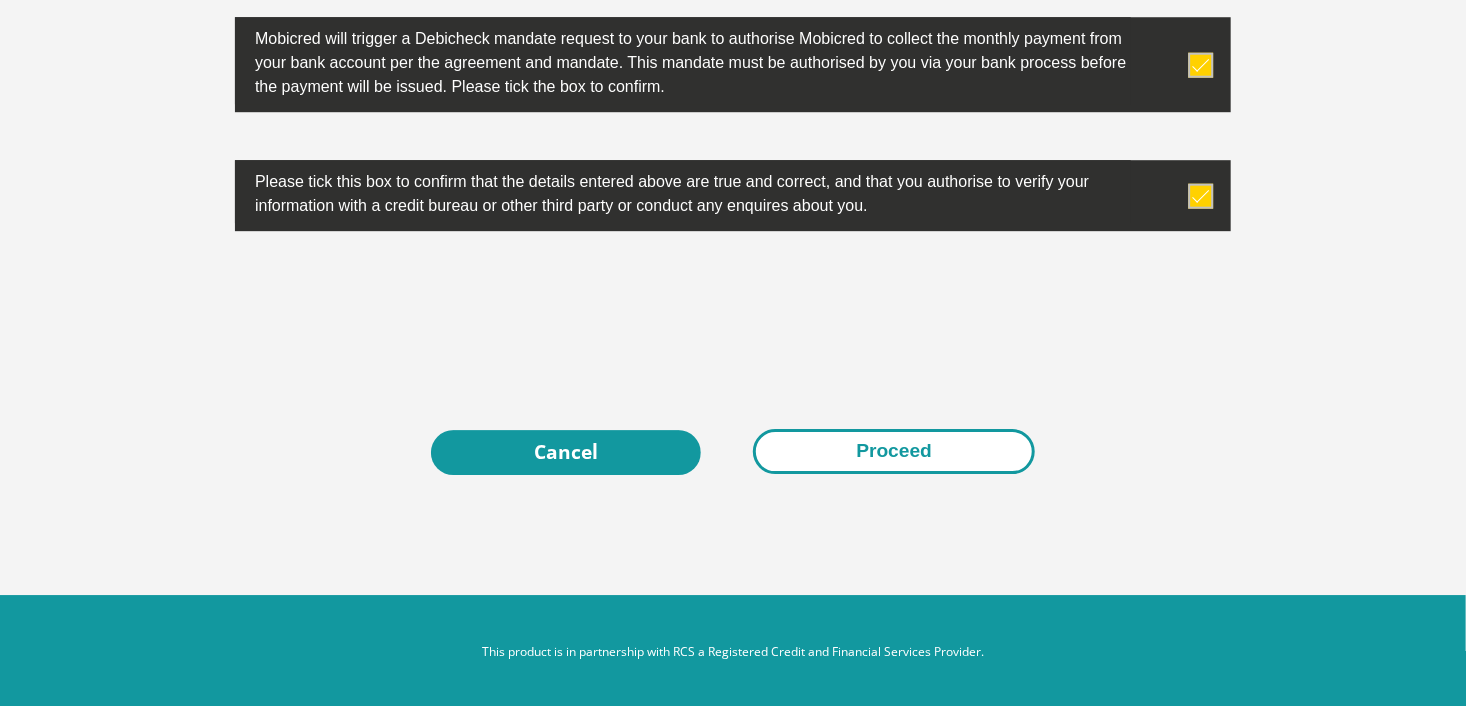 type on "0" 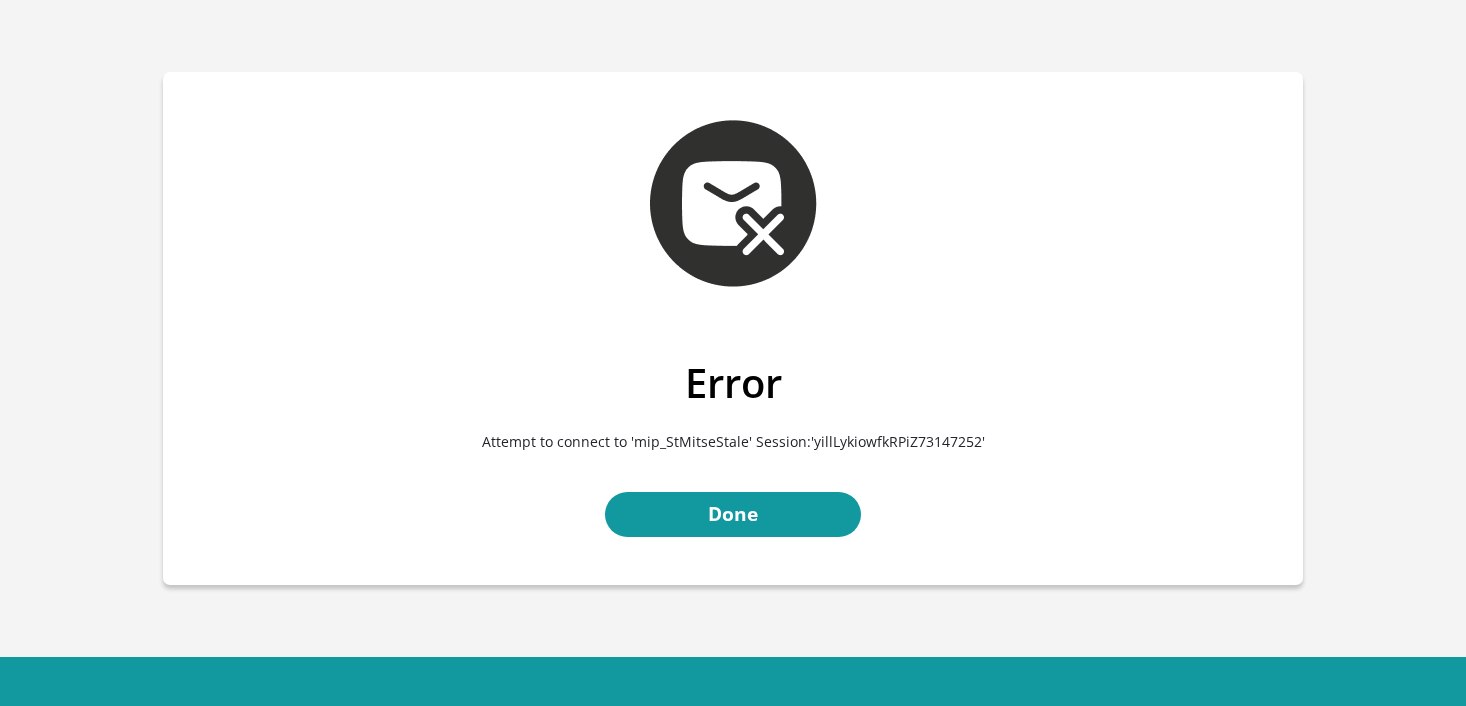 scroll, scrollTop: 0, scrollLeft: 0, axis: both 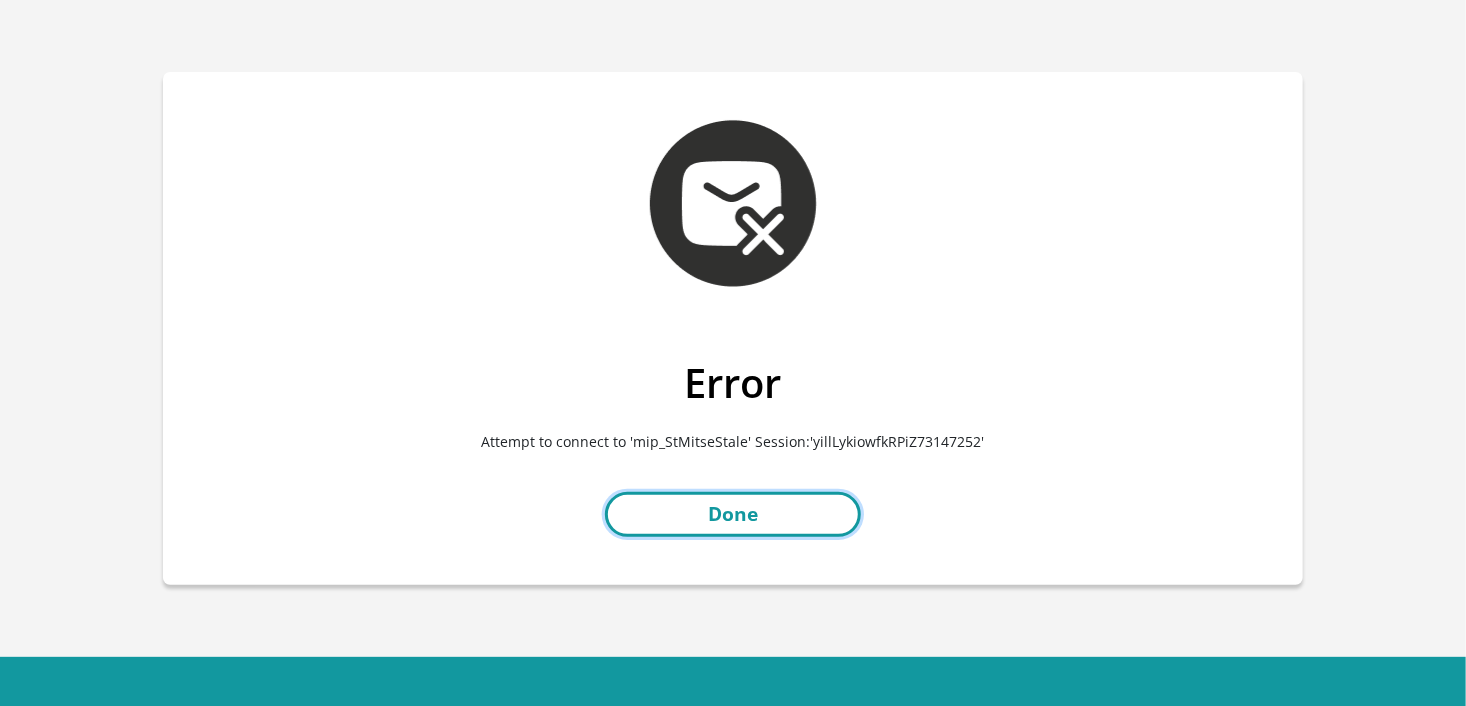 click on "Done" at bounding box center (733, 514) 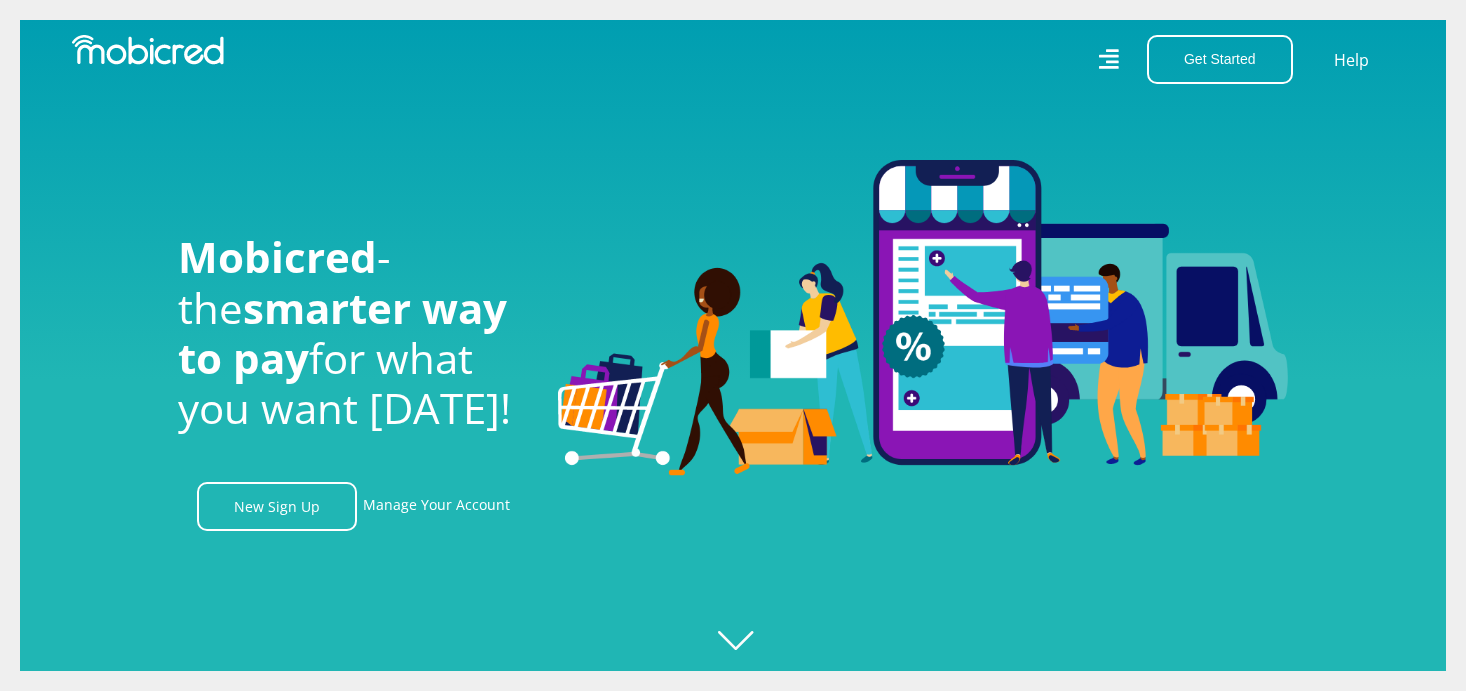scroll, scrollTop: 0, scrollLeft: 0, axis: both 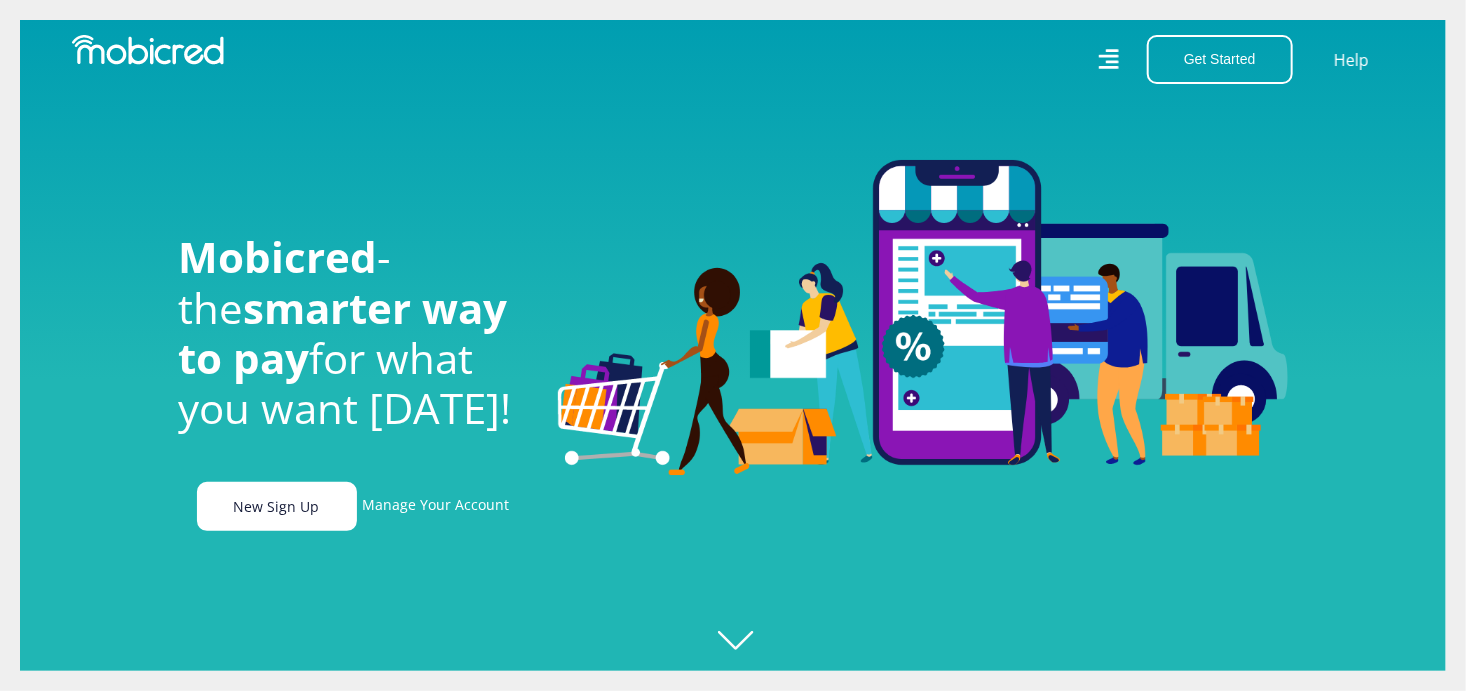 click on "New Sign Up" at bounding box center (277, 506) 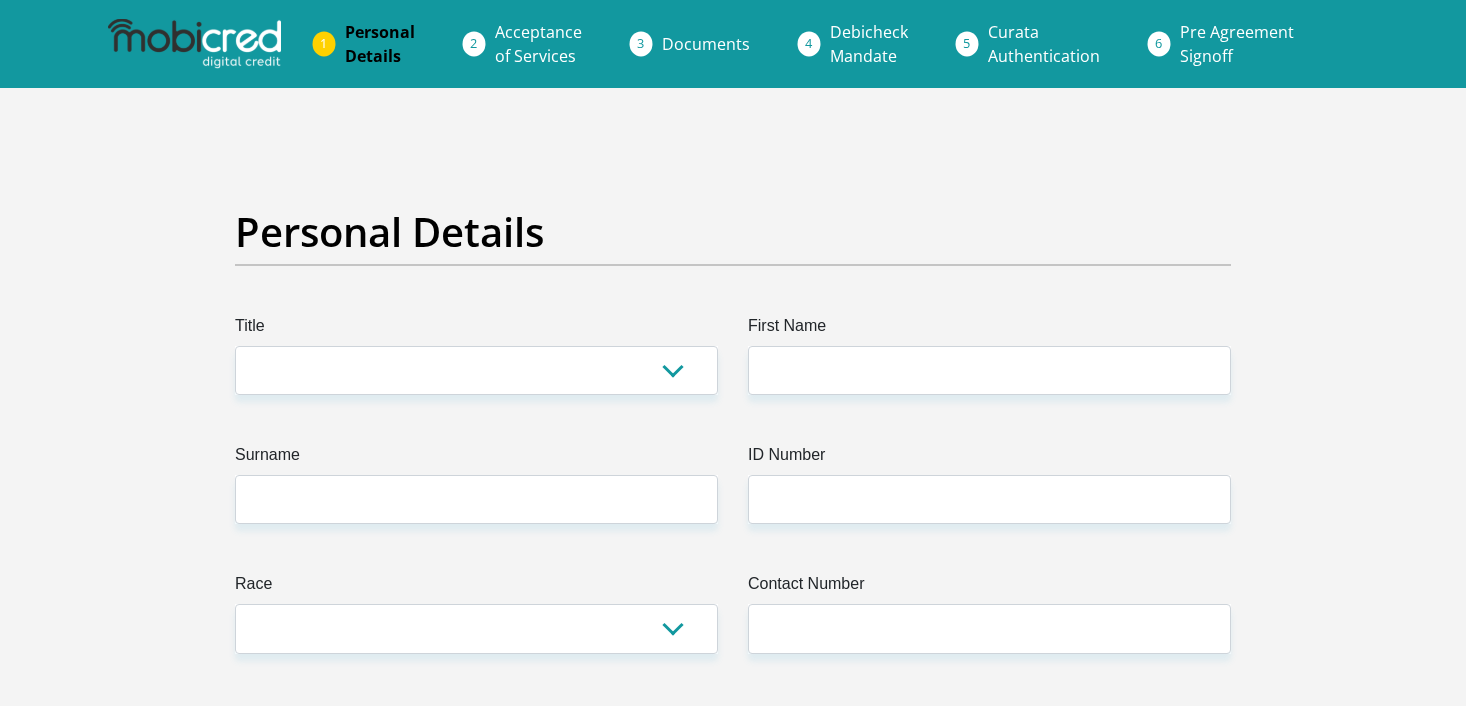 scroll, scrollTop: 0, scrollLeft: 0, axis: both 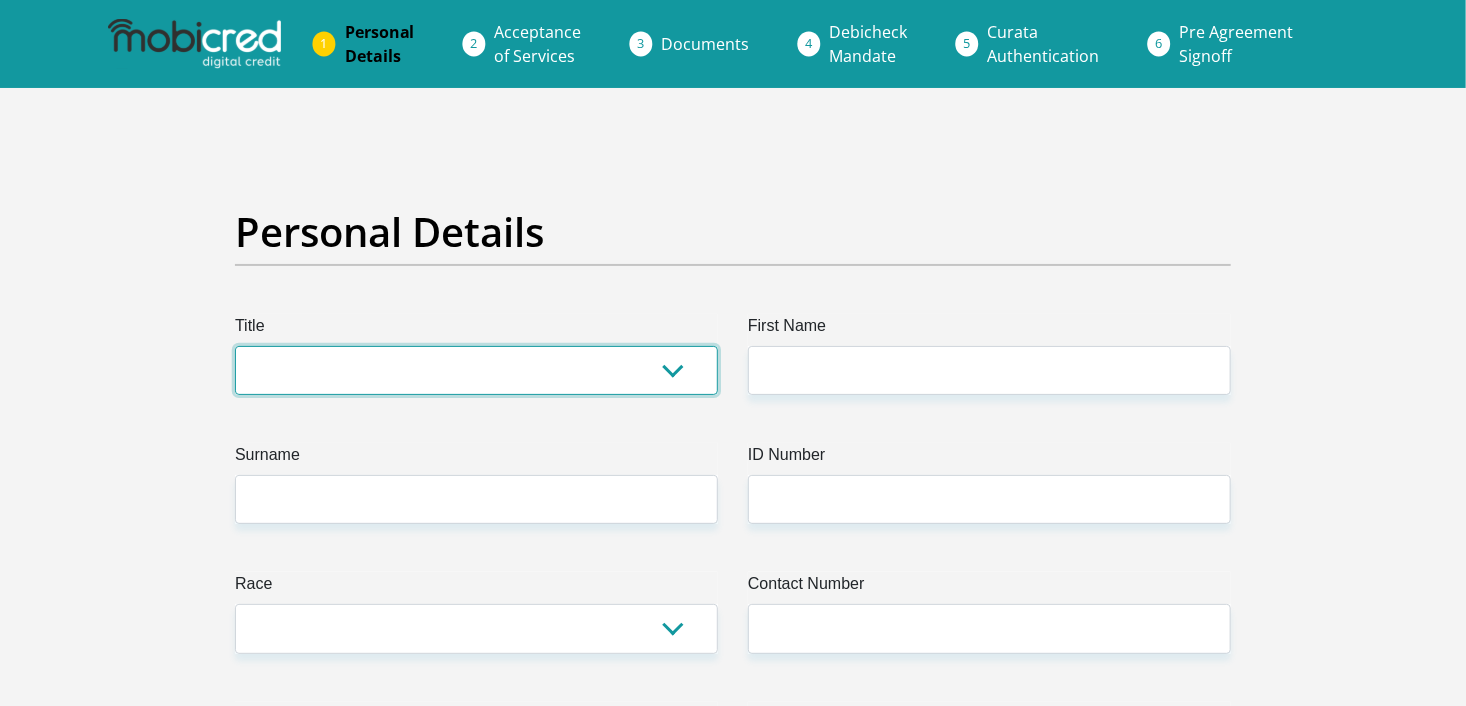 click on "Mr
Ms
Mrs
Dr
[PERSON_NAME]" at bounding box center (476, 370) 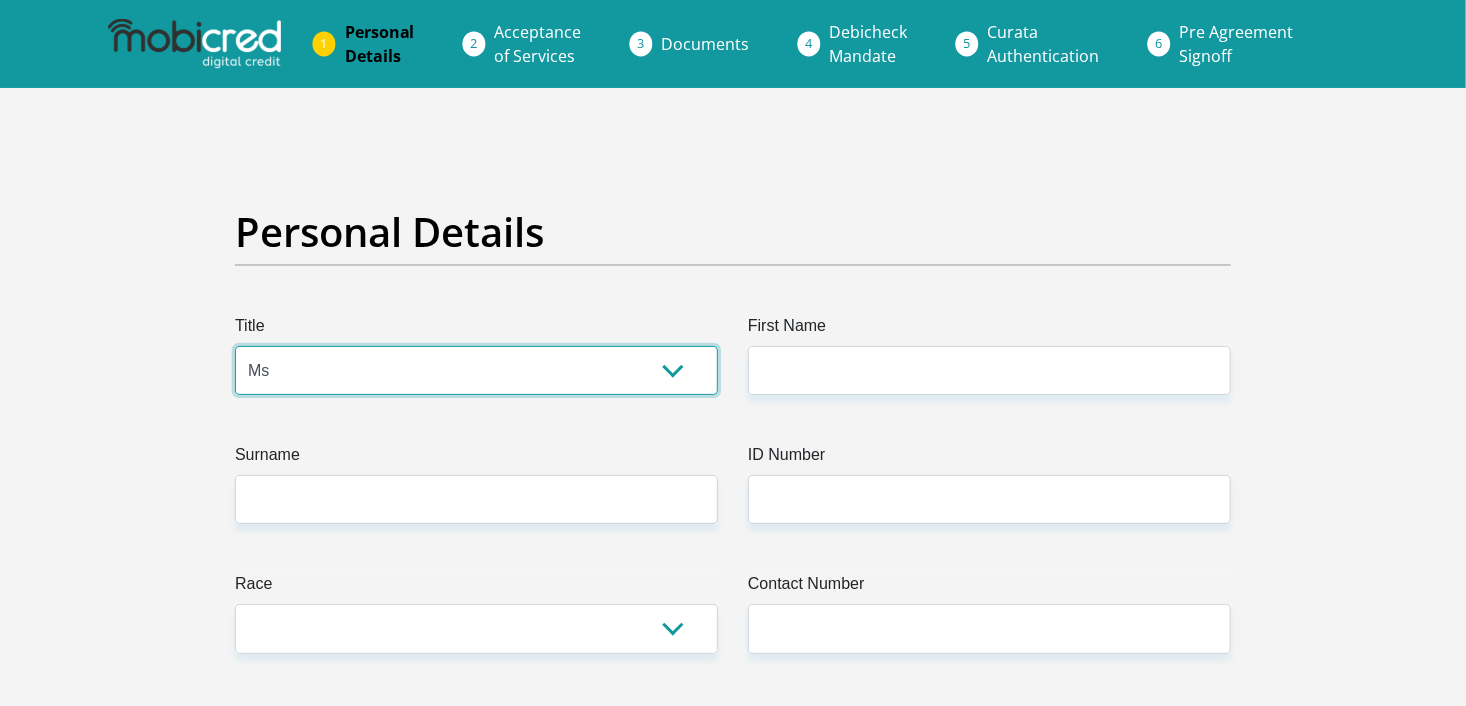 click on "Mr
Ms
Mrs
Dr
[PERSON_NAME]" at bounding box center [476, 370] 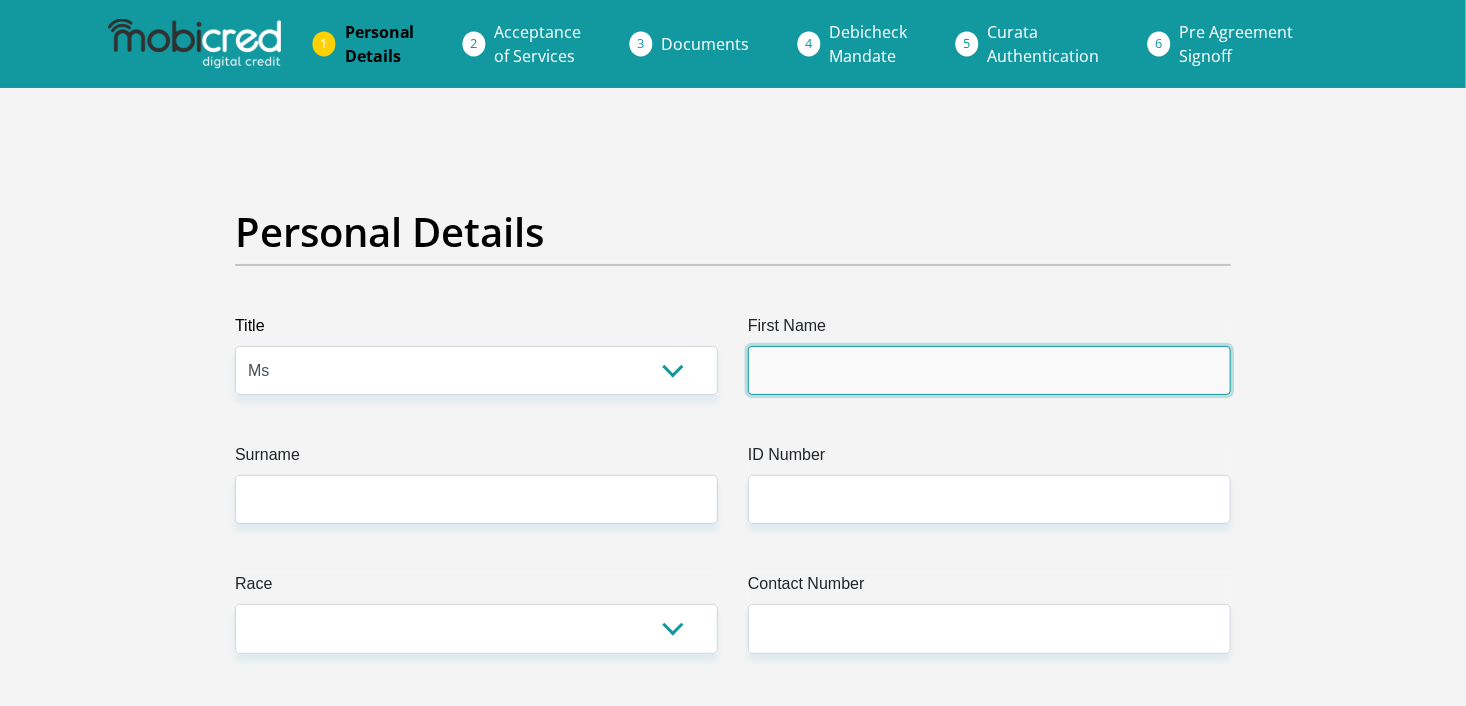click on "First Name" at bounding box center [989, 370] 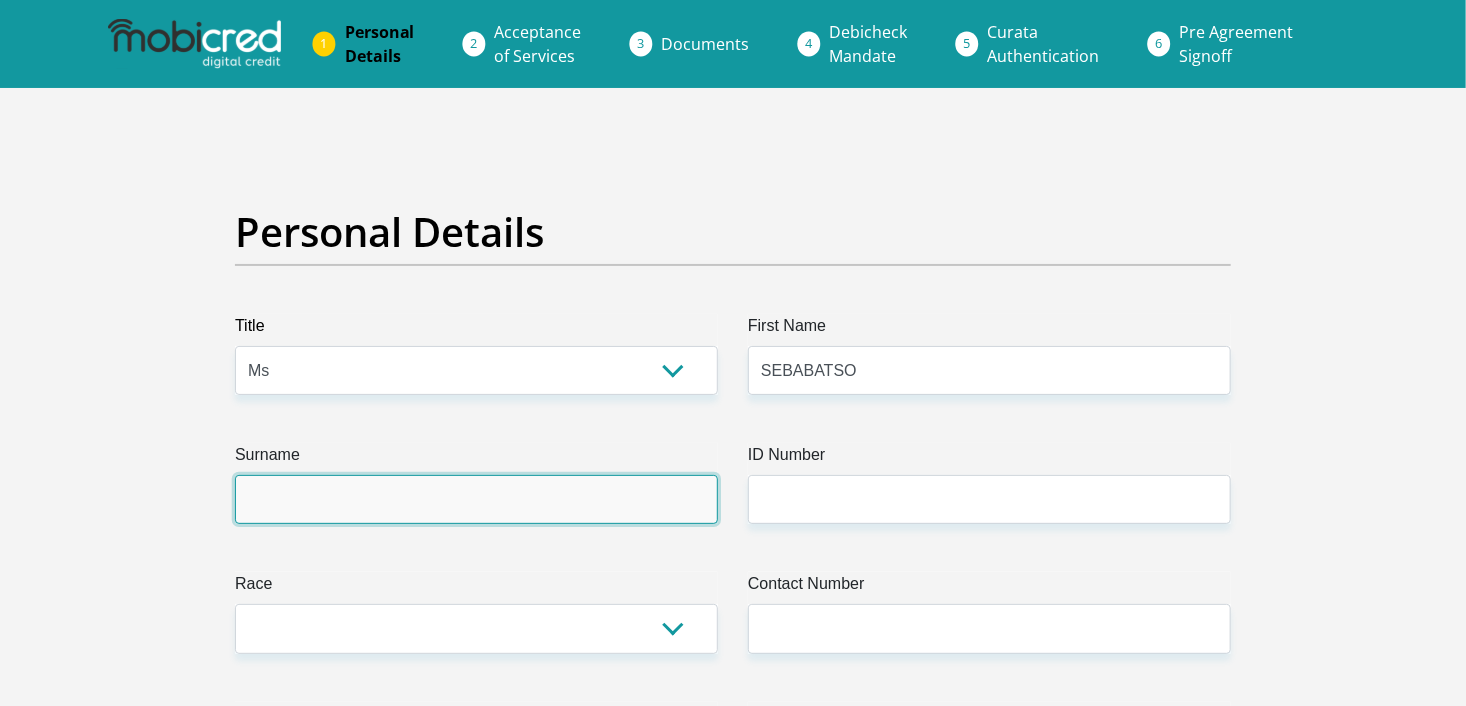 type on "KIBANE" 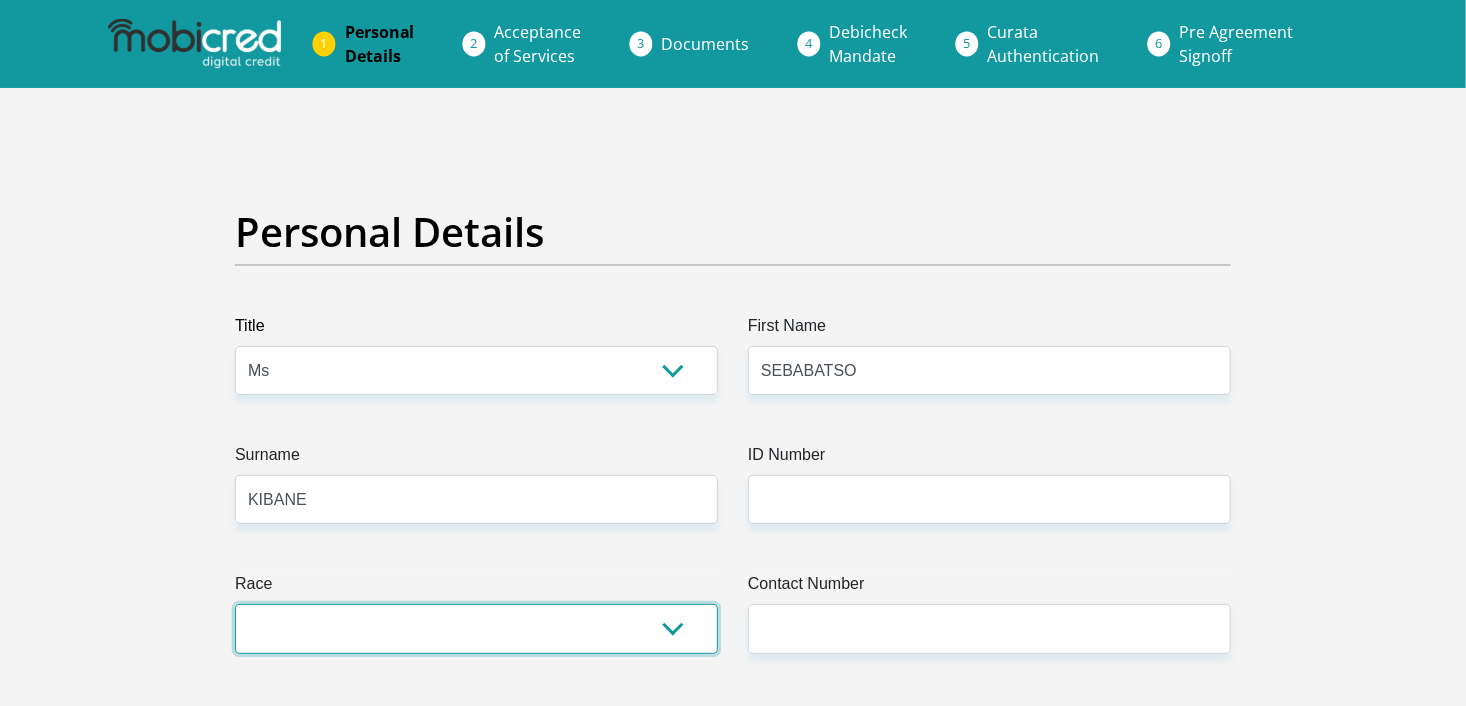select on "1" 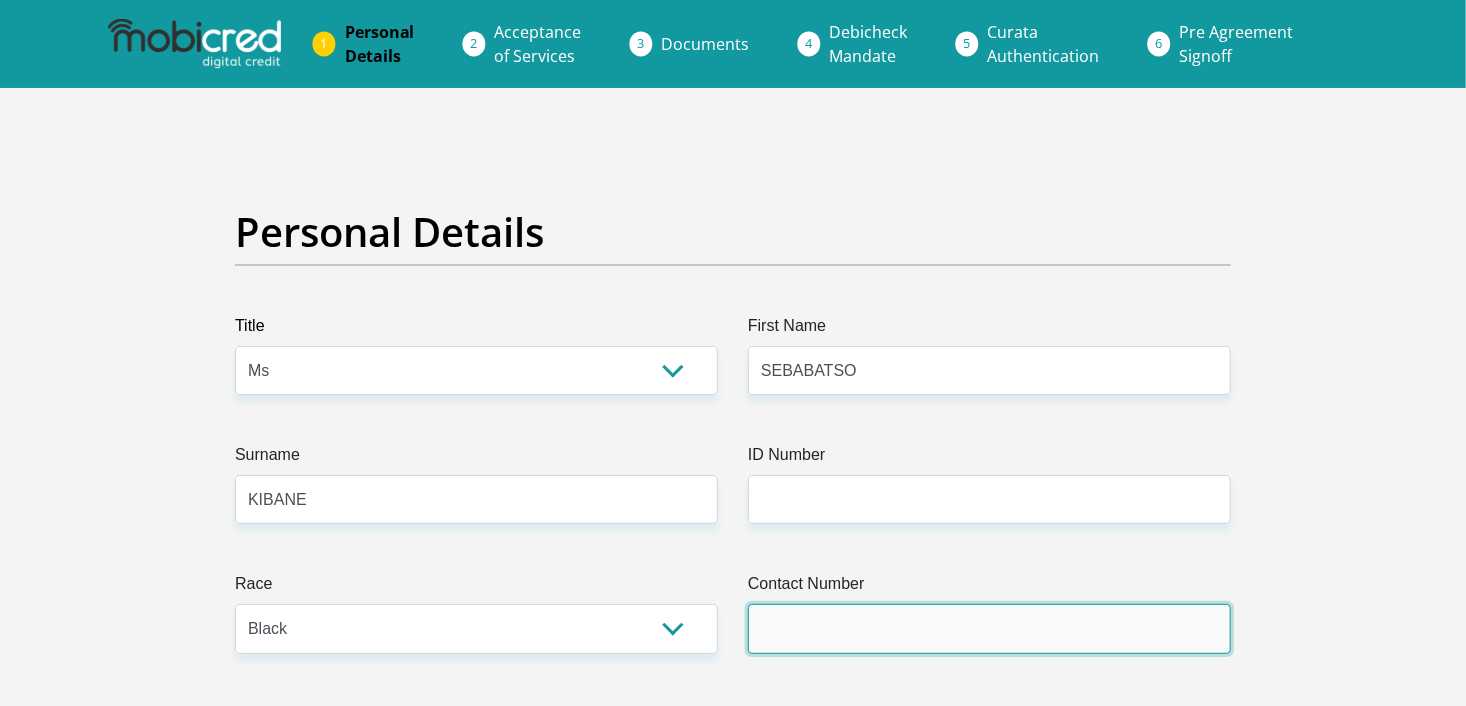 type on "0733147415" 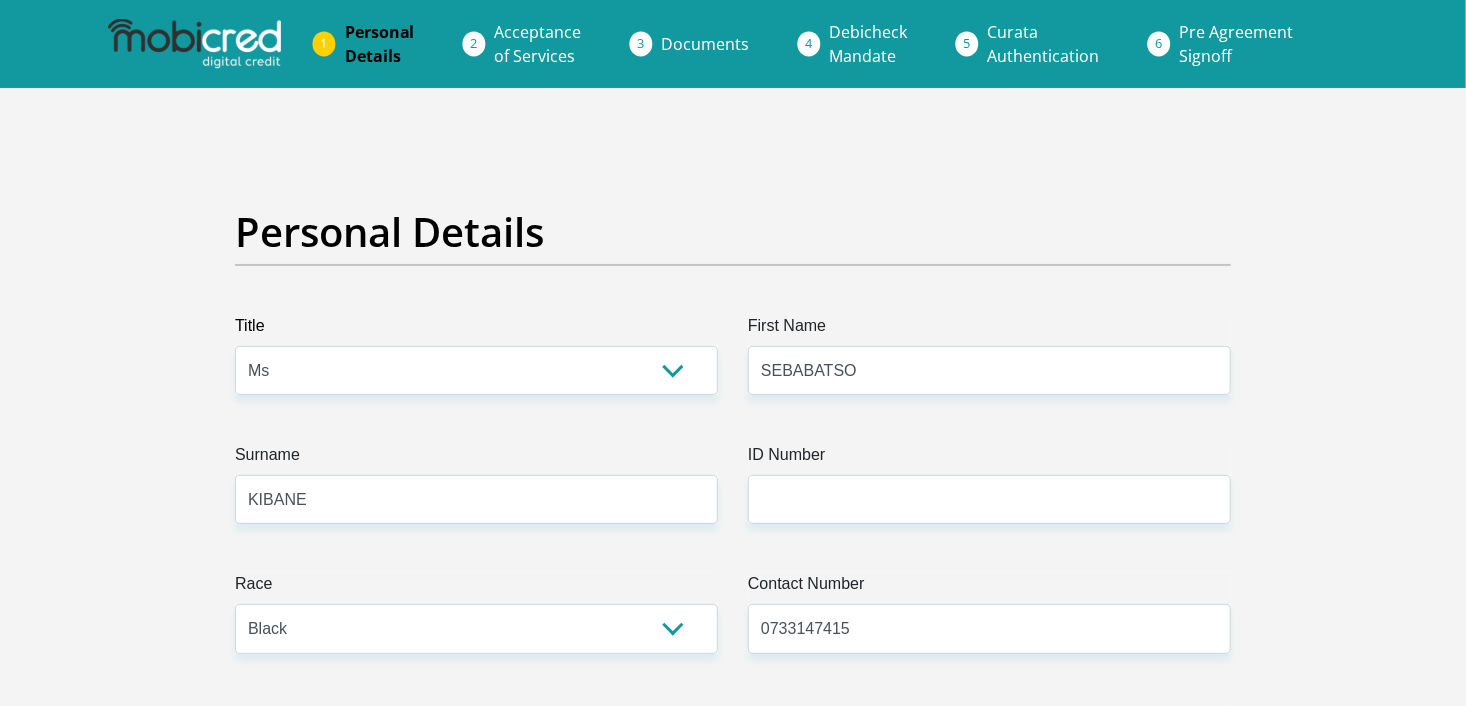 select on "ZAF" 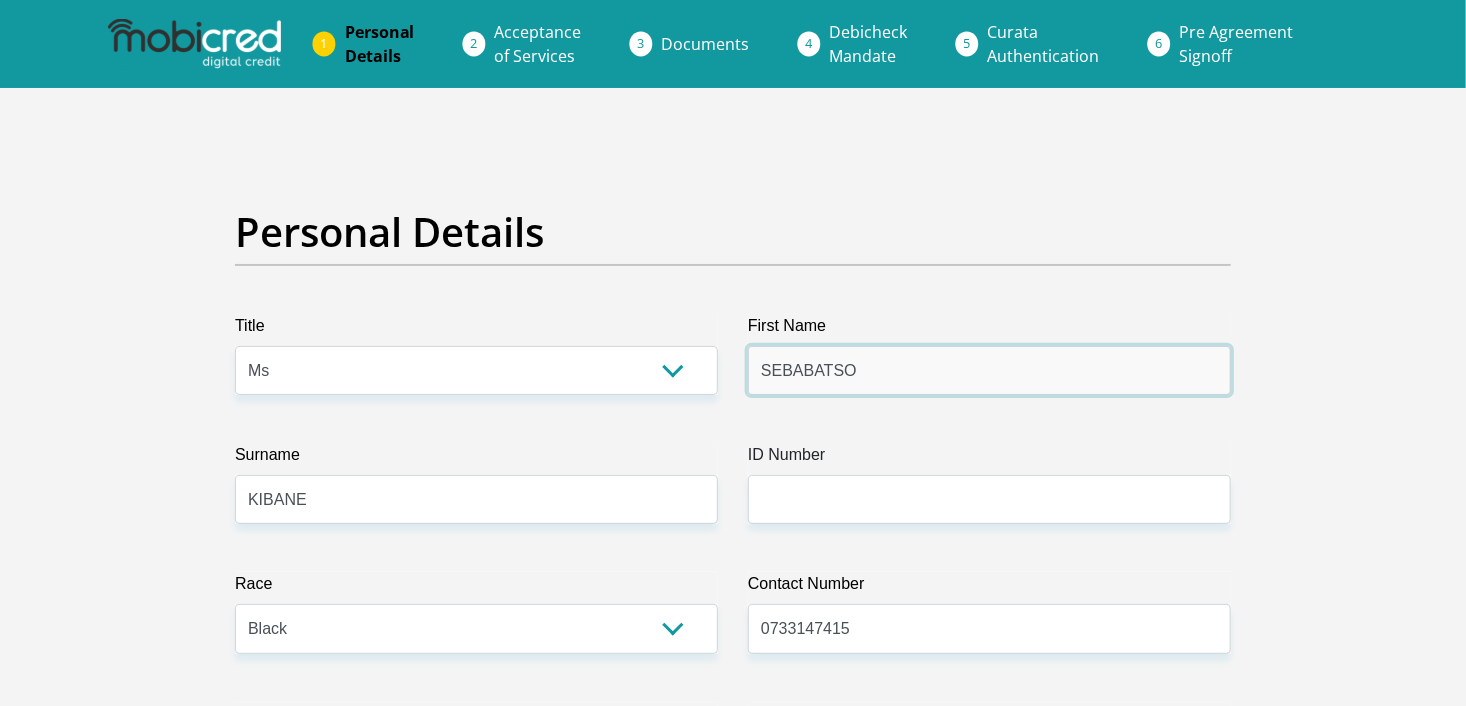 type on "CAPITEC BANK LIMITED" 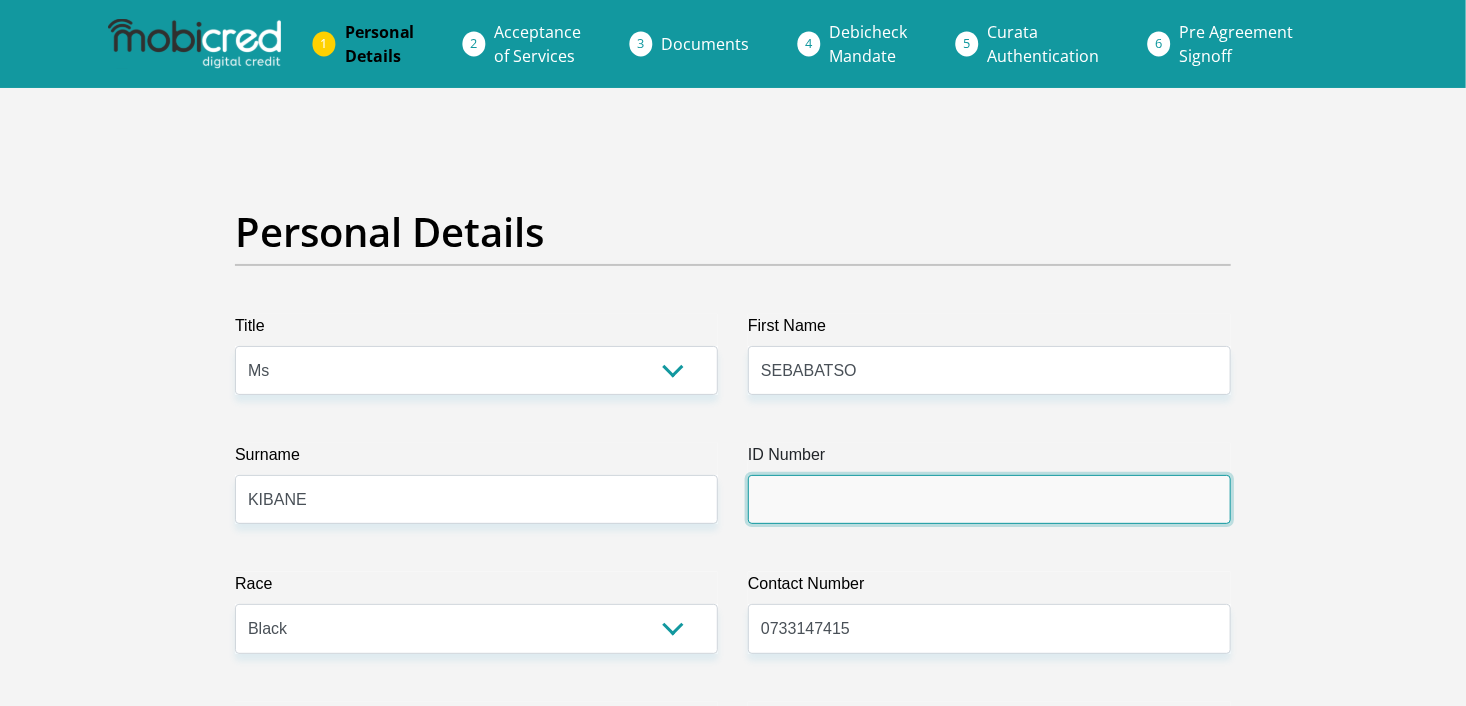 click on "ID Number" at bounding box center (989, 499) 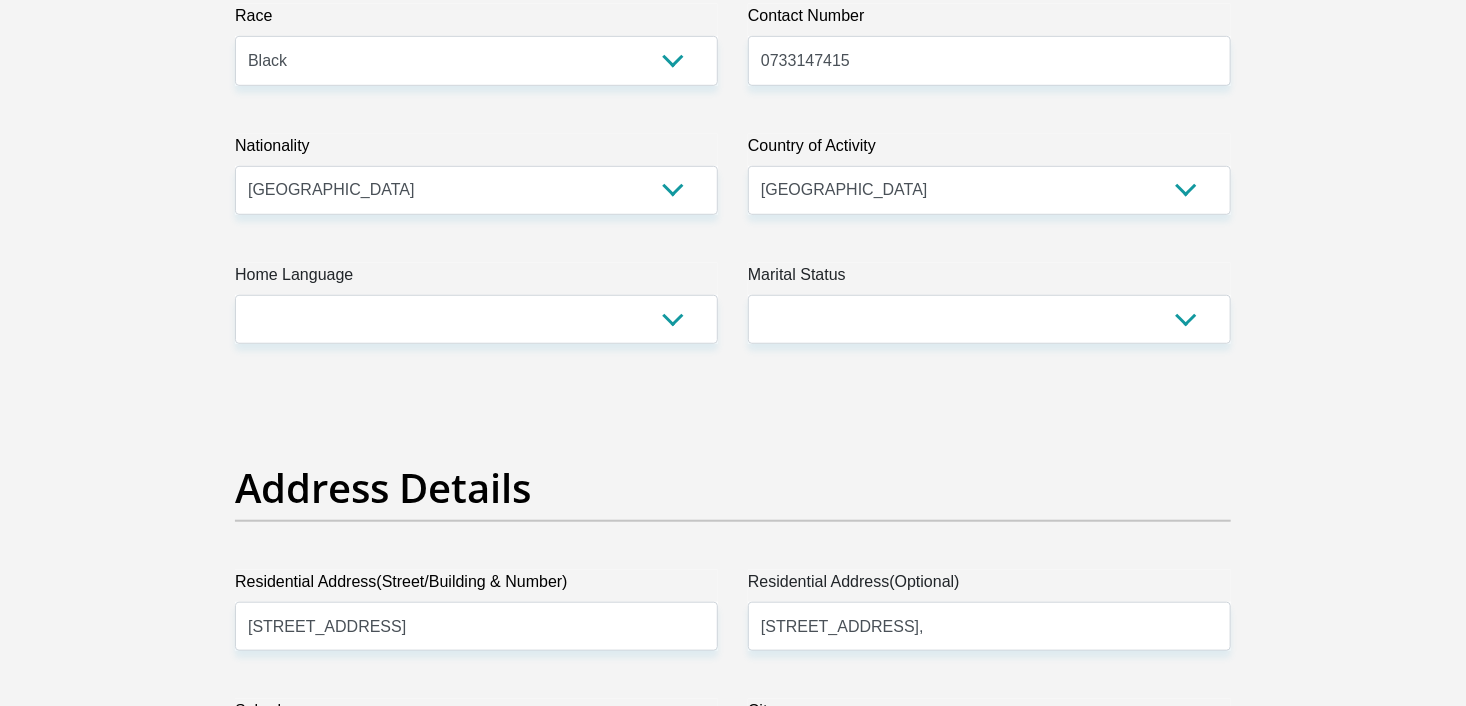 scroll, scrollTop: 577, scrollLeft: 0, axis: vertical 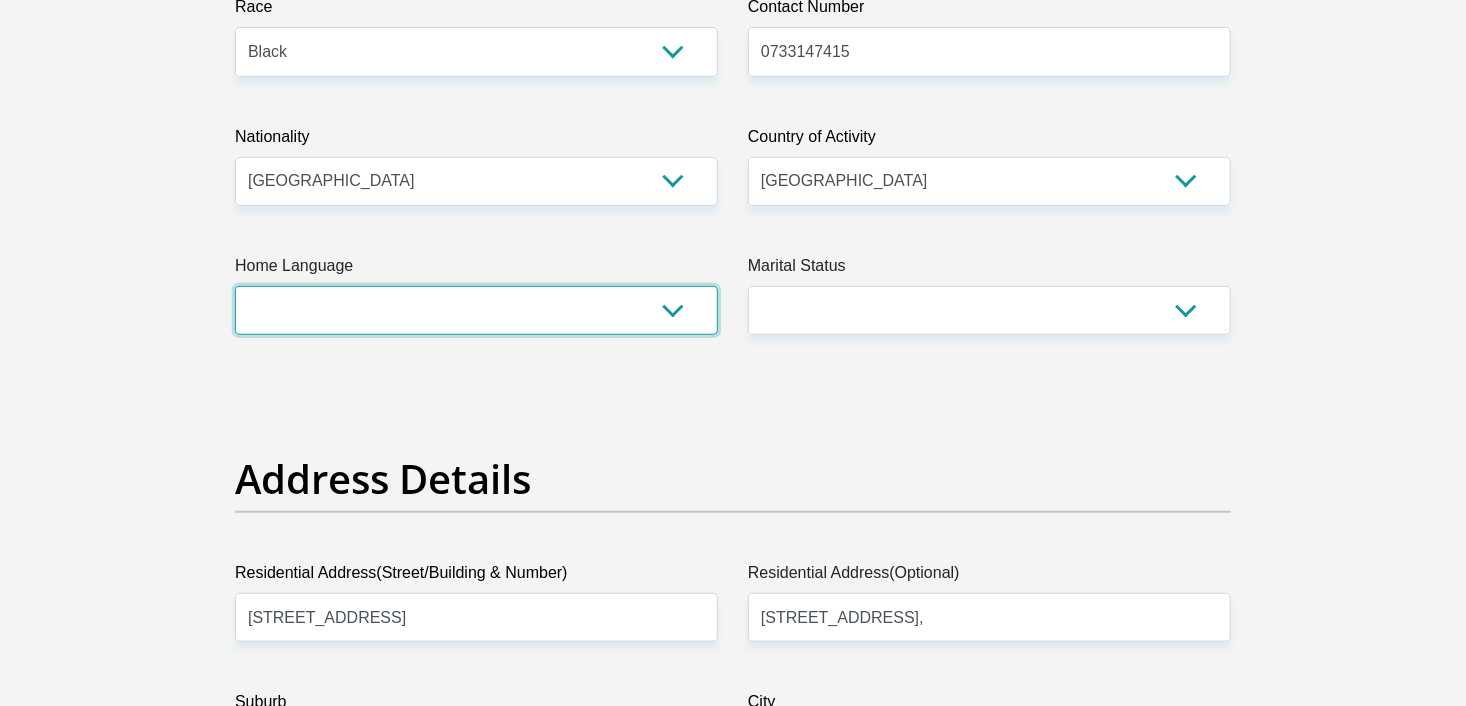 click on "Afrikaans
English
Sepedi
South Ndebele
Southern Sotho
Swati
Tsonga
Tswana
Venda
Xhosa
Zulu
Other" at bounding box center [476, 310] 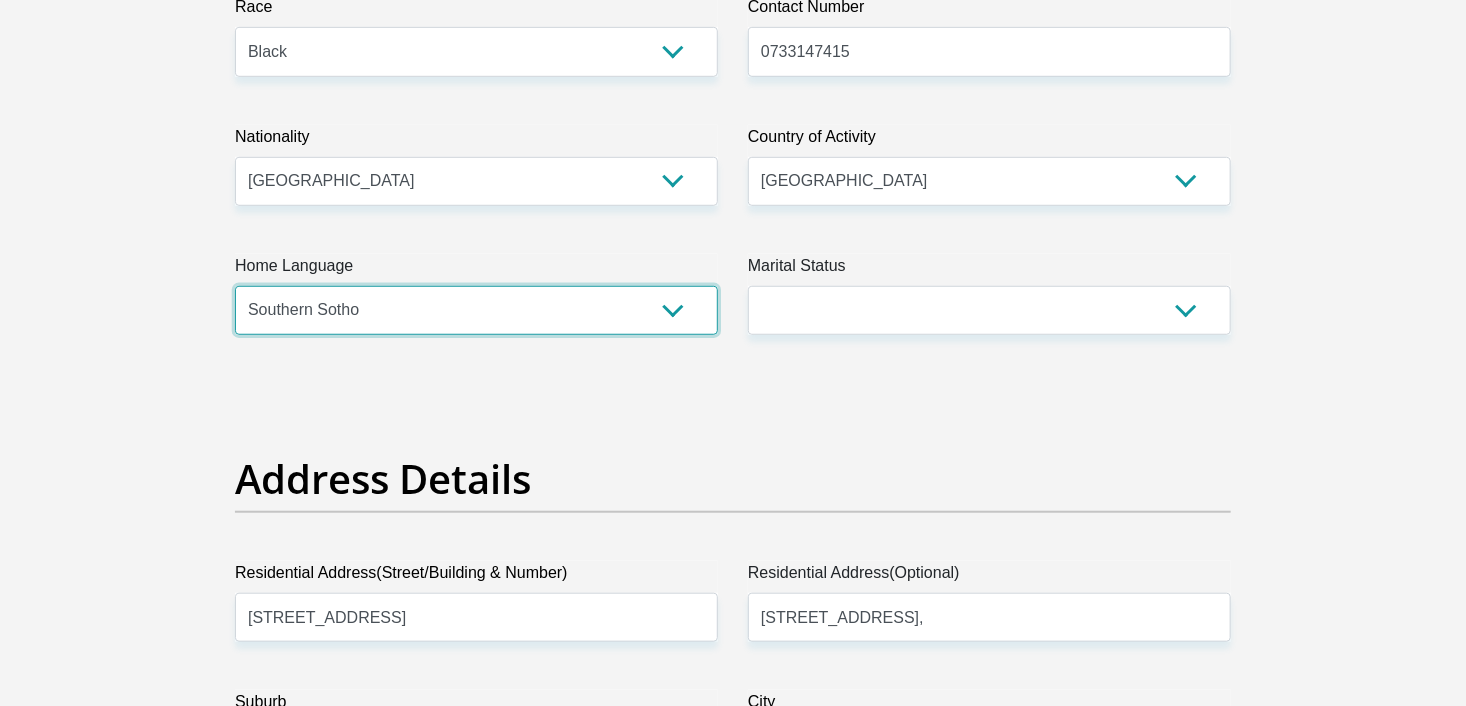 click on "Afrikaans
English
Sepedi
South Ndebele
Southern Sotho
Swati
Tsonga
Tswana
Venda
Xhosa
Zulu
Other" at bounding box center [476, 310] 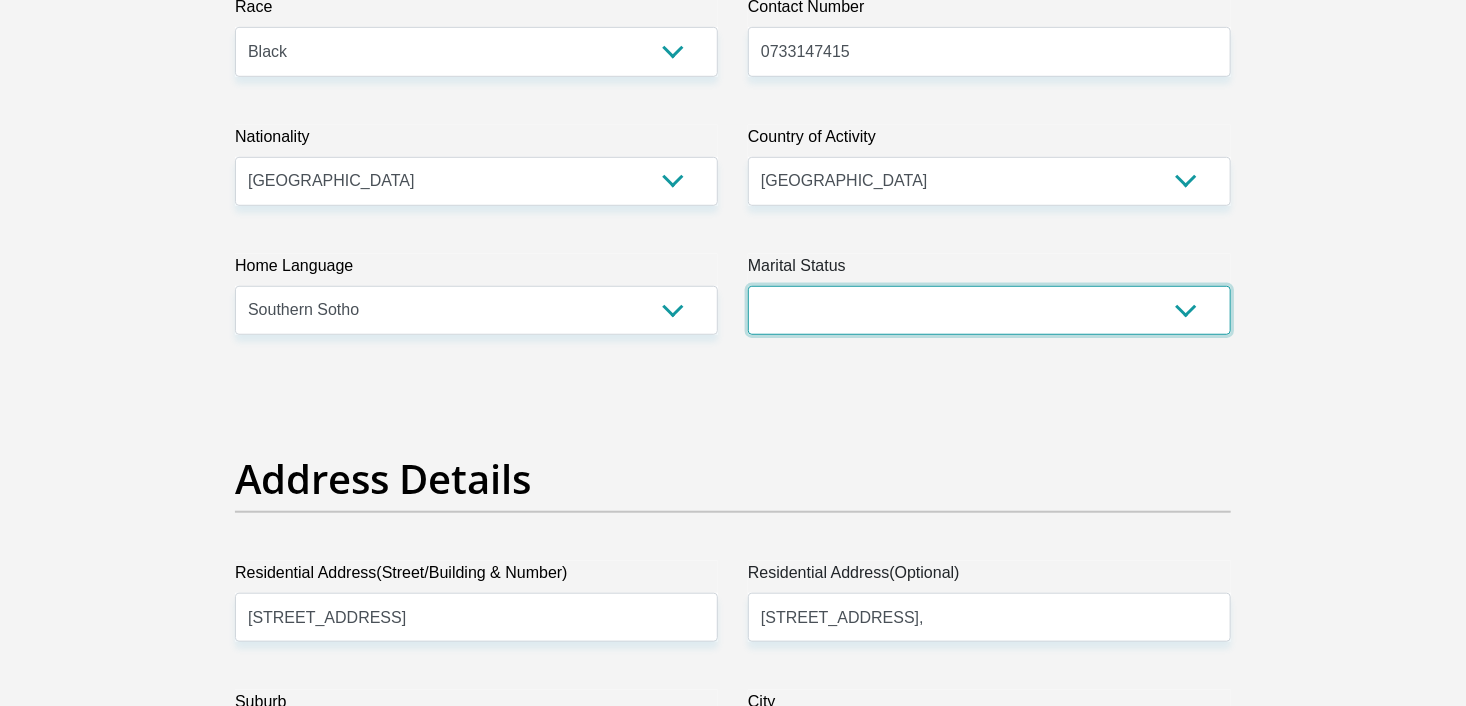click on "Married ANC
Single
Divorced
Widowed
Married COP or Customary Law" at bounding box center [989, 310] 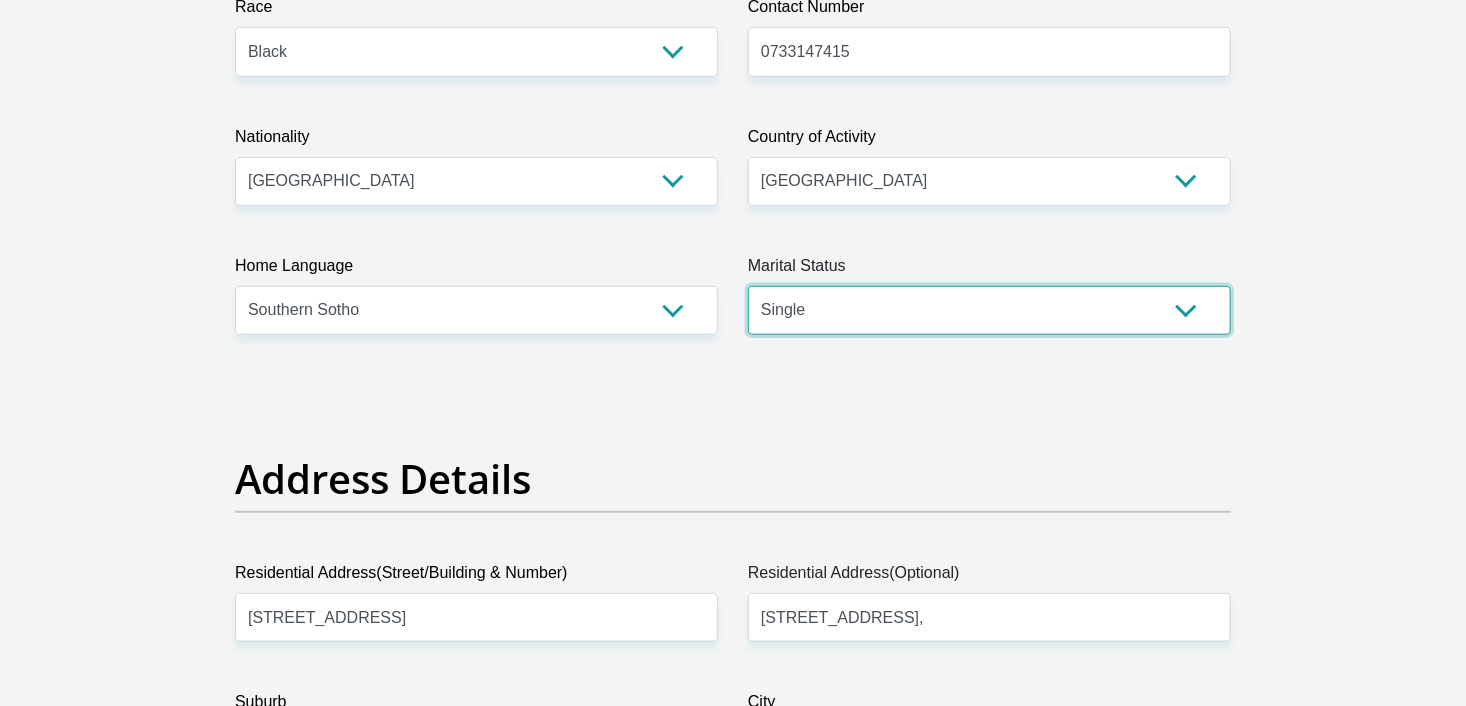 click on "Married ANC
Single
Divorced
Widowed
Married COP or Customary Law" at bounding box center (989, 310) 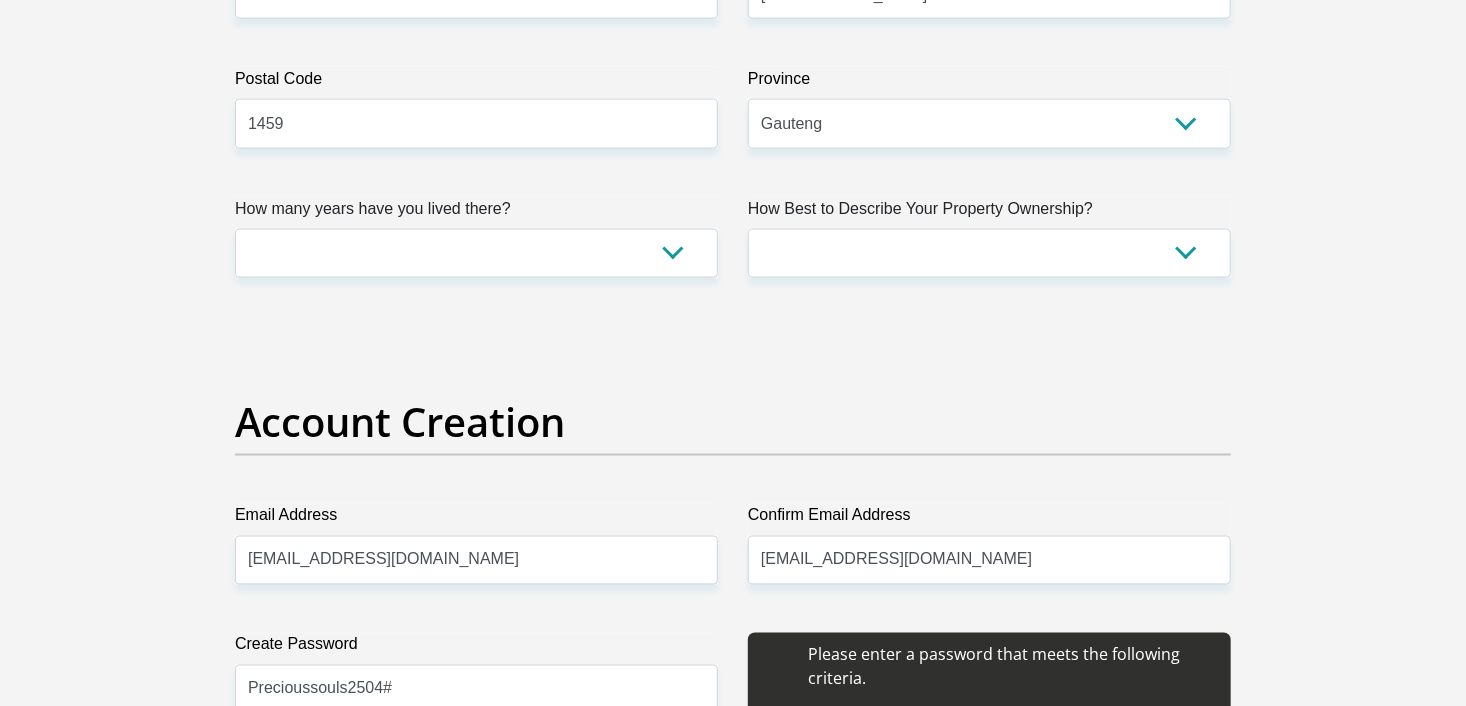 scroll, scrollTop: 1338, scrollLeft: 0, axis: vertical 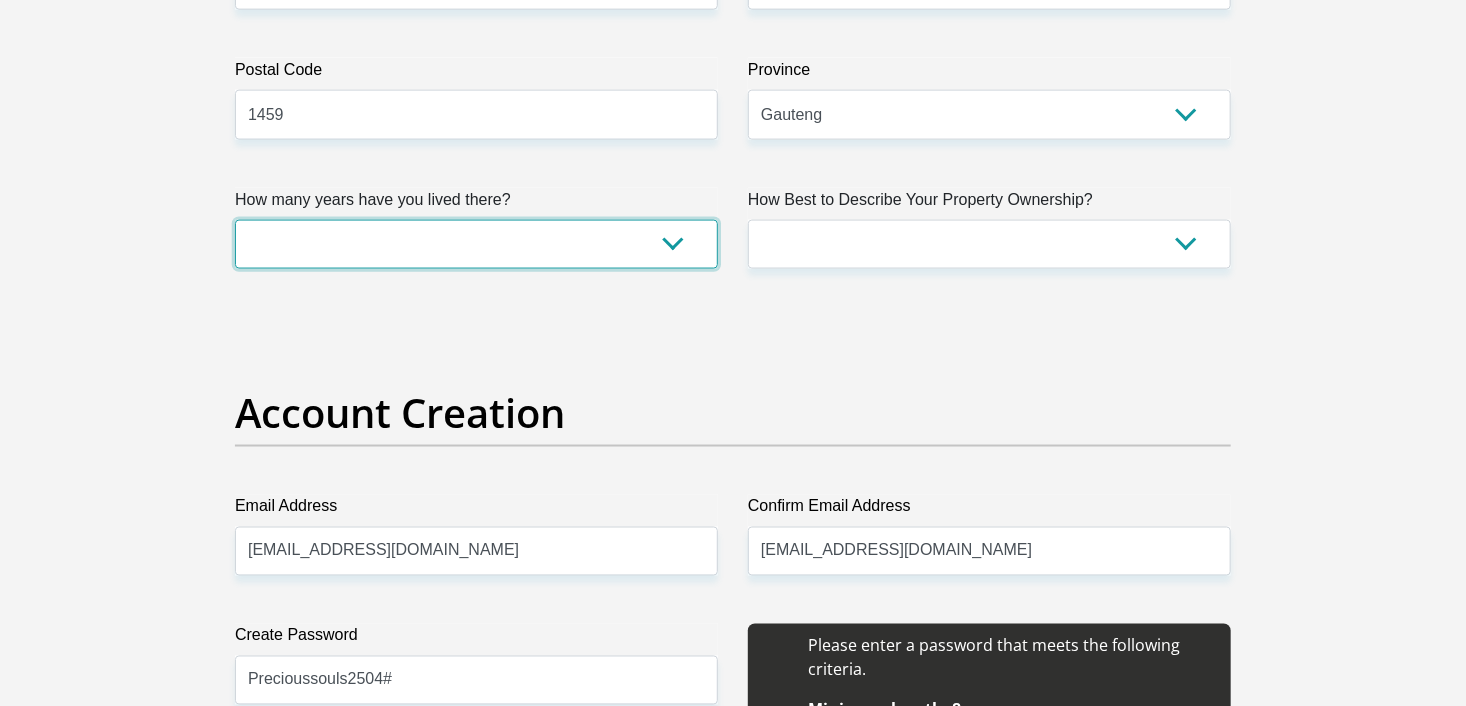 click on "less than 1 year
1-3 years
3-5 years
5+ years" at bounding box center [476, 244] 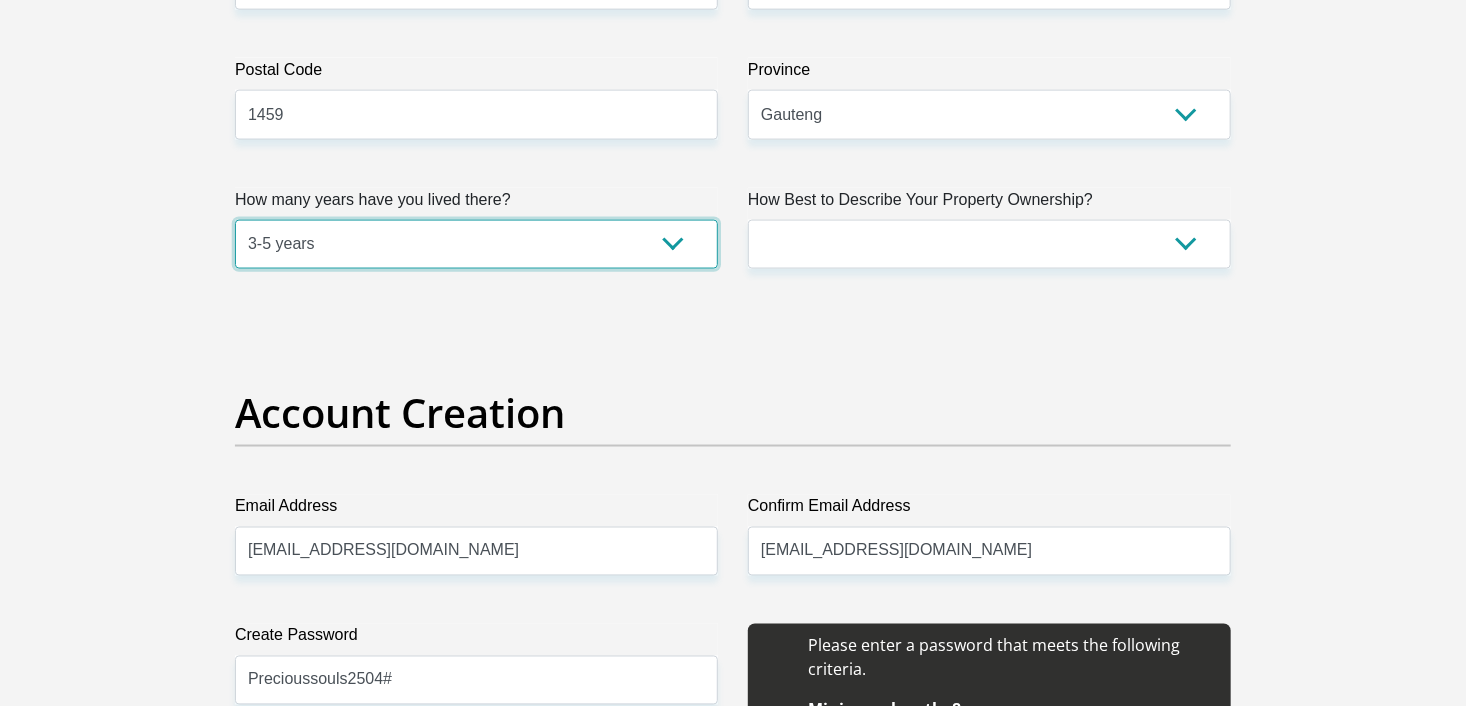 click on "less than 1 year
1-3 years
3-5 years
5+ years" at bounding box center (476, 244) 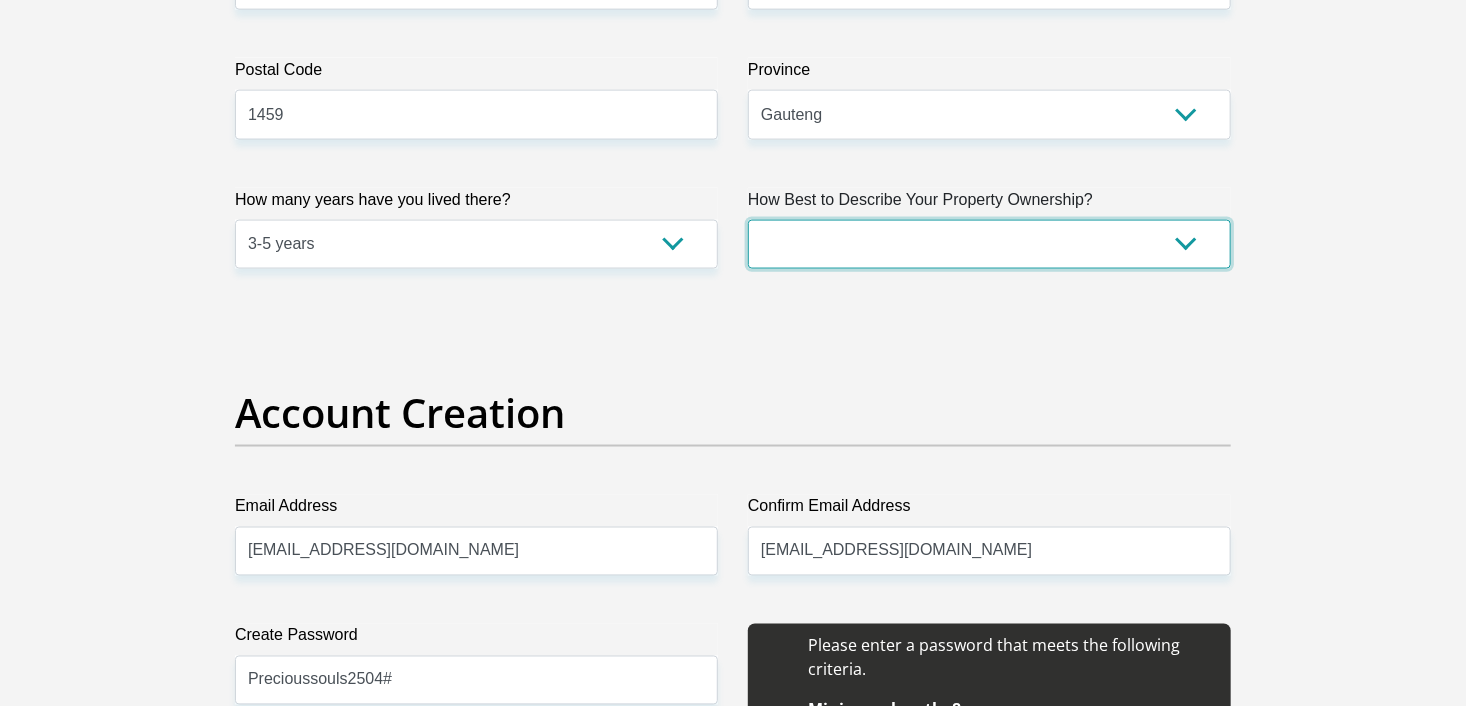 click on "Owned
Rented
Family Owned
Company Dwelling" at bounding box center (989, 244) 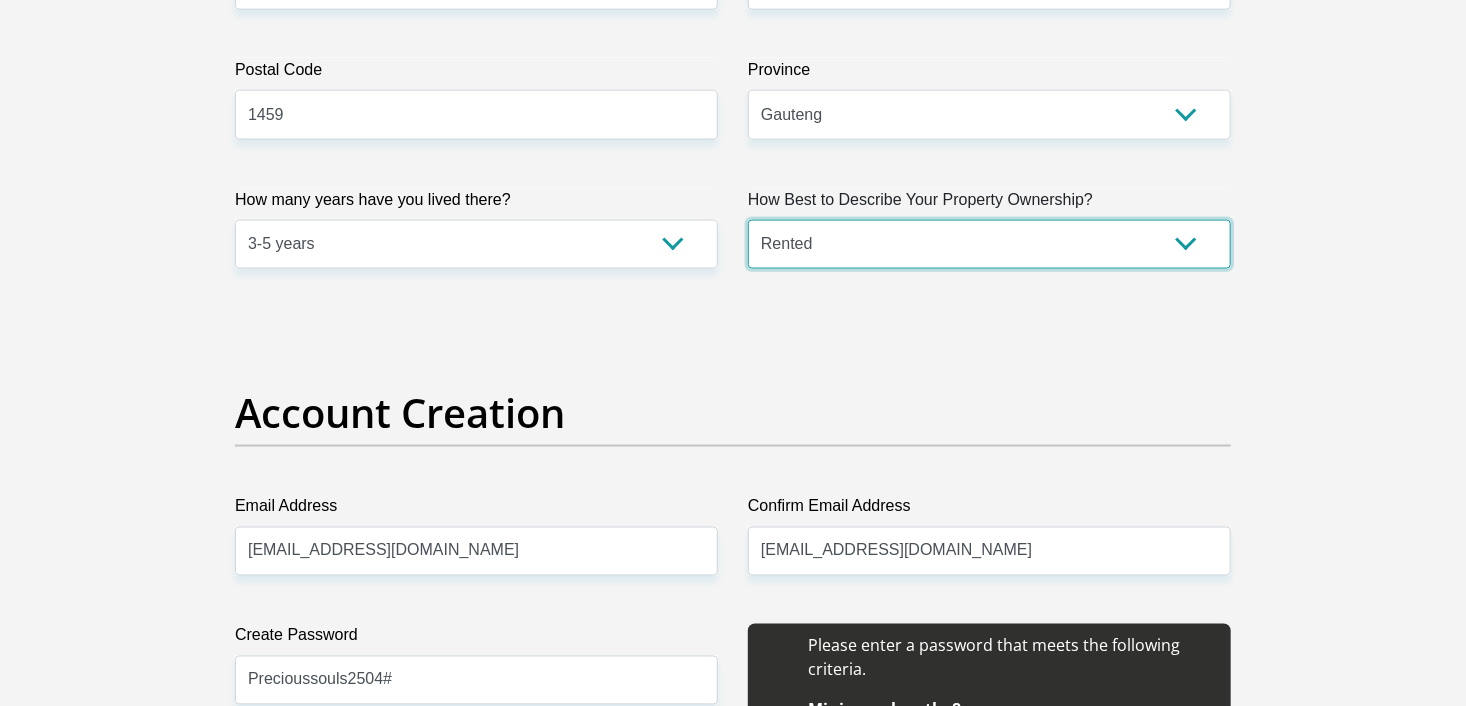 click on "Owned
Rented
Family Owned
Company Dwelling" at bounding box center (989, 244) 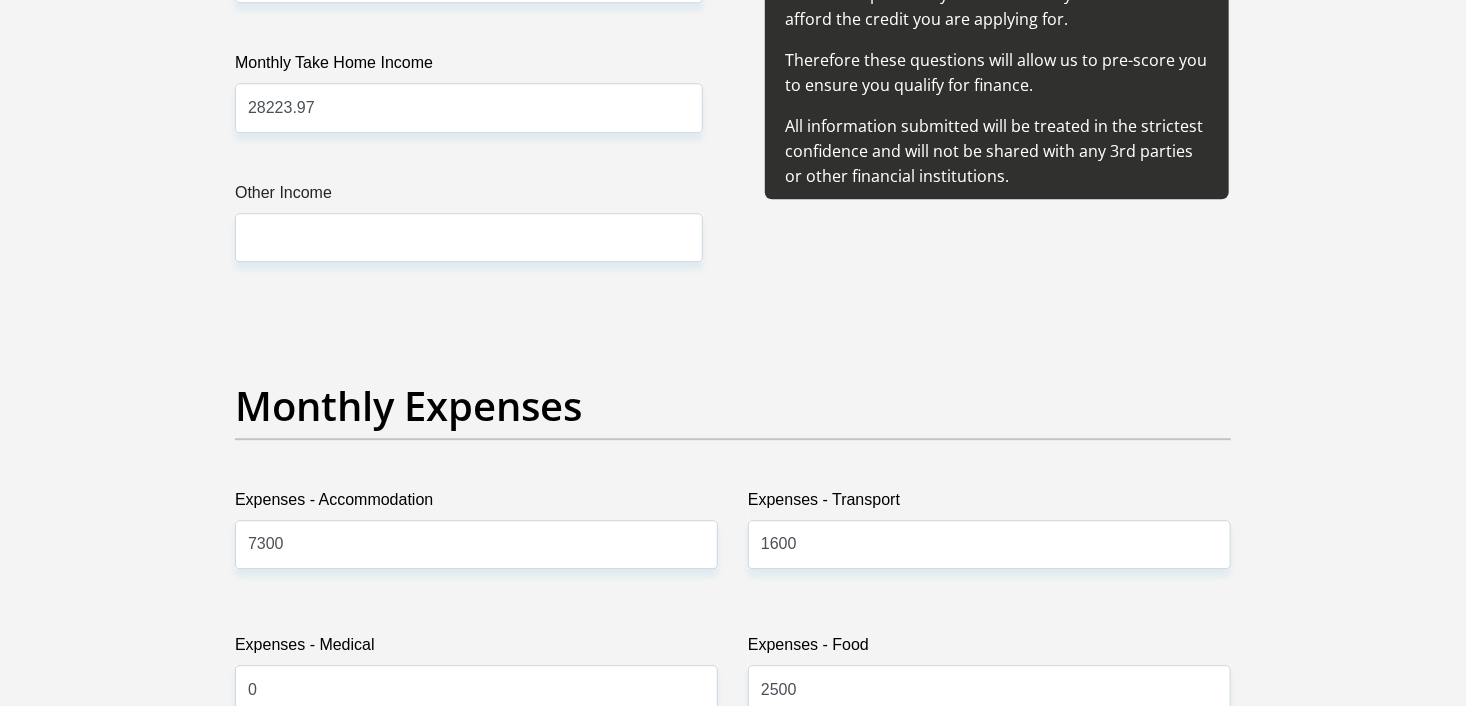 scroll, scrollTop: 2550, scrollLeft: 0, axis: vertical 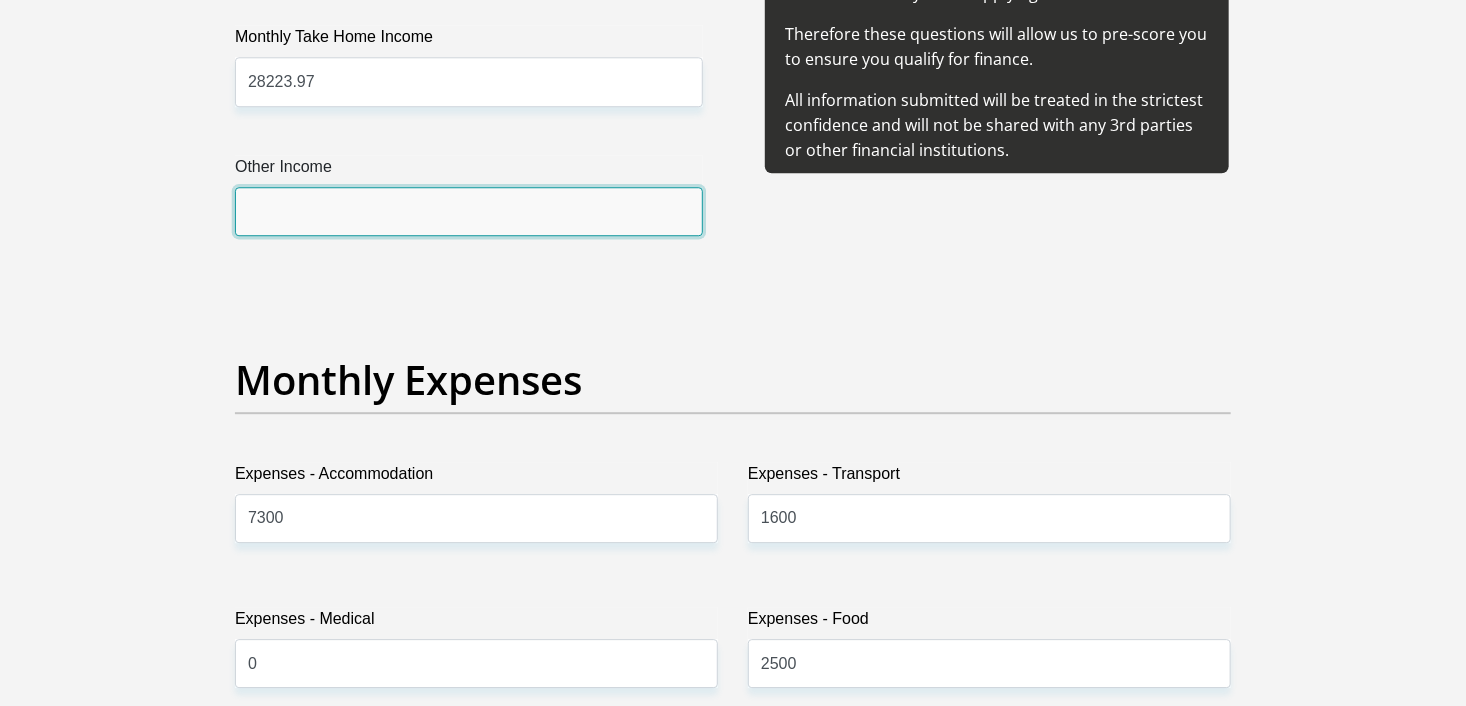 click on "Other Income" at bounding box center (469, 211) 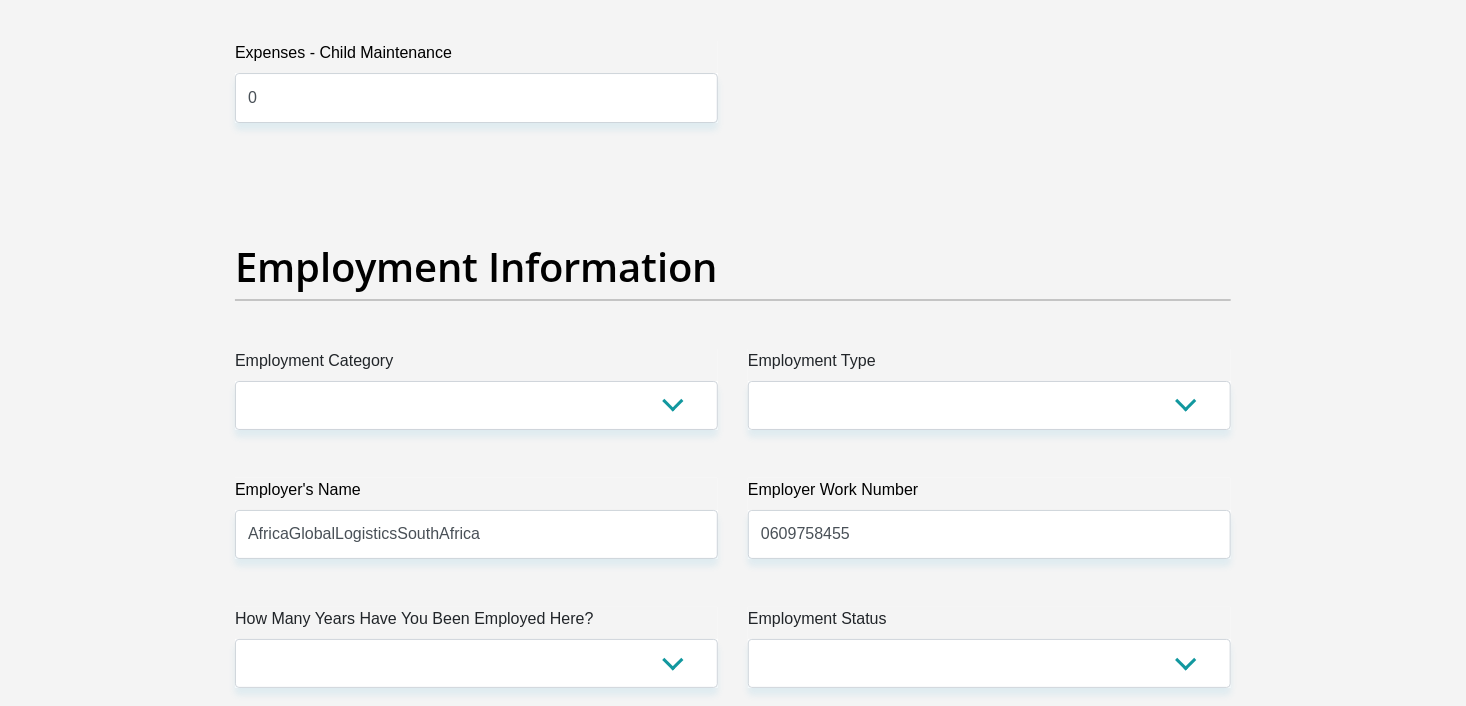 scroll, scrollTop: 3449, scrollLeft: 0, axis: vertical 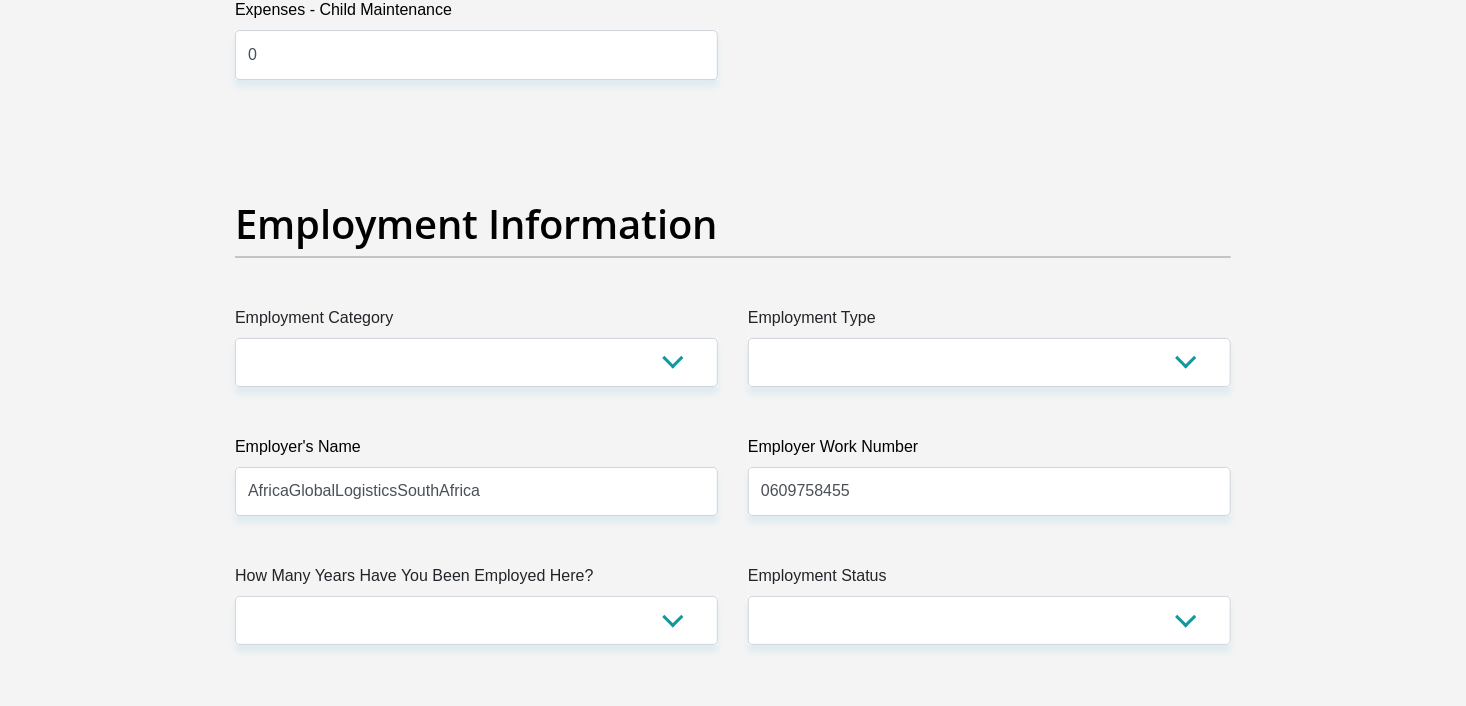 type on "0" 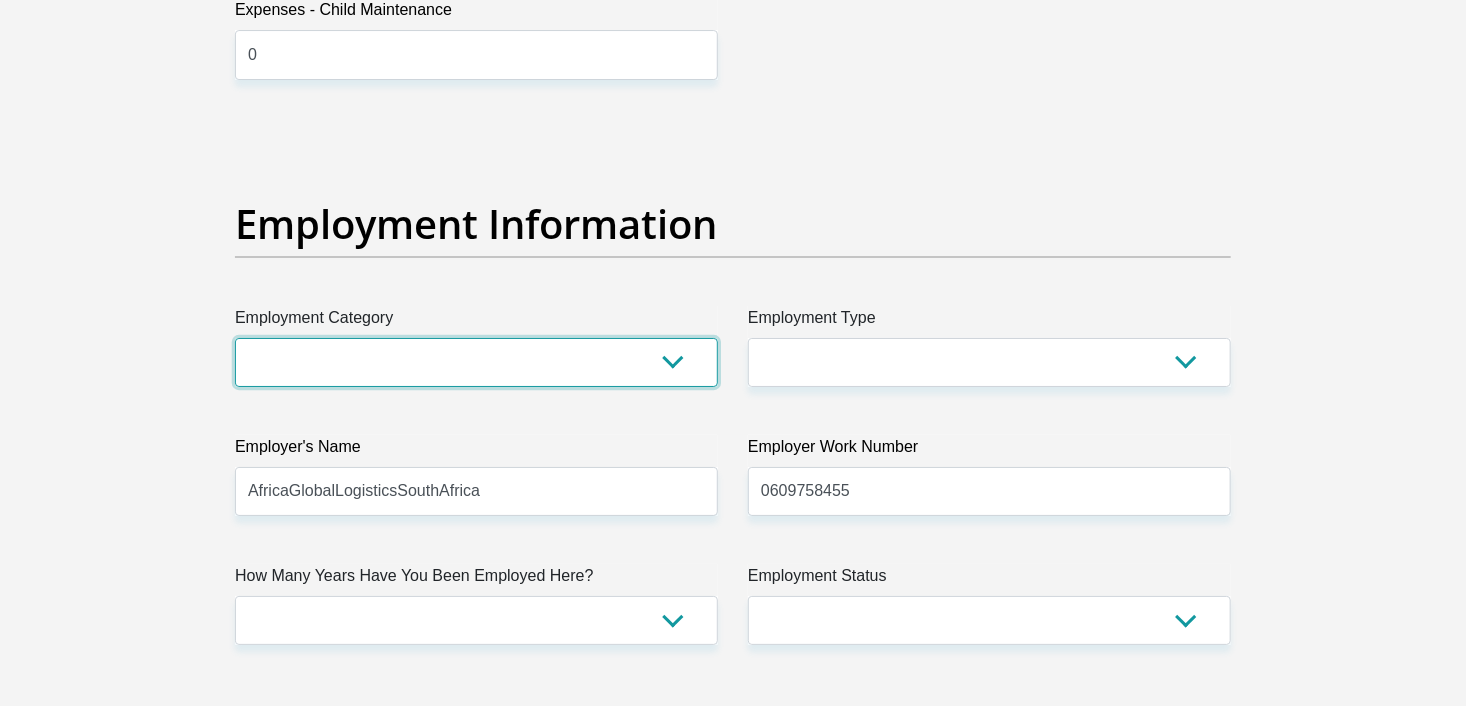 click on "AGRICULTURE
ALCOHOL & TOBACCO
CONSTRUCTION MATERIALS
METALLURGY
EQUIPMENT FOR RENEWABLE ENERGY
SPECIALIZED CONTRACTORS
CAR
GAMING (INCL. INTERNET
OTHER WHOLESALE
UNLICENSED PHARMACEUTICALS
CURRENCY EXCHANGE HOUSES
OTHER FINANCIAL INSTITUTIONS & INSURANCE
REAL ESTATE AGENTS
OIL & GAS
OTHER MATERIALS (E.G. IRON ORE)
PRECIOUS STONES & PRECIOUS METALS
POLITICAL ORGANIZATIONS
RELIGIOUS ORGANIZATIONS(NOT SECTS)
ACTI. HAVING BUSINESS DEAL WITH PUBLIC ADMINISTRATION
LAUNDROMATS" at bounding box center (476, 362) 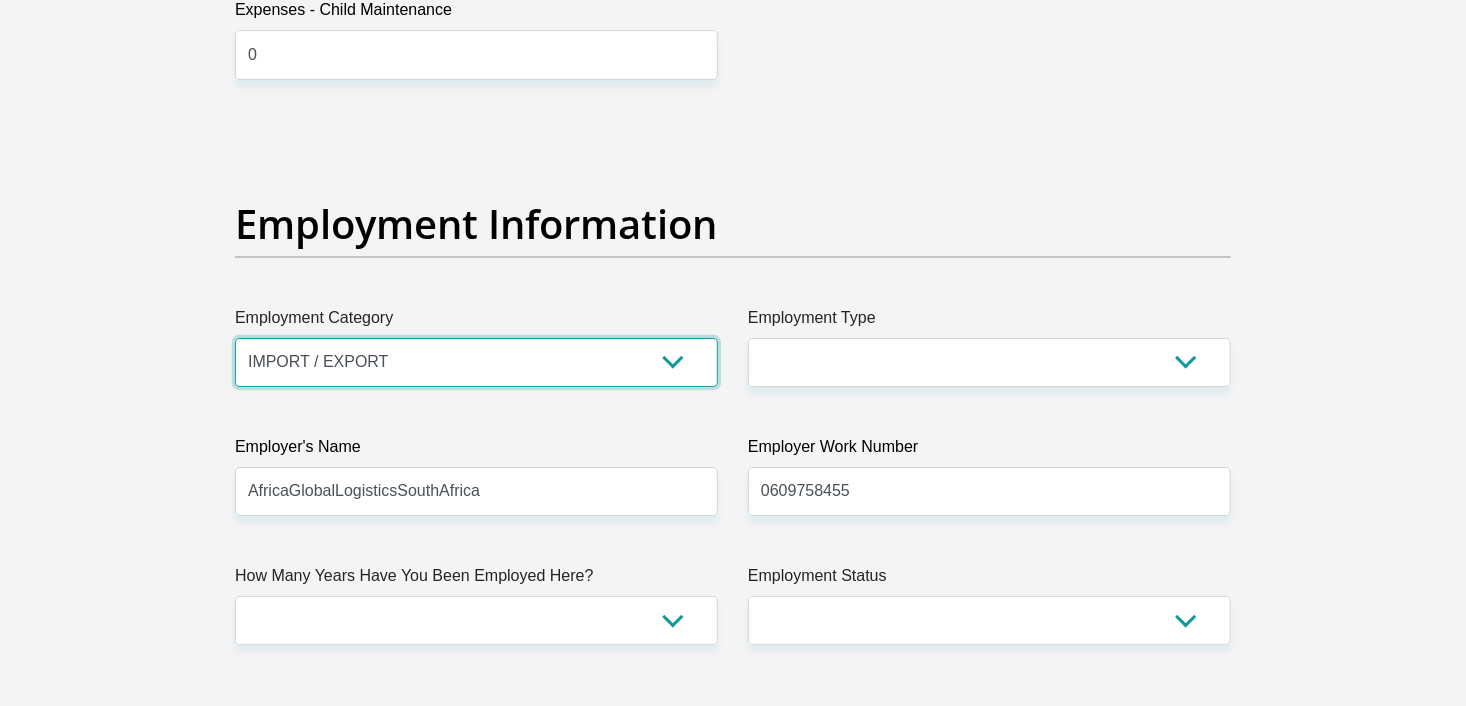 click on "AGRICULTURE
ALCOHOL & TOBACCO
CONSTRUCTION MATERIALS
METALLURGY
EQUIPMENT FOR RENEWABLE ENERGY
SPECIALIZED CONTRACTORS
CAR
GAMING (INCL. INTERNET
OTHER WHOLESALE
UNLICENSED PHARMACEUTICALS
CURRENCY EXCHANGE HOUSES
OTHER FINANCIAL INSTITUTIONS & INSURANCE
REAL ESTATE AGENTS
OIL & GAS
OTHER MATERIALS (E.G. IRON ORE)
PRECIOUS STONES & PRECIOUS METALS
POLITICAL ORGANIZATIONS
RELIGIOUS ORGANIZATIONS(NOT SECTS)
ACTI. HAVING BUSINESS DEAL WITH PUBLIC ADMINISTRATION
LAUNDROMATS" at bounding box center (476, 362) 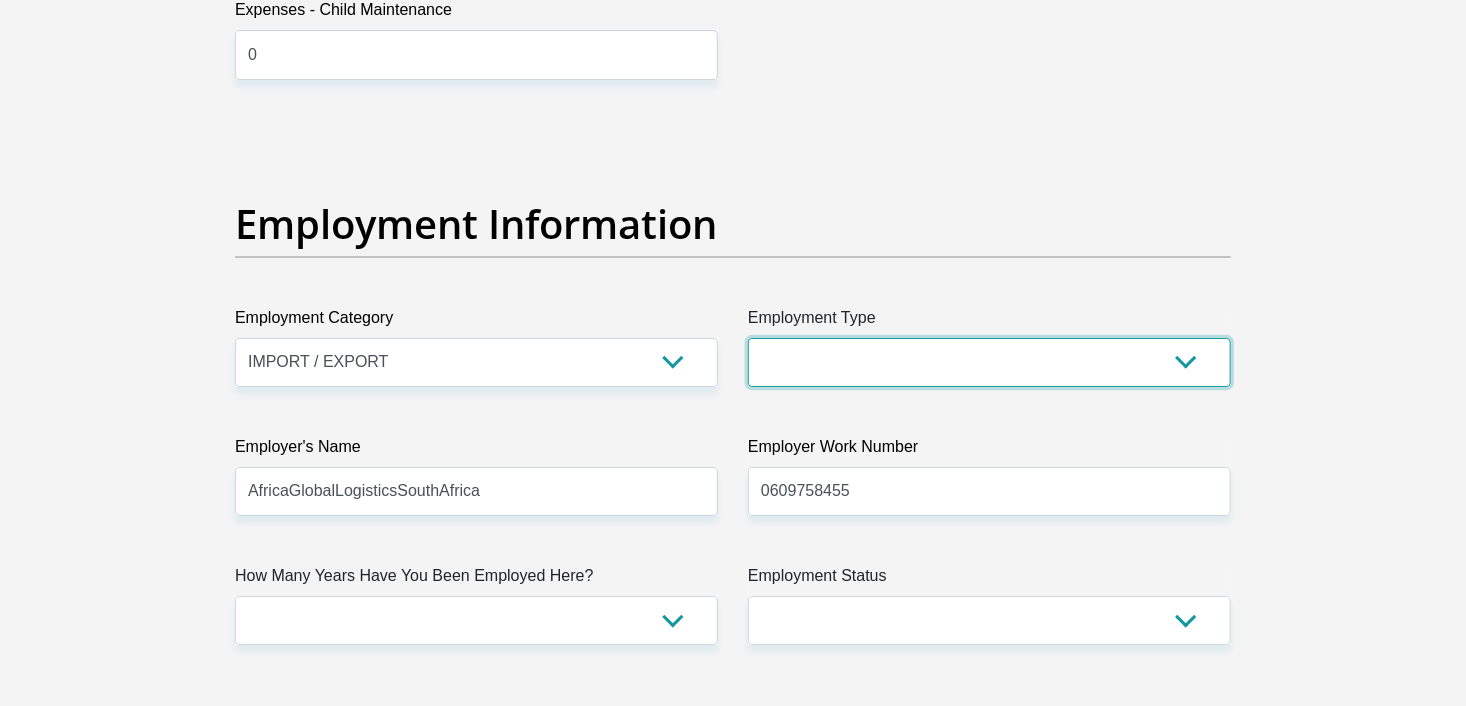 click on "College/Lecturer
Craft Seller
Creative
Driver
Executive
Farmer
Forces - Non Commissioned
Forces - Officer
Hawker
Housewife
Labourer
Licenced Professional
Manager
Miner
Non Licenced Professional
Office Staff/Clerk
Outside Worker
Pensioner
Permanent Teacher
Production/Manufacturing
Sales
Self-Employed
Semi-Professional Worker
Service Industry  Social Worker  Student" at bounding box center (989, 362) 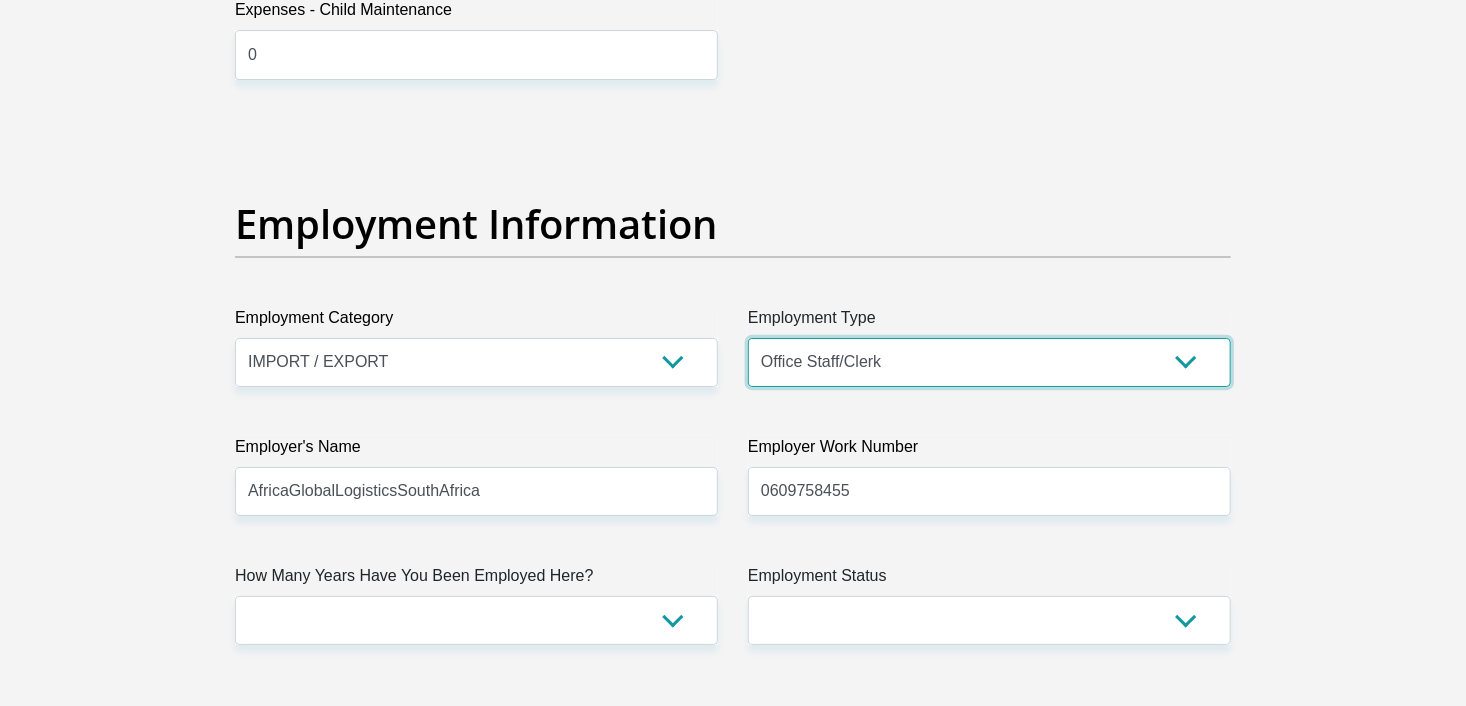 click on "College/Lecturer
Craft Seller
Creative
Driver
Executive
Farmer
Forces - Non Commissioned
Forces - Officer
Hawker
Housewife
Labourer
Licenced Professional
Manager
Miner
Non Licenced Professional
Office Staff/Clerk
Outside Worker
Pensioner
Permanent Teacher
Production/Manufacturing
Sales
Self-Employed
Semi-Professional Worker
Service Industry  Social Worker  Student" at bounding box center [989, 362] 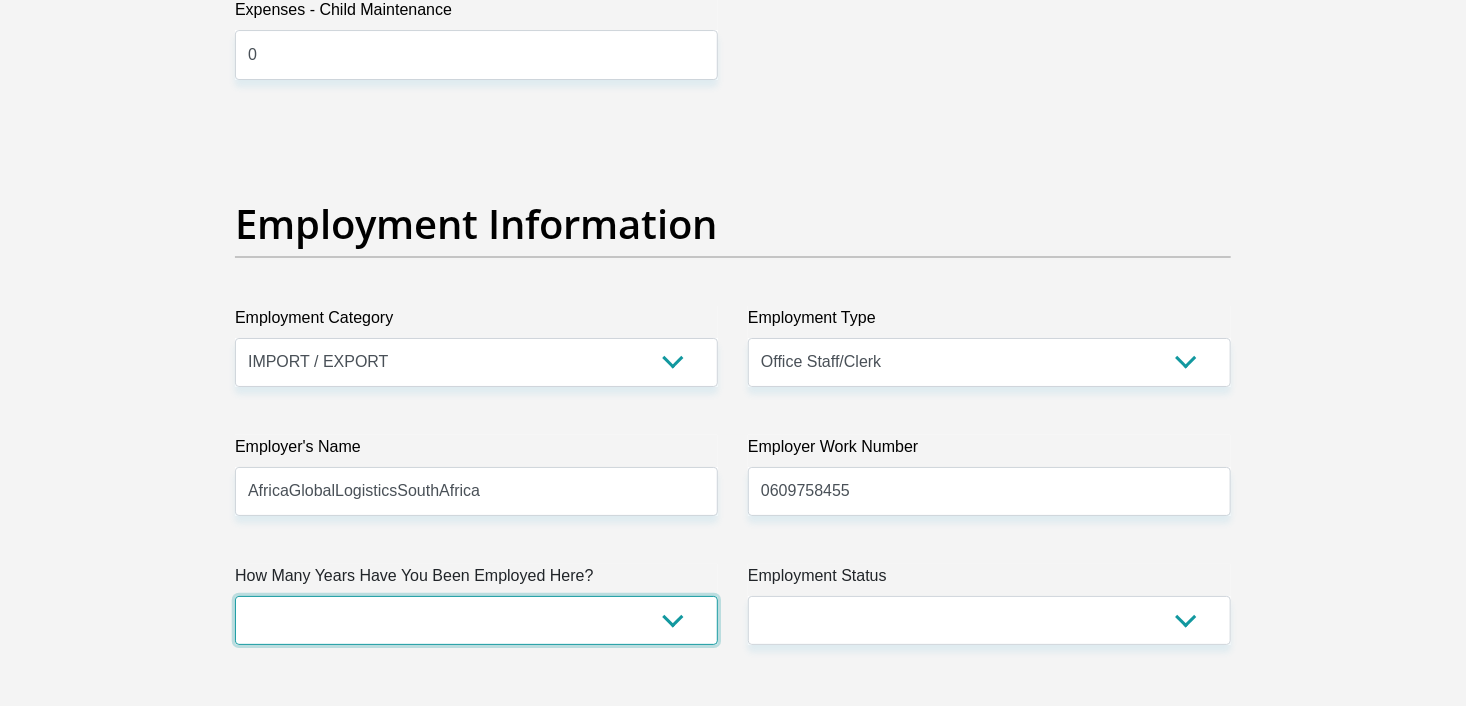click on "less than 1 year
1-3 years
3-5 years
5+ years" at bounding box center (476, 620) 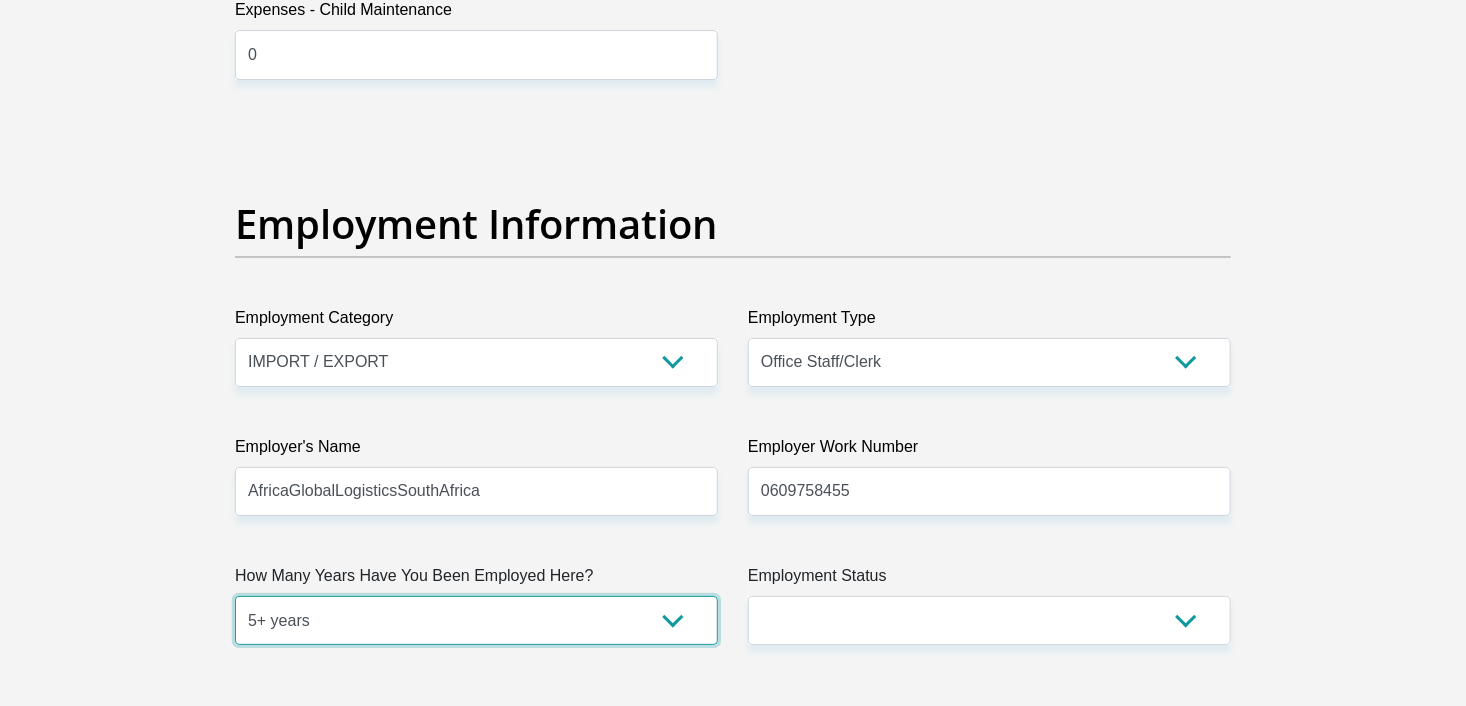 click on "less than 1 year
1-3 years
3-5 years
5+ years" at bounding box center [476, 620] 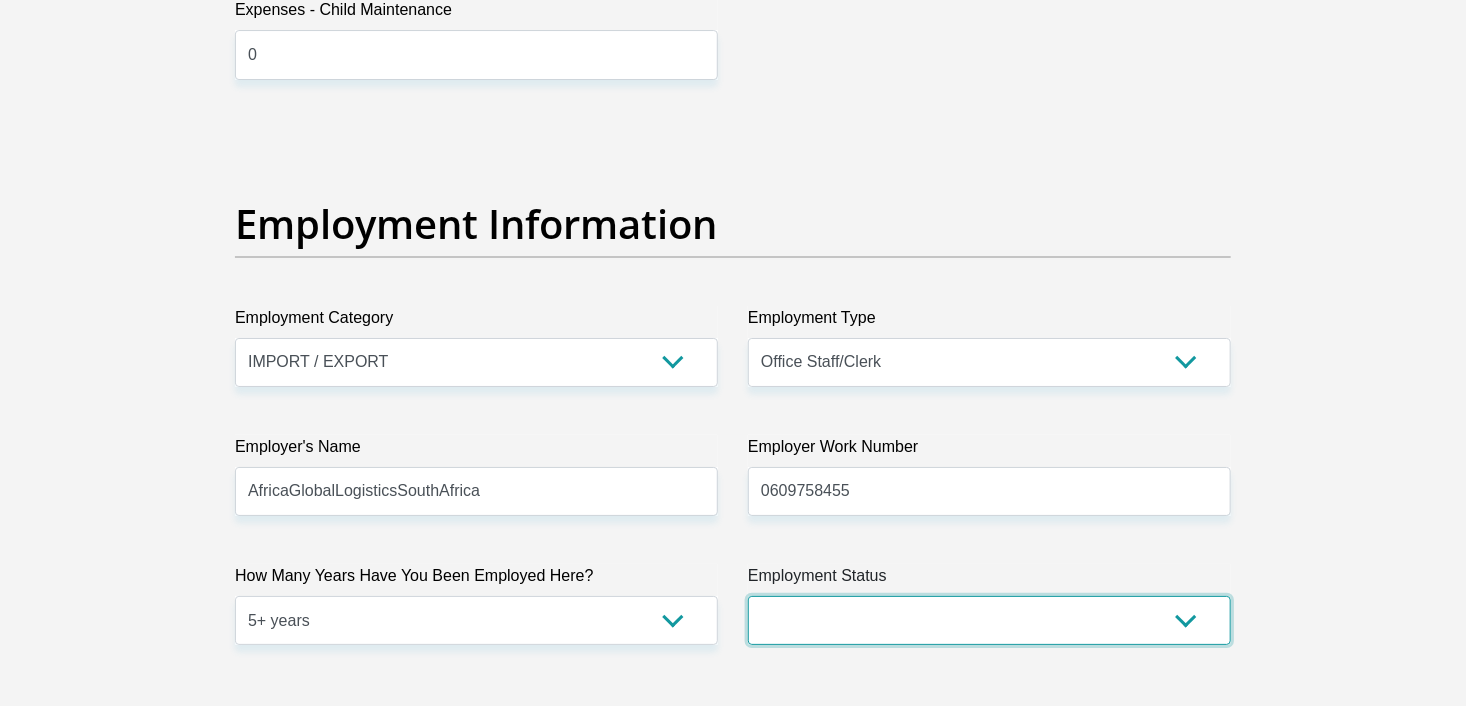 click on "Permanent/Full-time
Part-time/Casual
Contract Worker
Self-Employed
Housewife
Retired
Student
Medically Boarded
Disability
Unemployed" at bounding box center [989, 620] 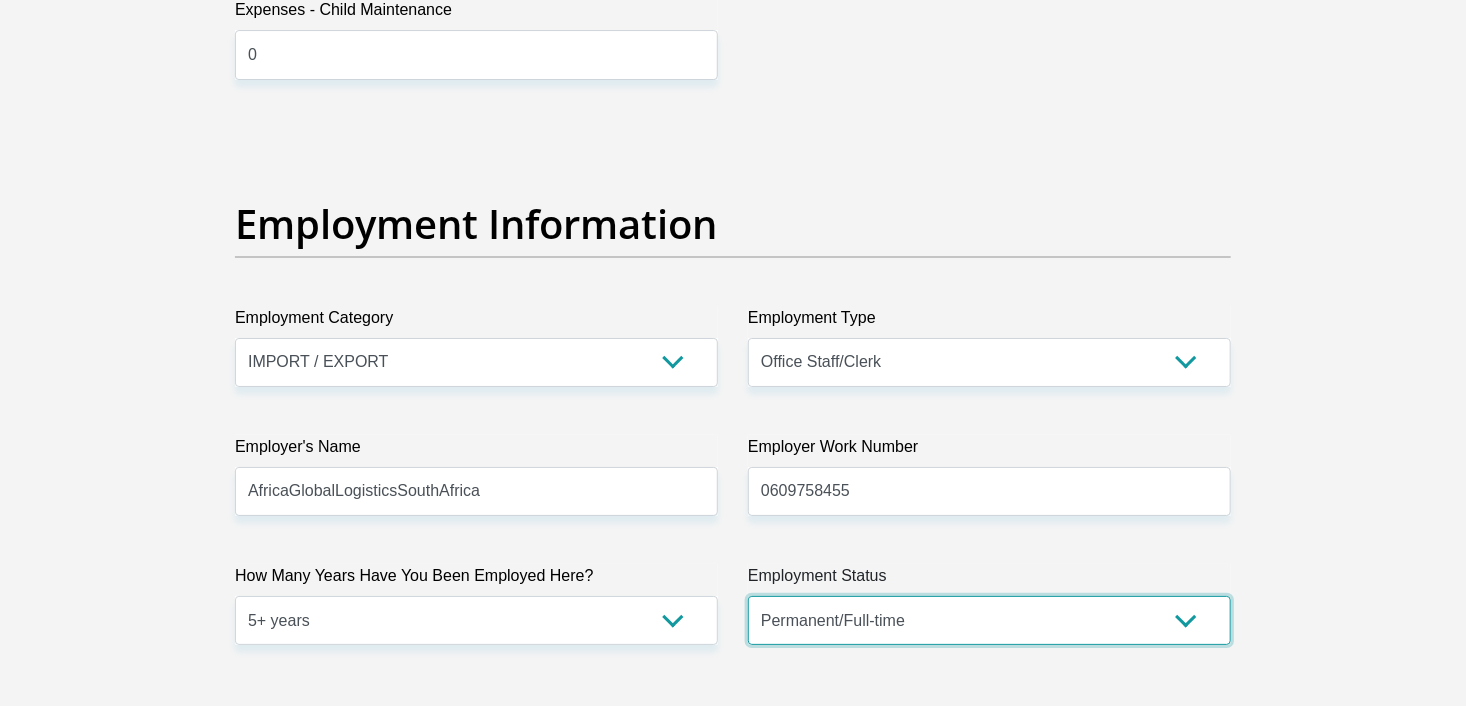 click on "Permanent/Full-time
Part-time/Casual
Contract Worker
Self-Employed
Housewife
Retired
Student
Medically Boarded
Disability
Unemployed" at bounding box center (989, 620) 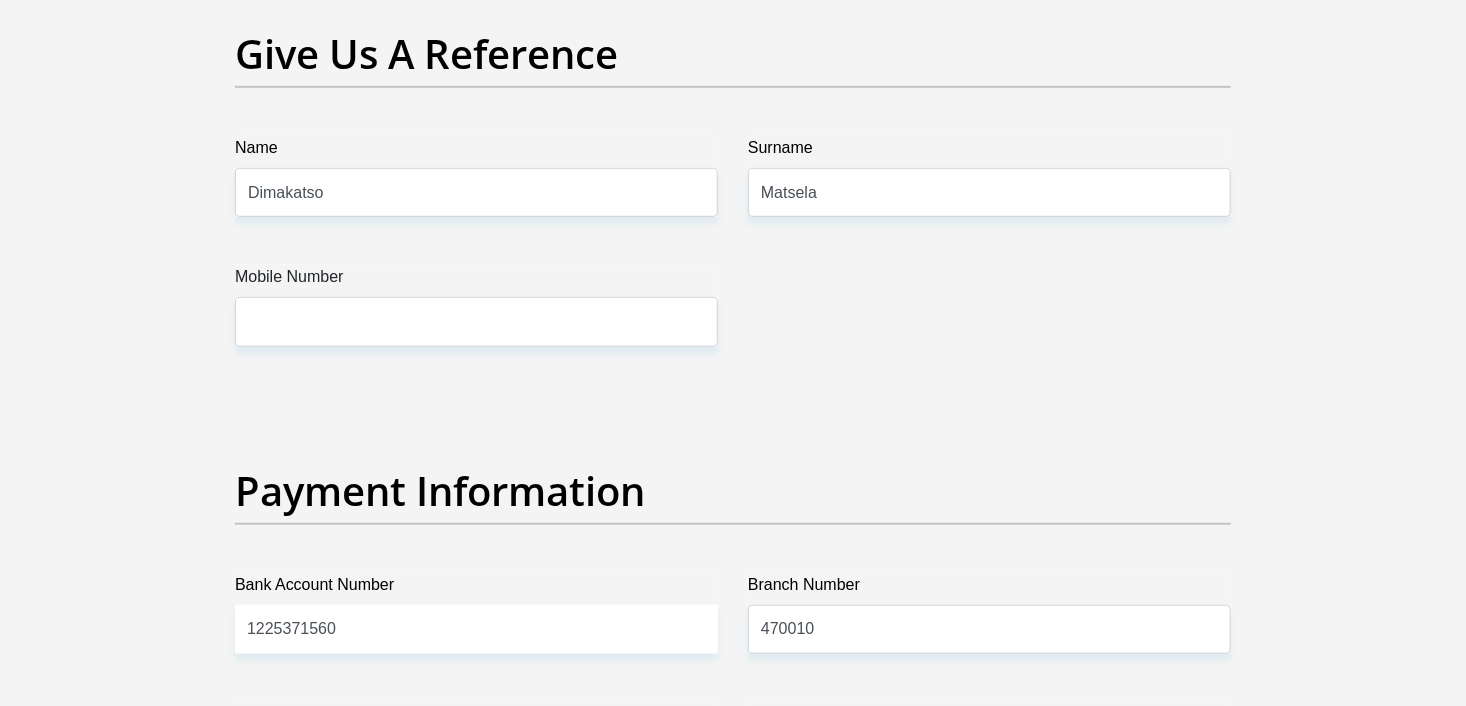scroll, scrollTop: 4192, scrollLeft: 0, axis: vertical 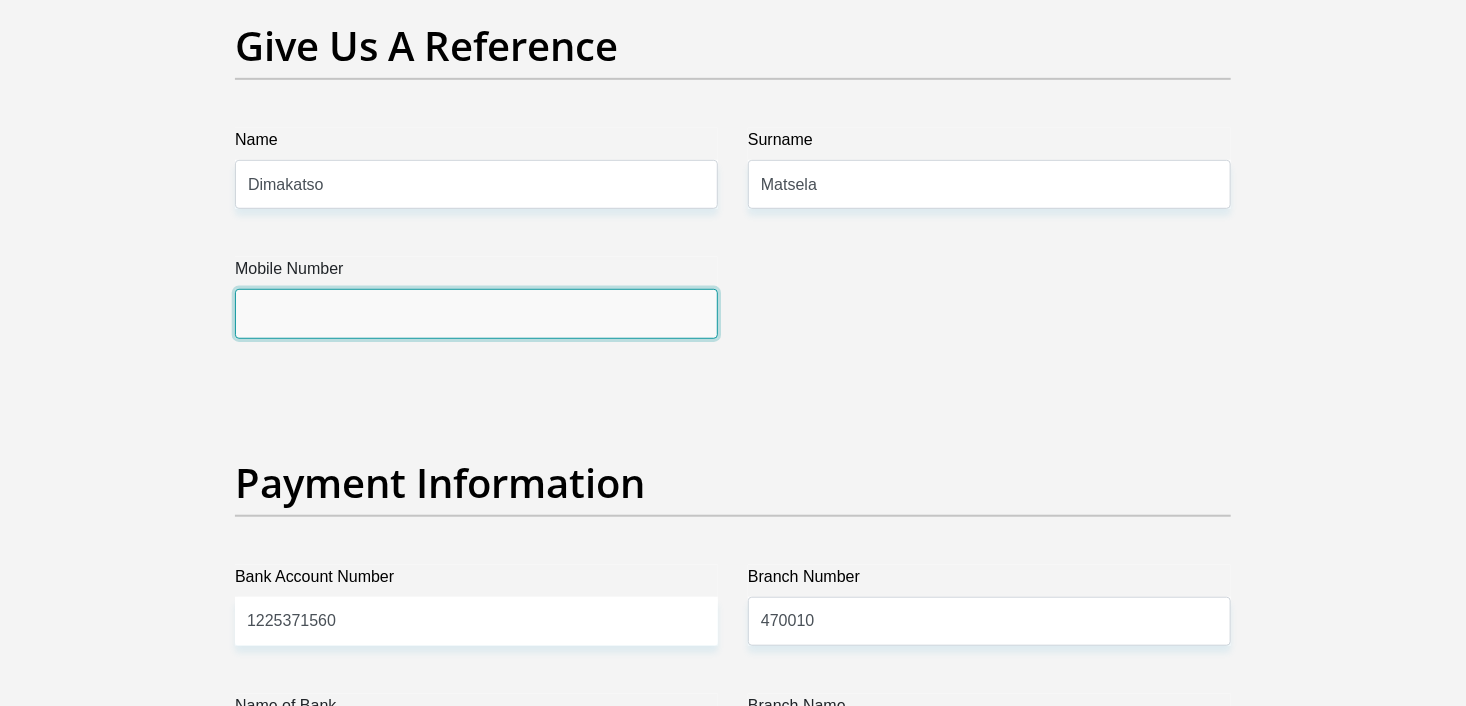 click on "Mobile Number" at bounding box center [476, 313] 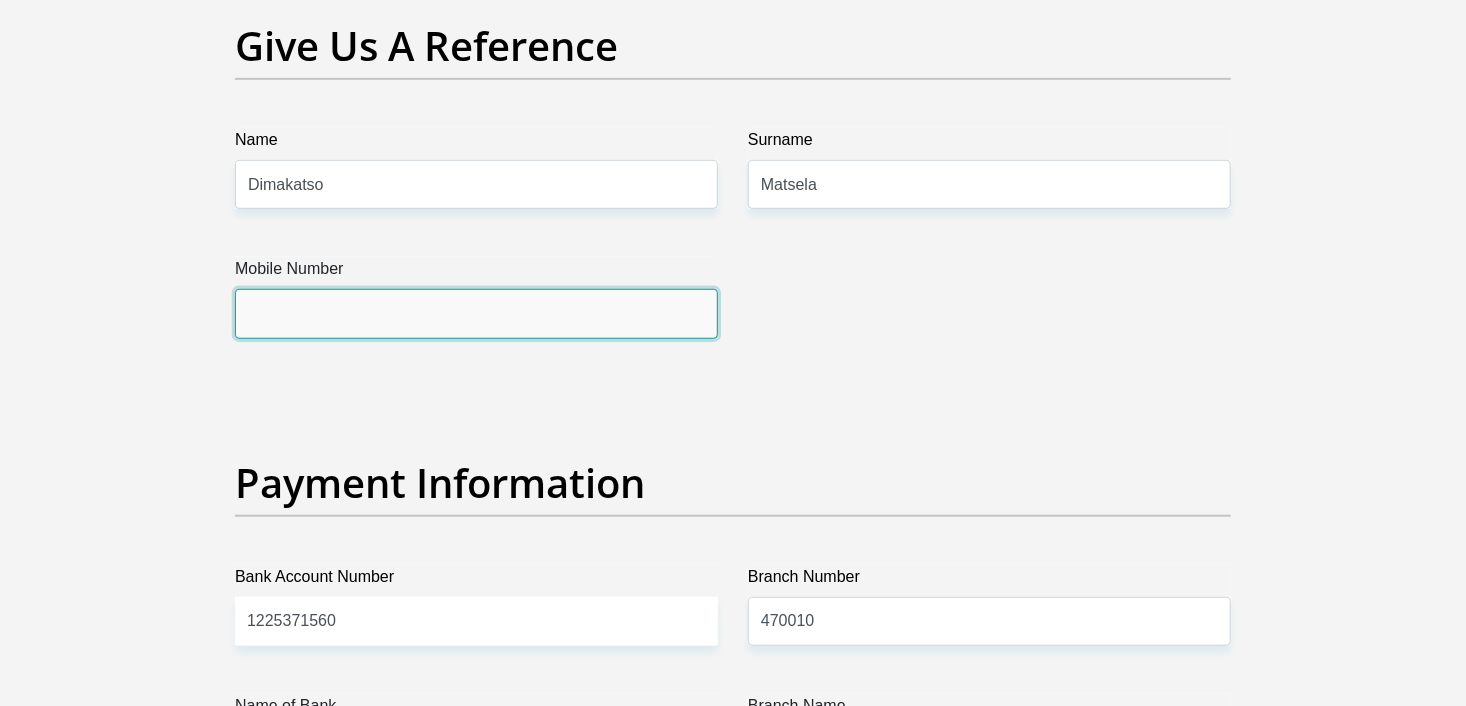 type on "0732831692" 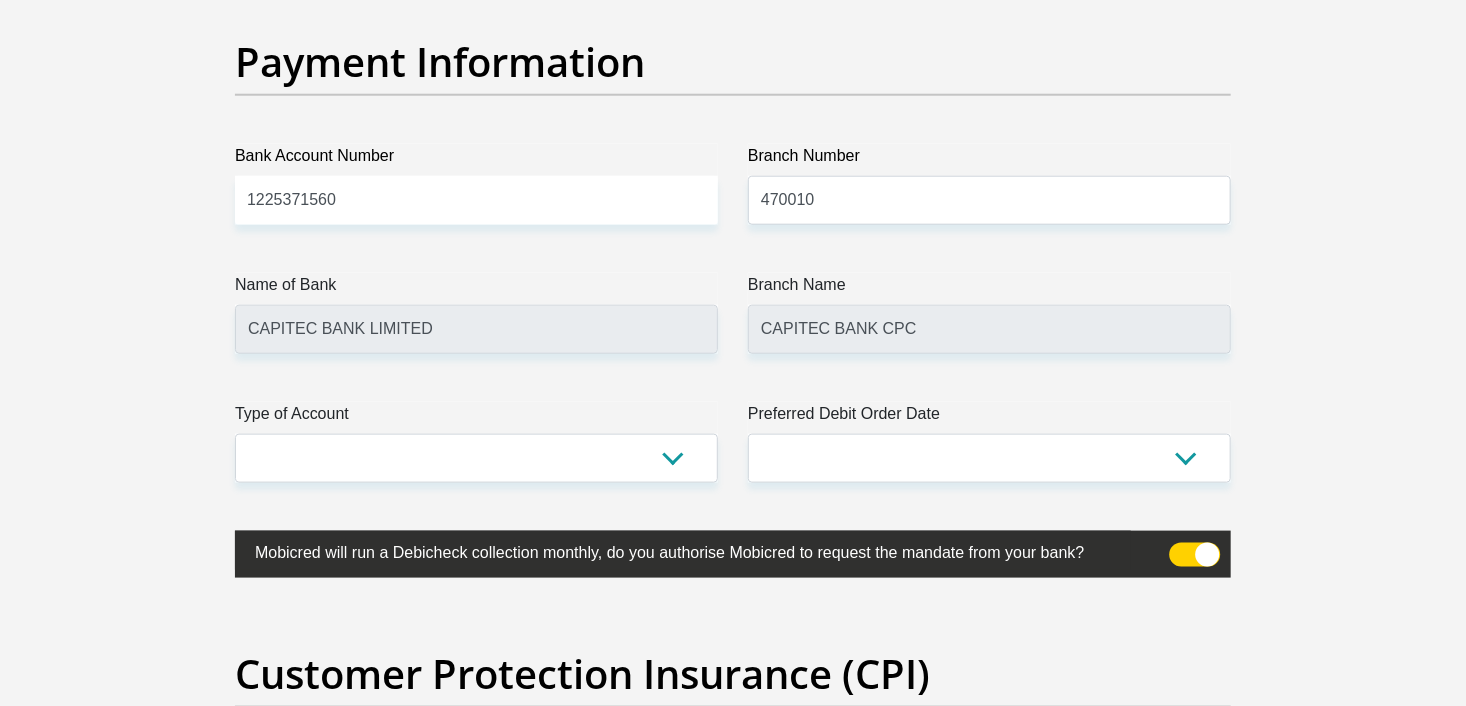 scroll, scrollTop: 4631, scrollLeft: 0, axis: vertical 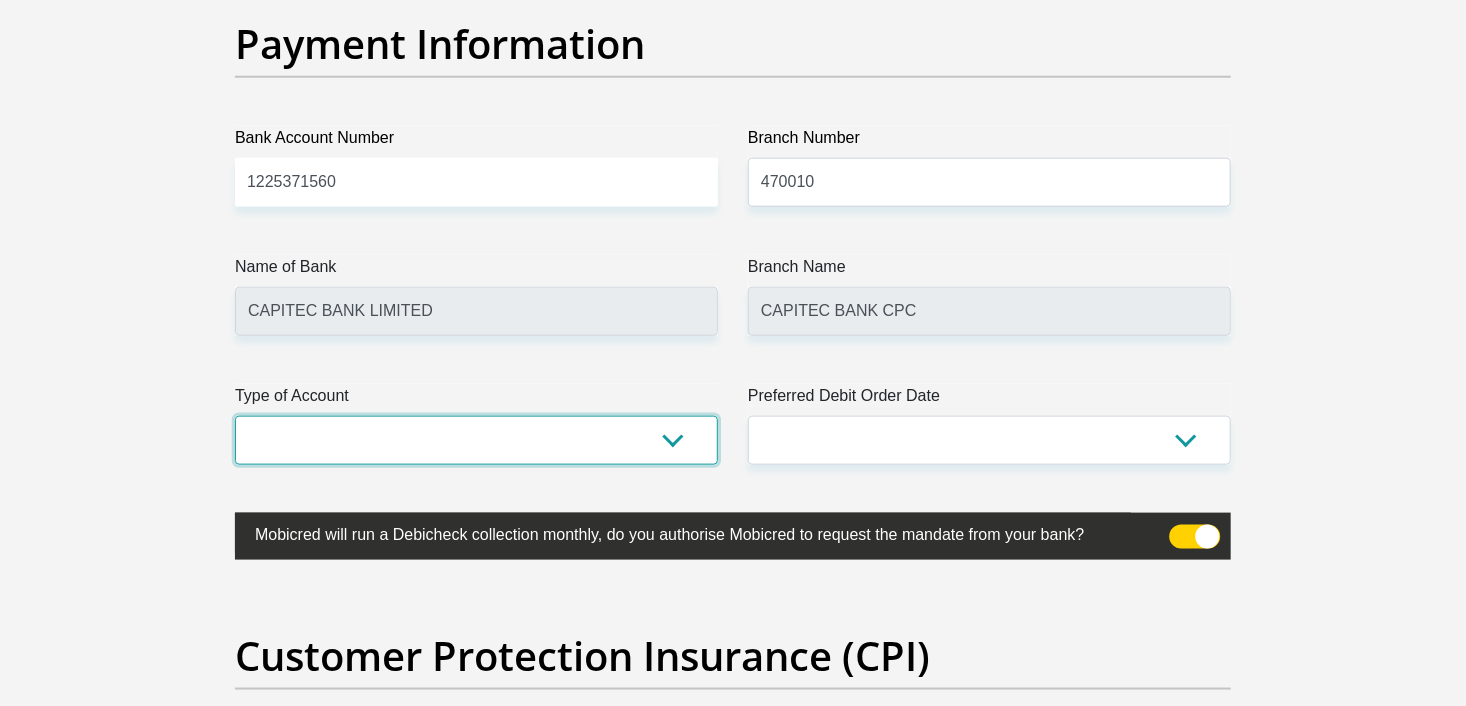 click on "Cheque
Savings" at bounding box center (476, 440) 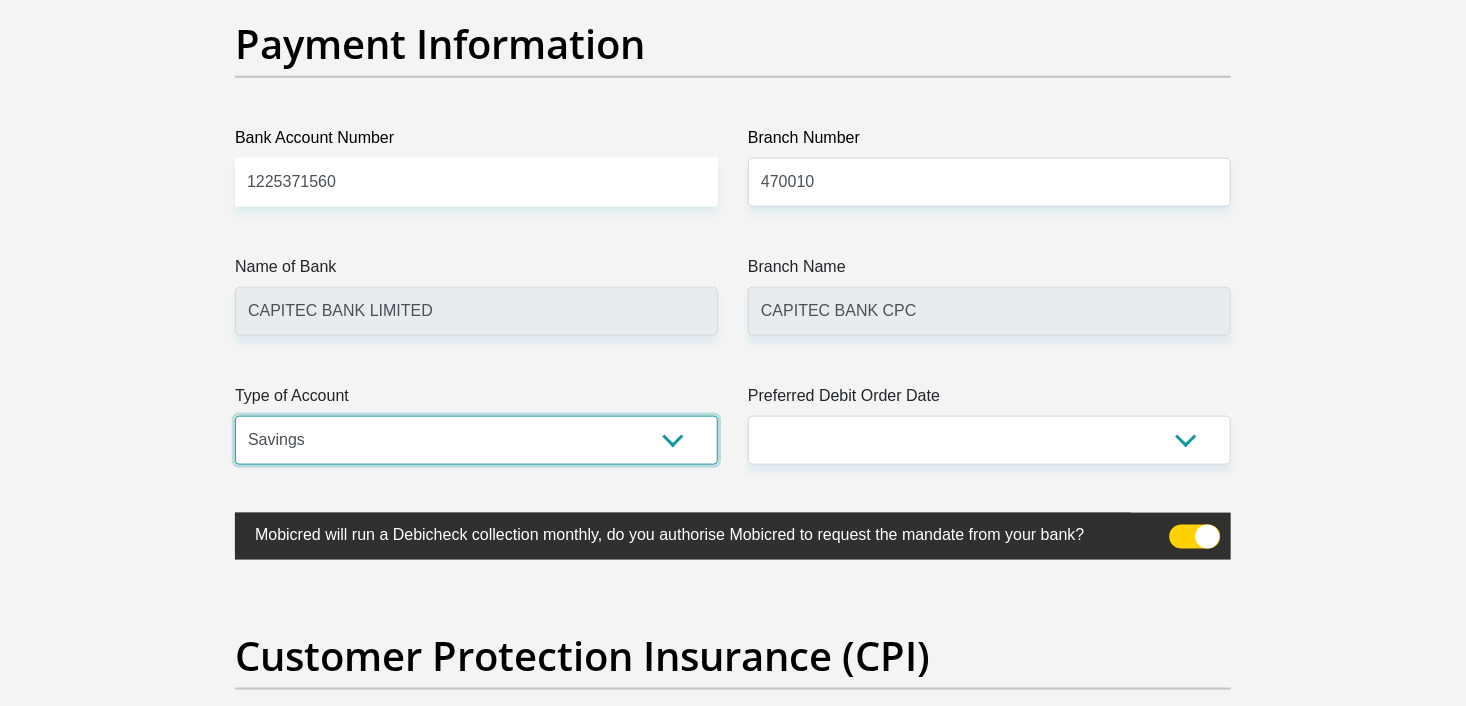 click on "Cheque
Savings" at bounding box center (476, 440) 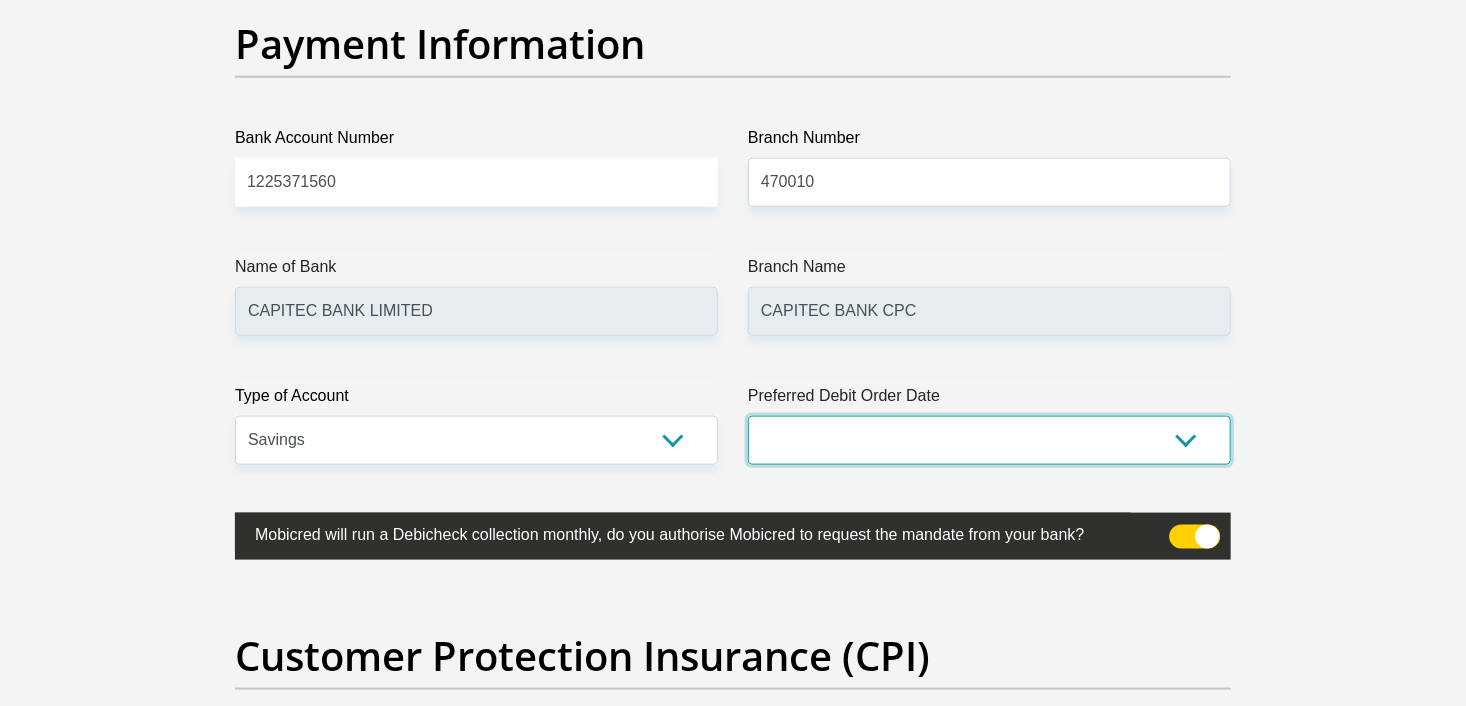 click on "1st
2nd
3rd
4th
5th
7th
18th
19th
20th
21st
22nd
23rd
24th
25th
26th
27th
28th
29th
30th" at bounding box center (989, 440) 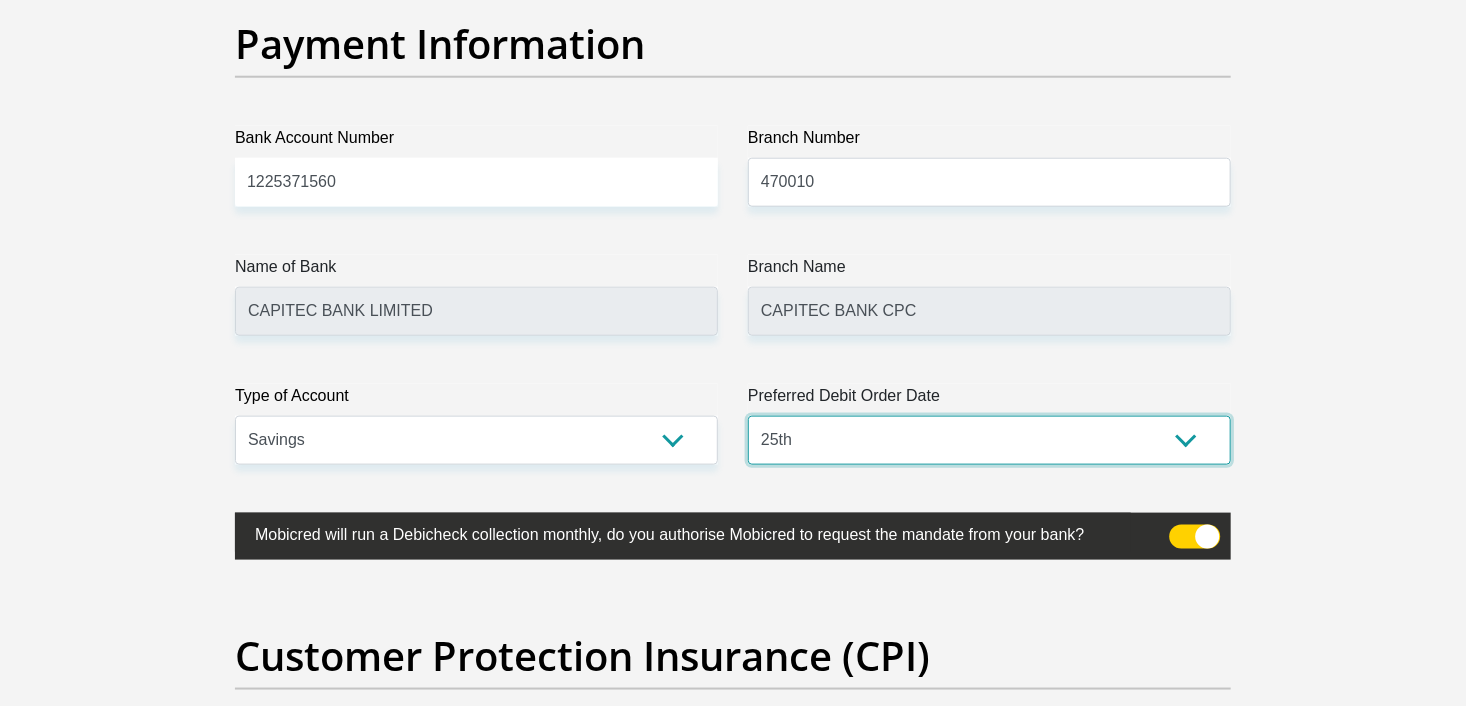click on "1st
2nd
3rd
4th
5th
7th
18th
19th
20th
21st
22nd
23rd
24th
25th
26th
27th
28th
29th
30th" at bounding box center [989, 440] 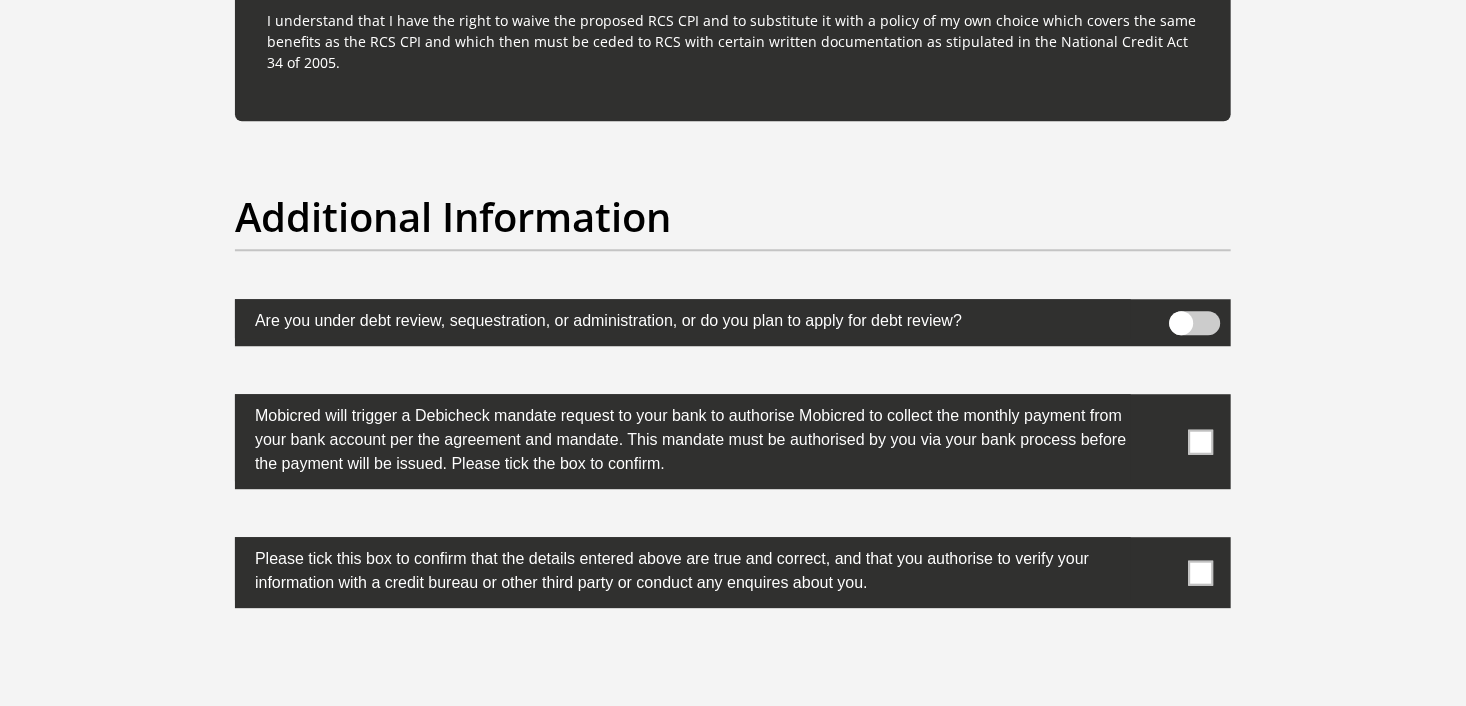 scroll, scrollTop: 6104, scrollLeft: 0, axis: vertical 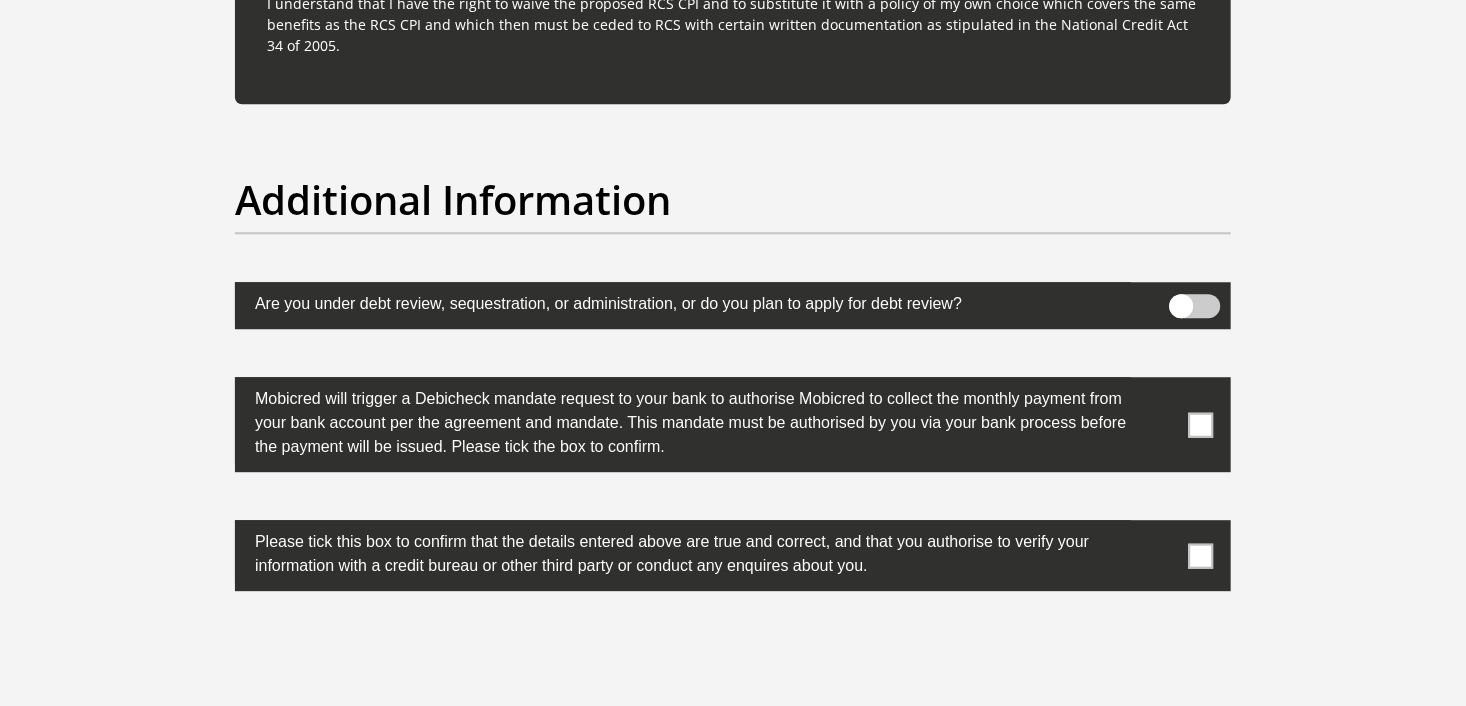 click at bounding box center (1201, 424) 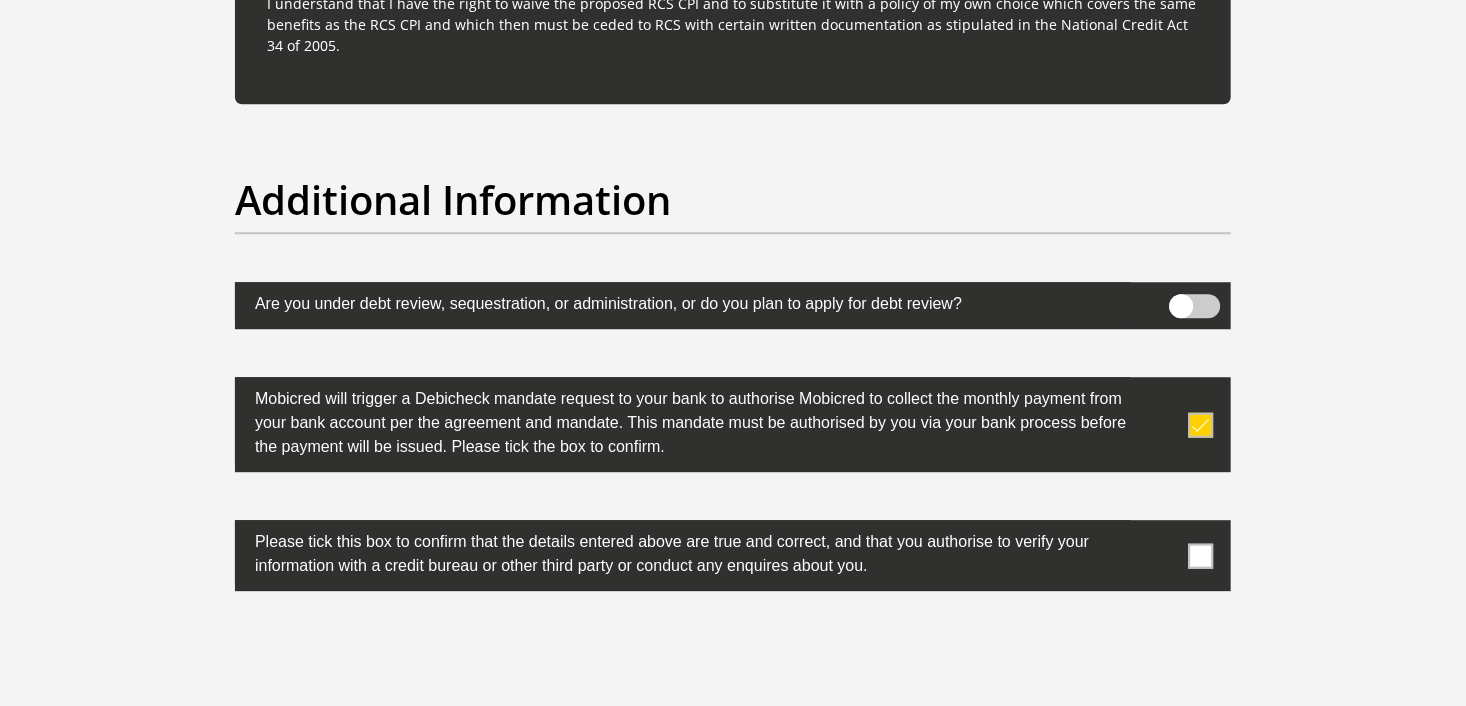 click at bounding box center (1201, 555) 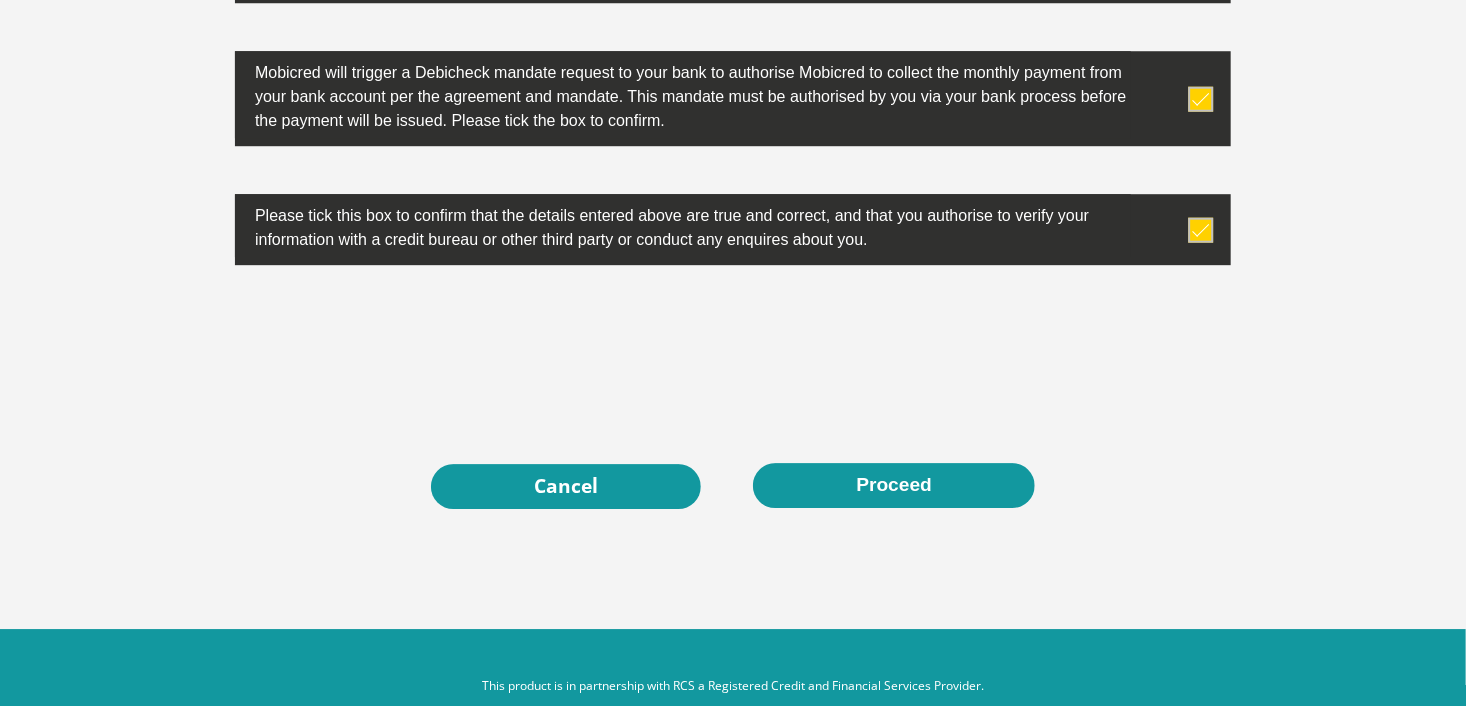 scroll, scrollTop: 6464, scrollLeft: 0, axis: vertical 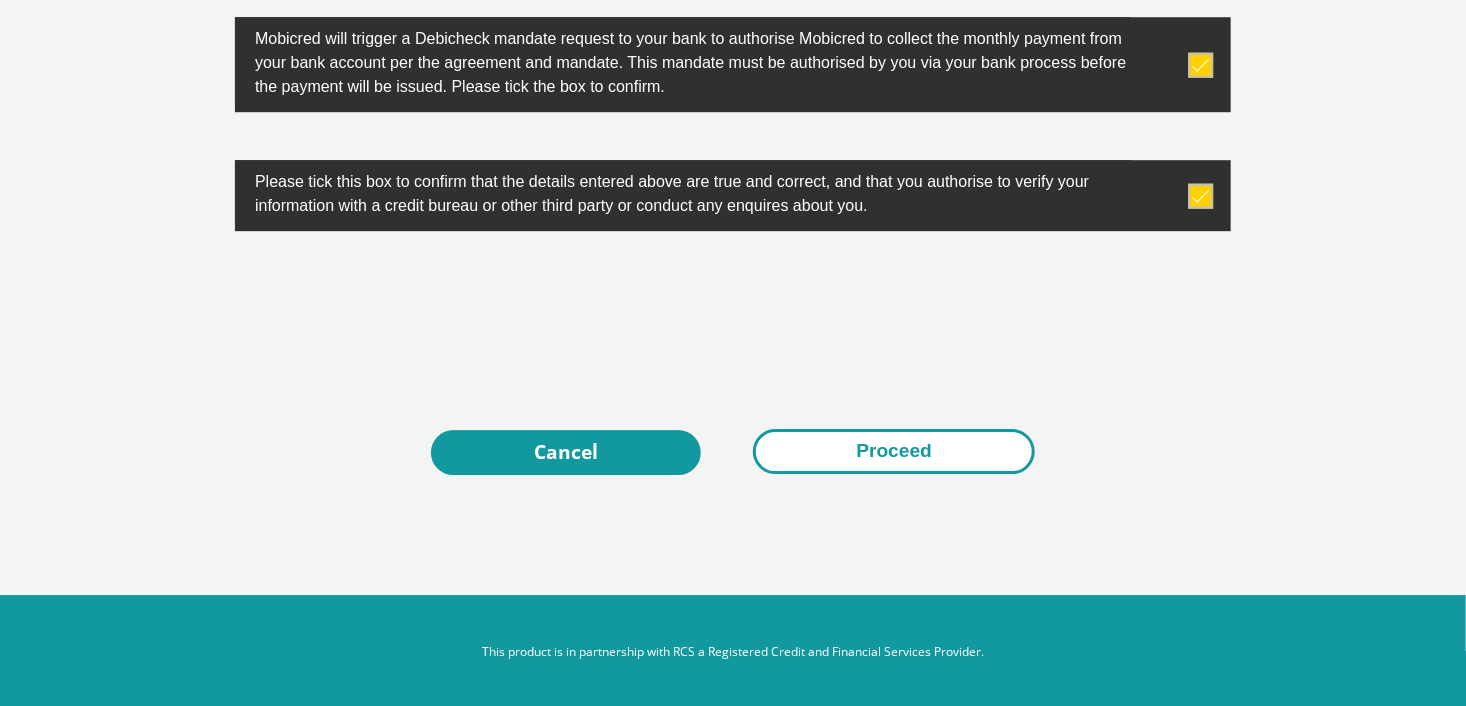 click on "Proceed" at bounding box center (894, 451) 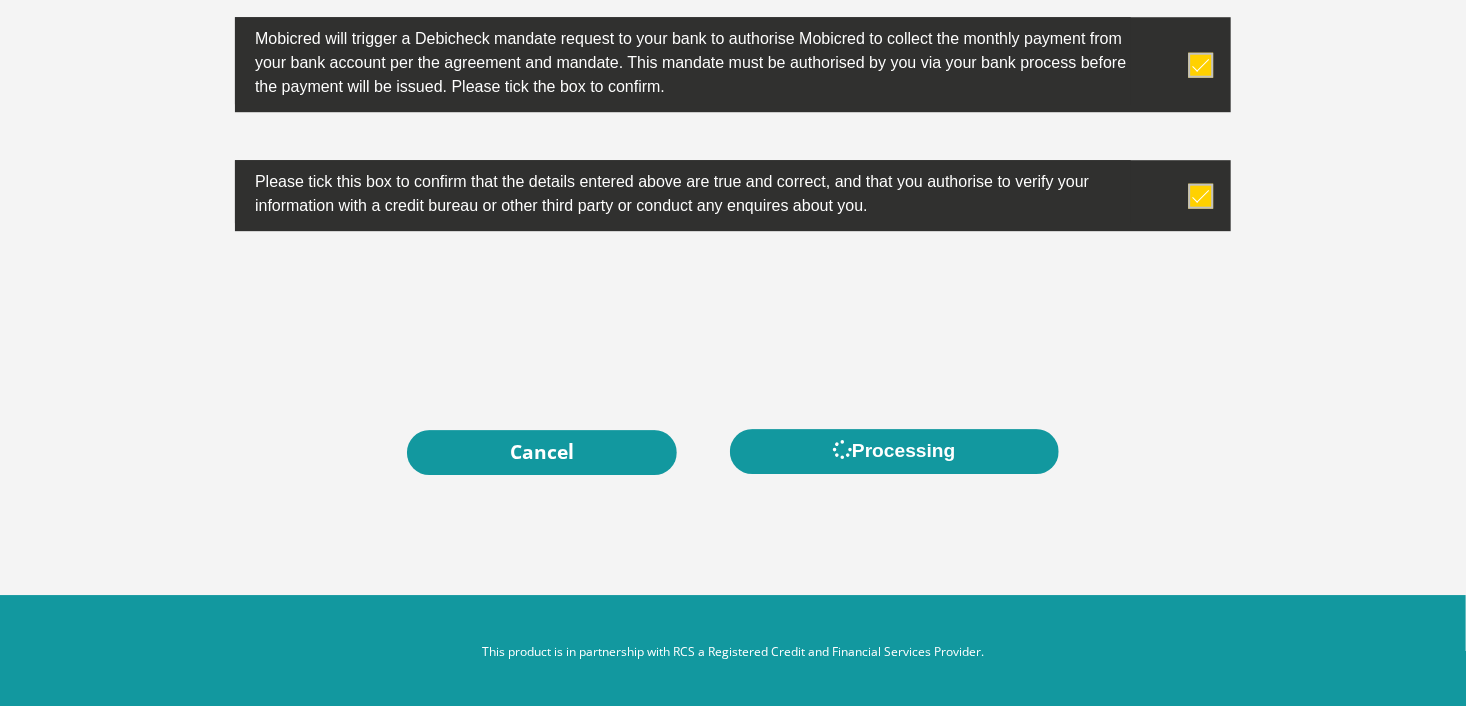 scroll, scrollTop: 0, scrollLeft: 0, axis: both 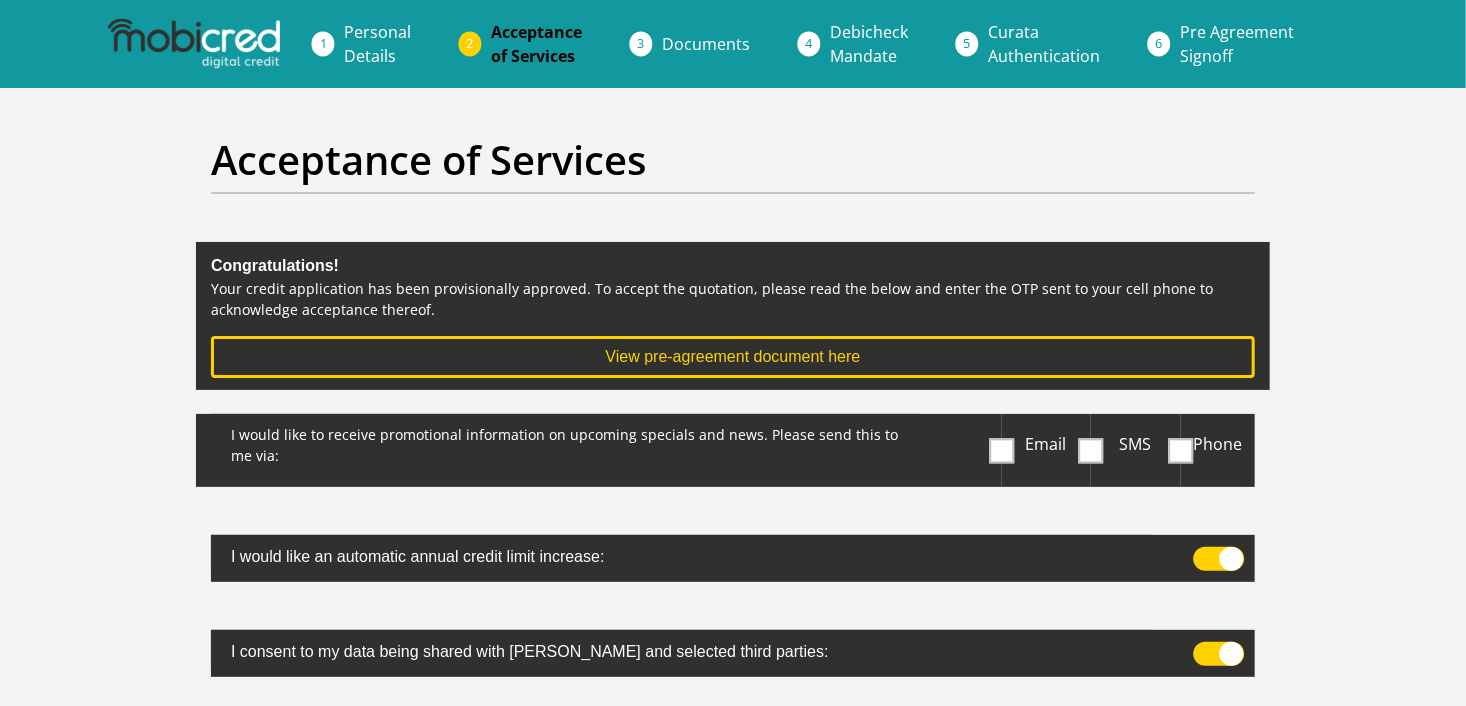 click at bounding box center (1001, 450) 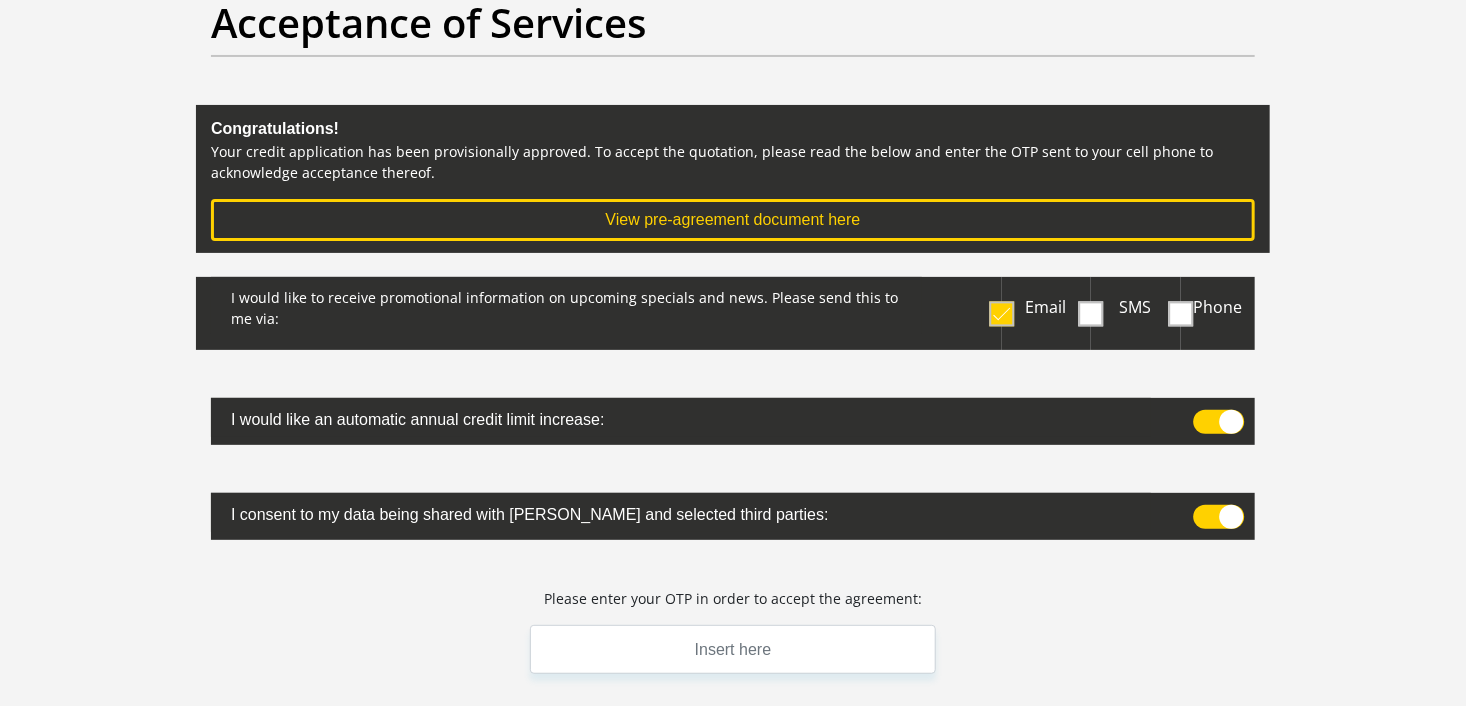 scroll, scrollTop: 140, scrollLeft: 0, axis: vertical 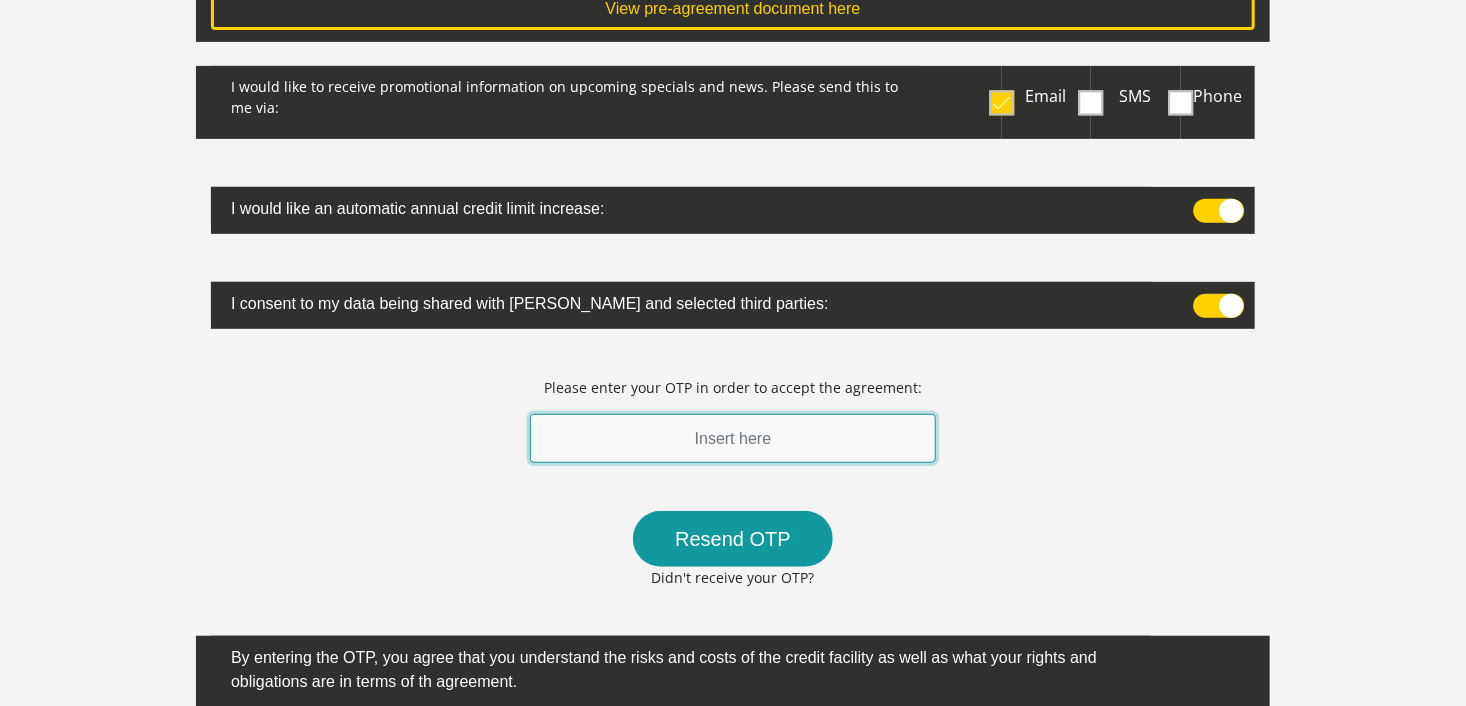 click at bounding box center [733, 438] 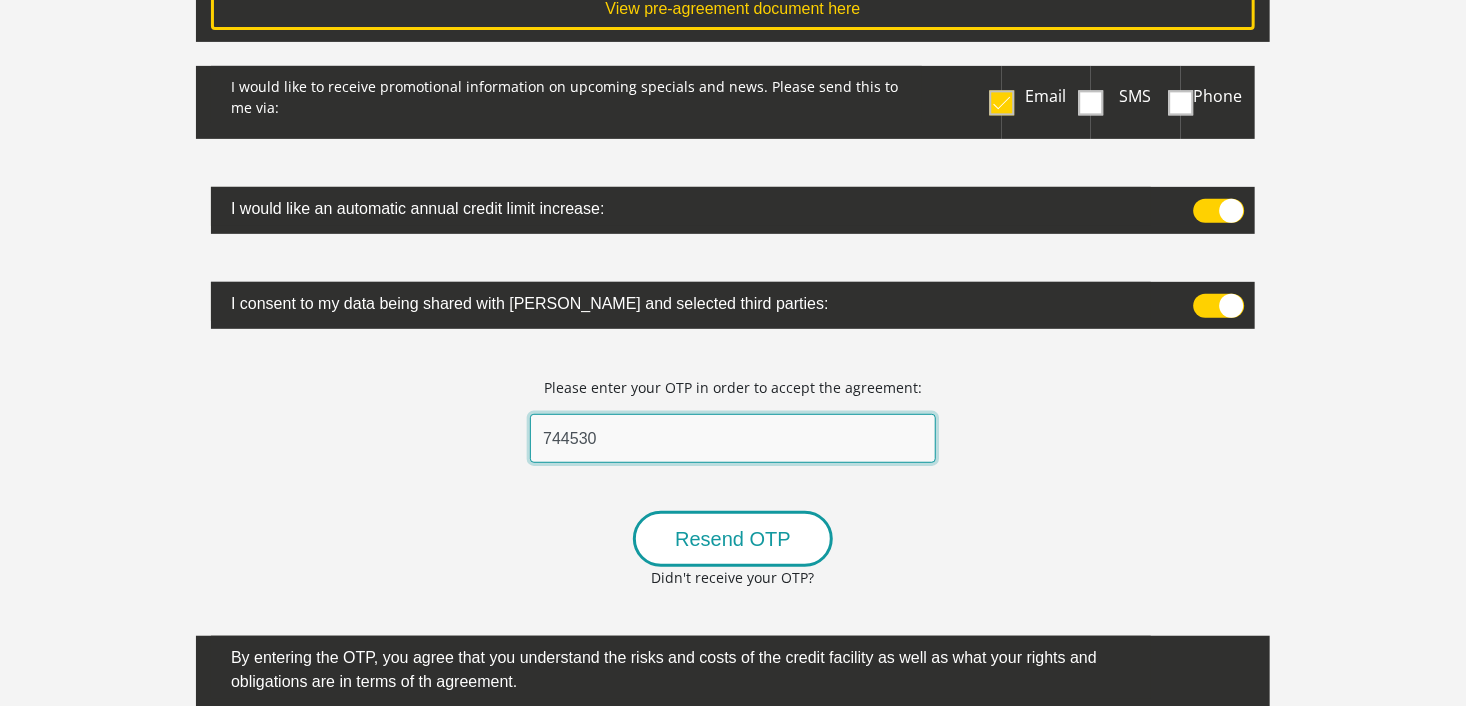 type on "744530" 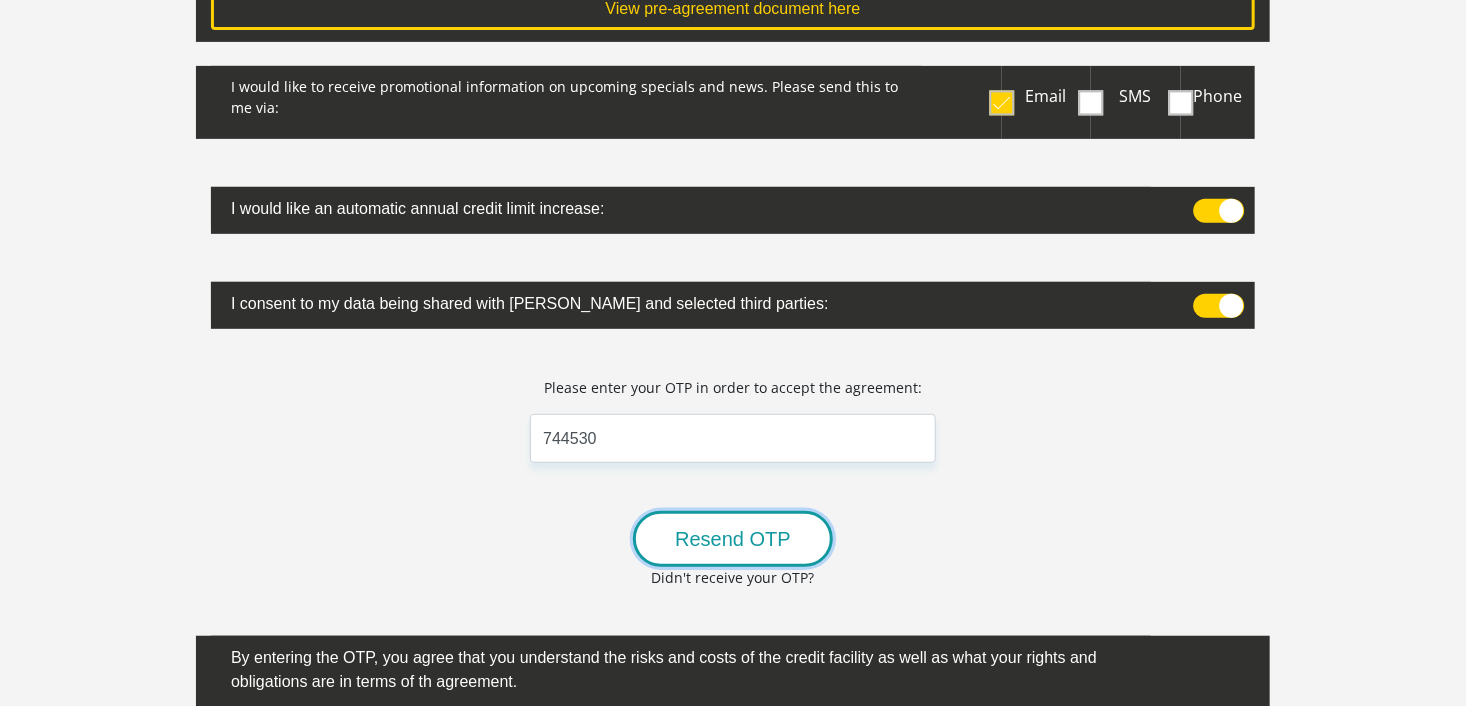 click on "Resend OTP" at bounding box center [733, 539] 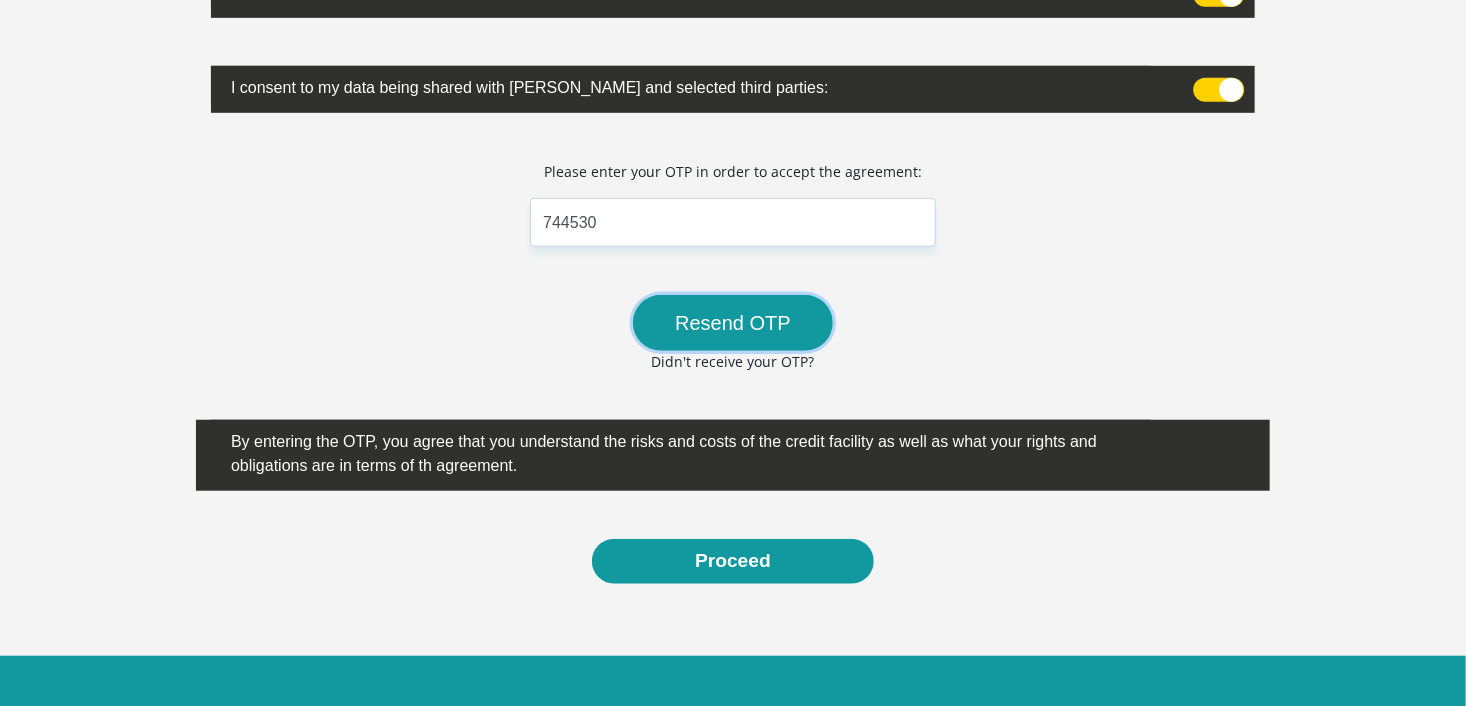 scroll, scrollTop: 573, scrollLeft: 0, axis: vertical 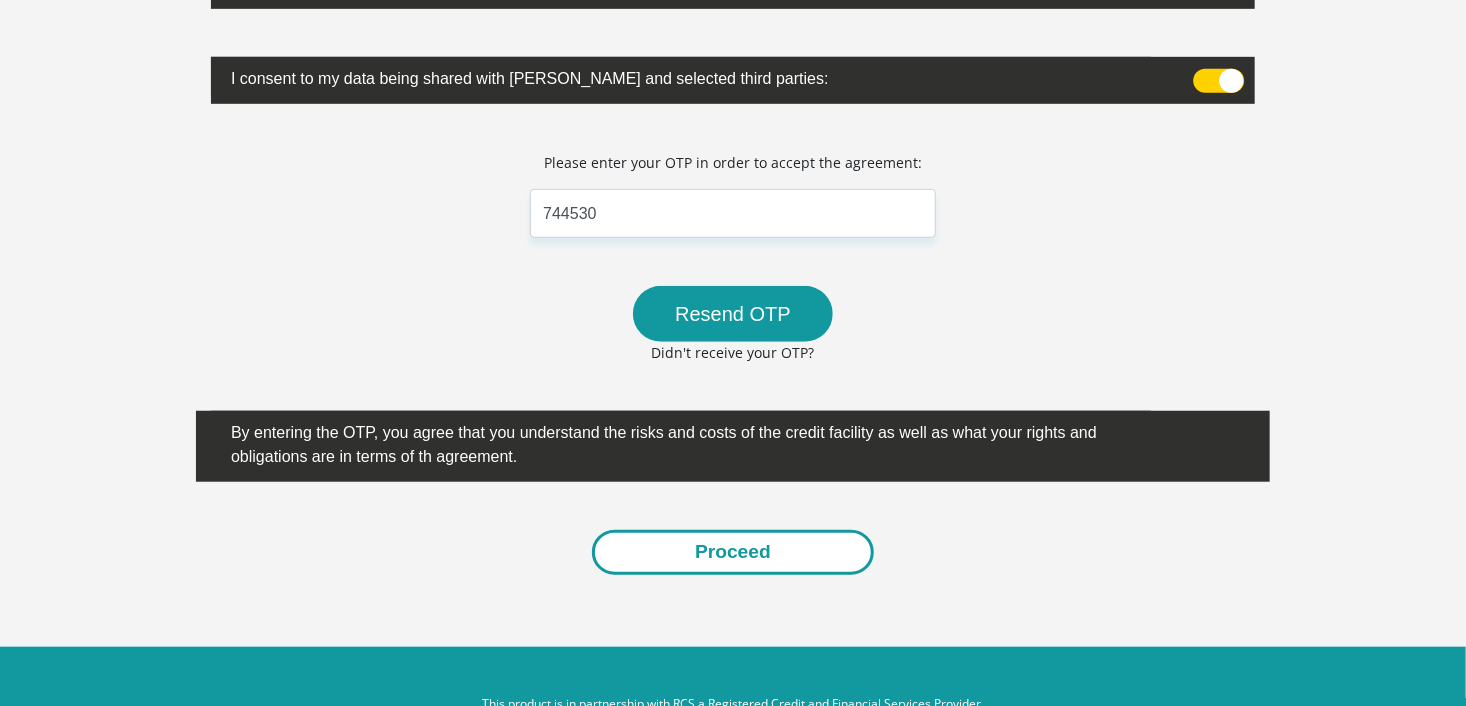 click on "Proceed" at bounding box center (733, 552) 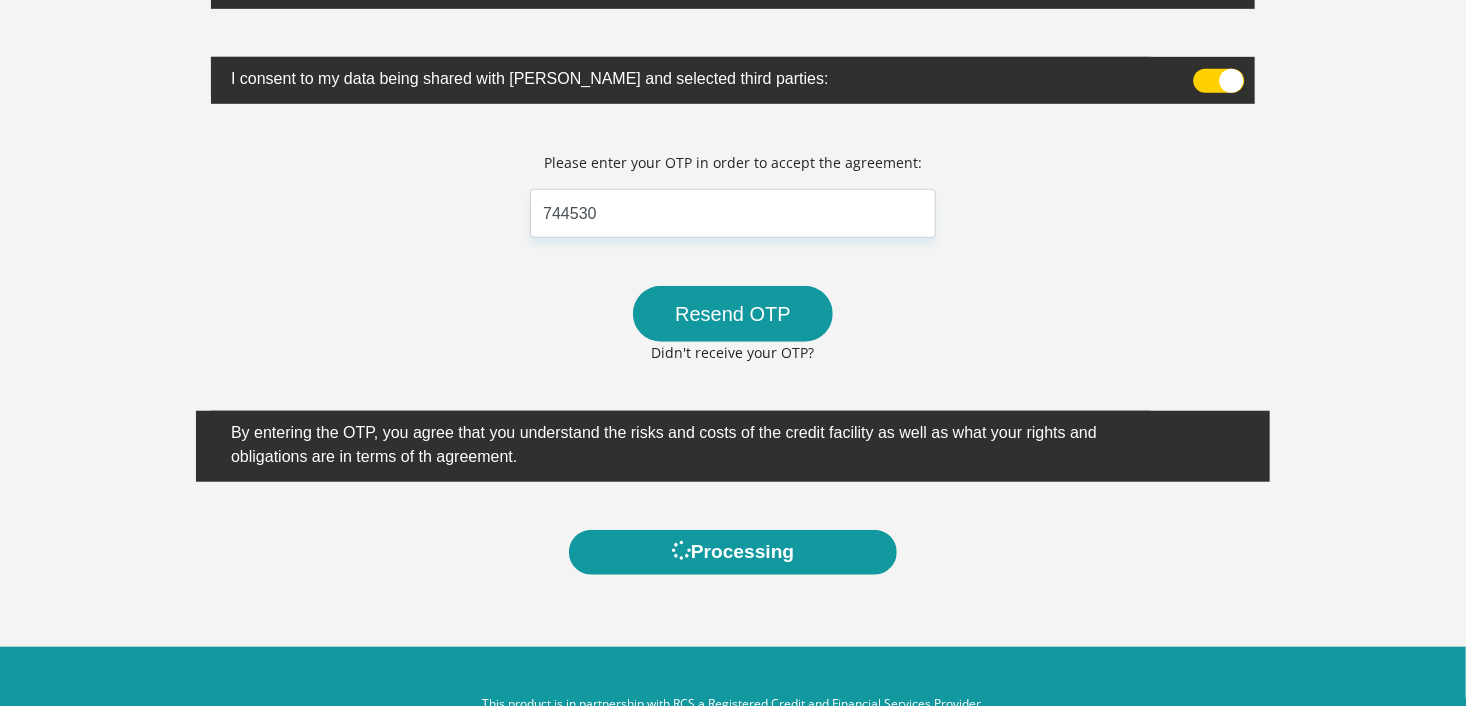 scroll, scrollTop: 0, scrollLeft: 0, axis: both 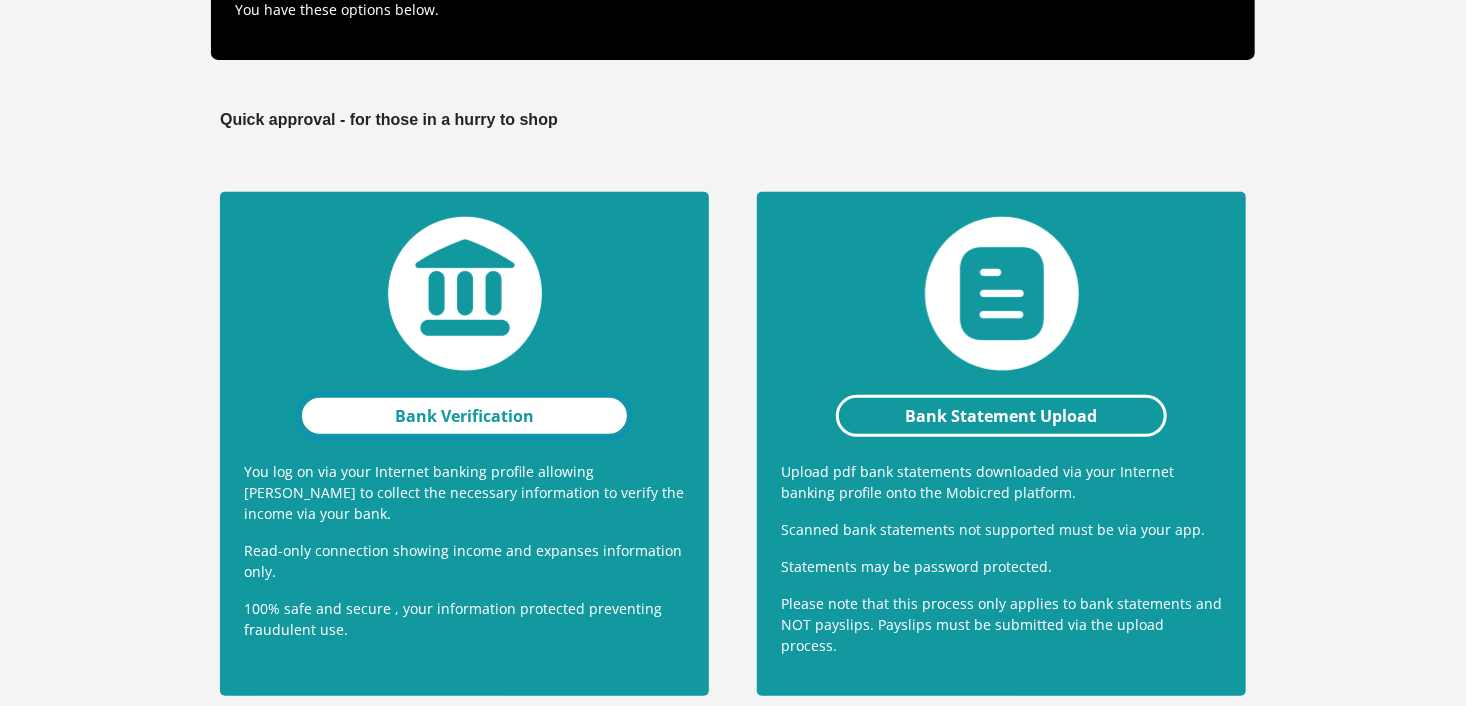 click on "Bank Verification" at bounding box center [464, 416] 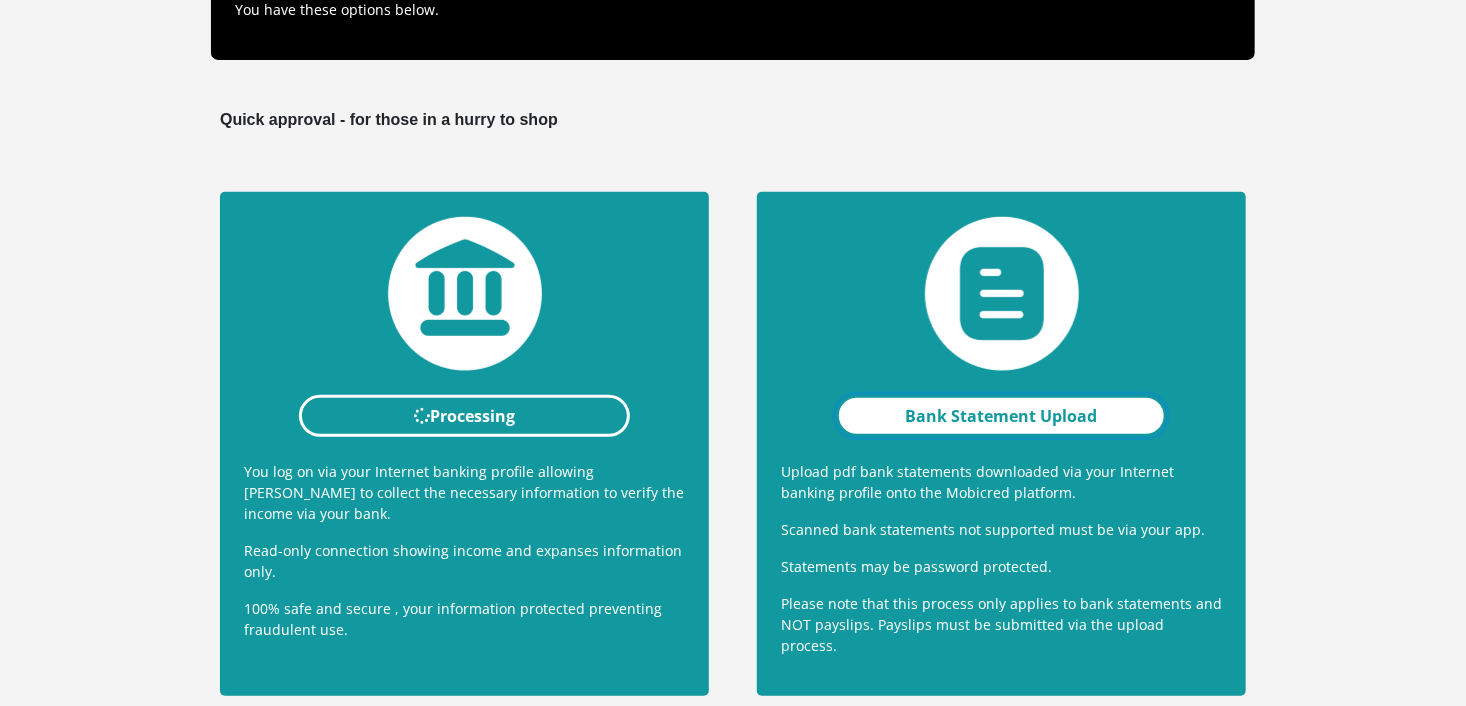 click on "Bank Statement Upload" at bounding box center (1001, 416) 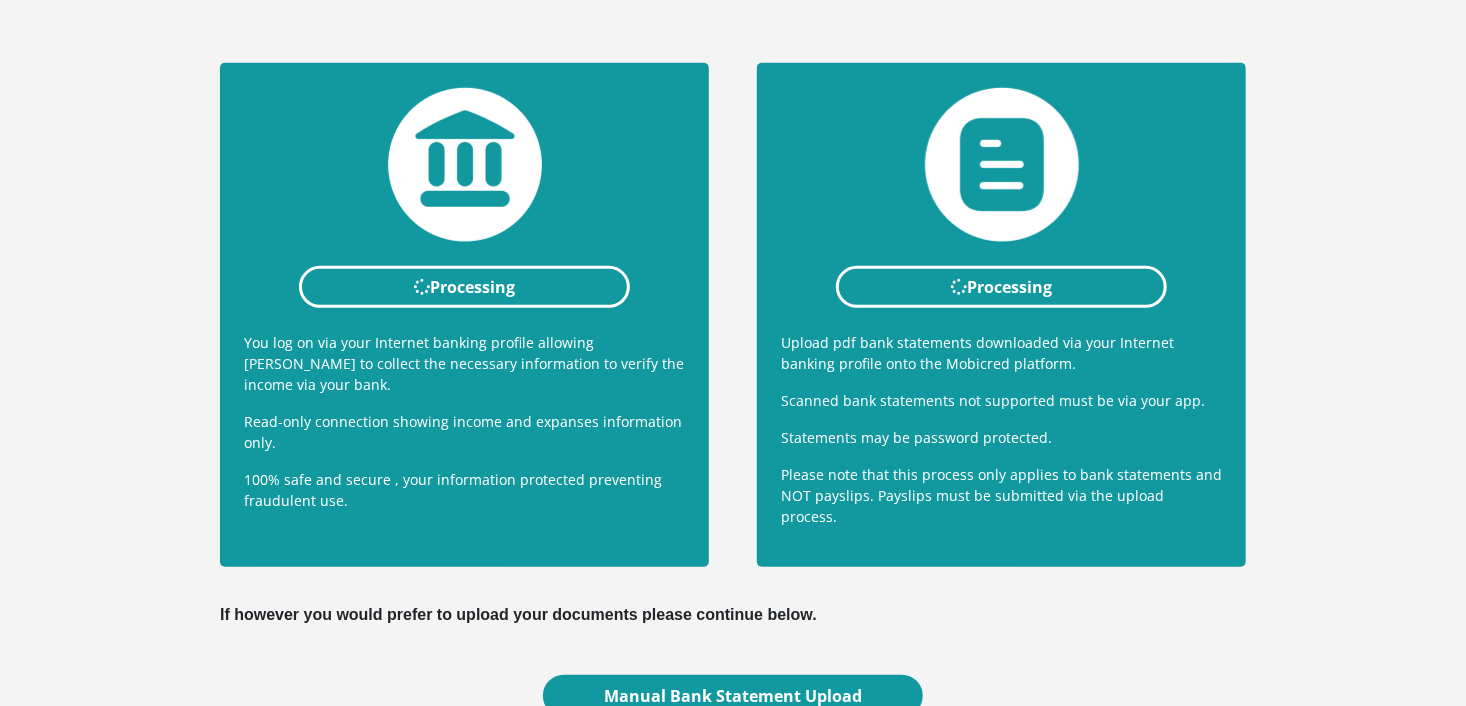 scroll, scrollTop: 492, scrollLeft: 0, axis: vertical 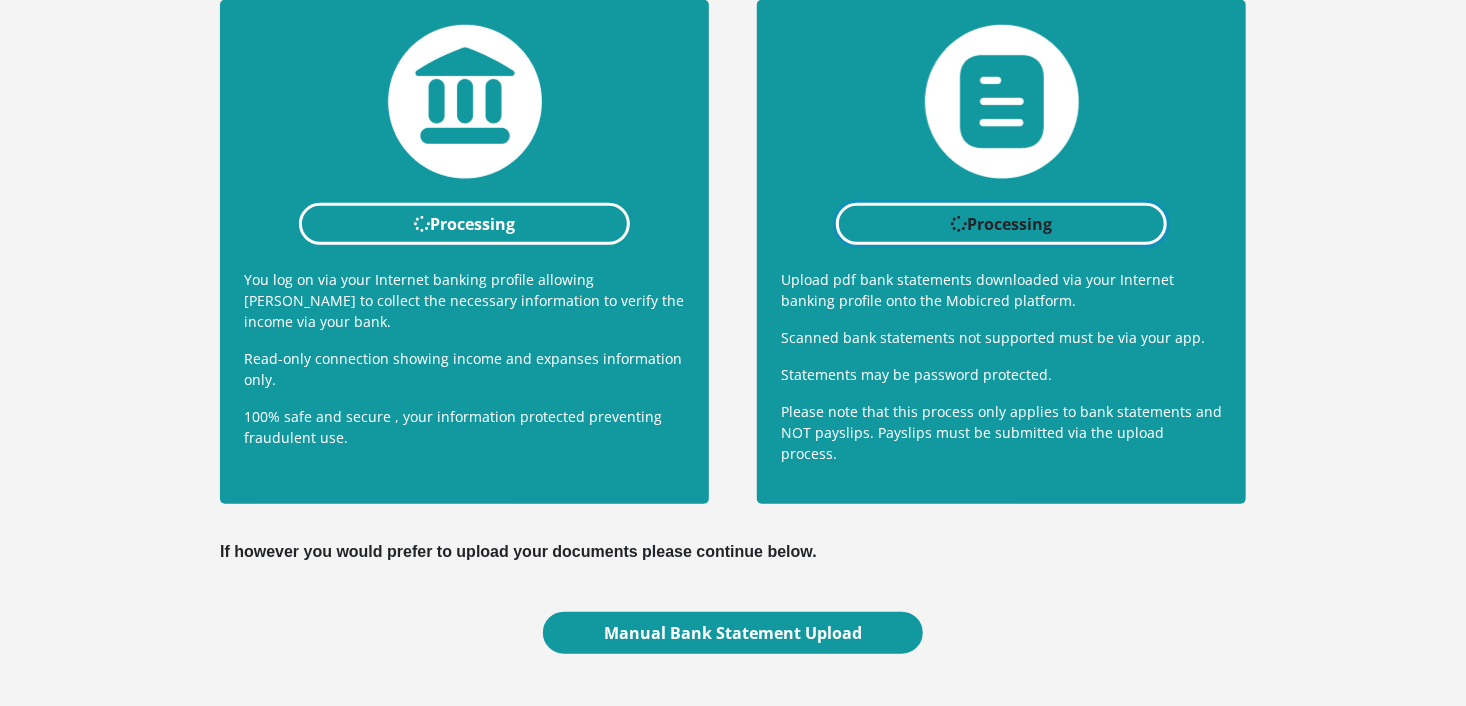 click on "Processing" at bounding box center [1001, 224] 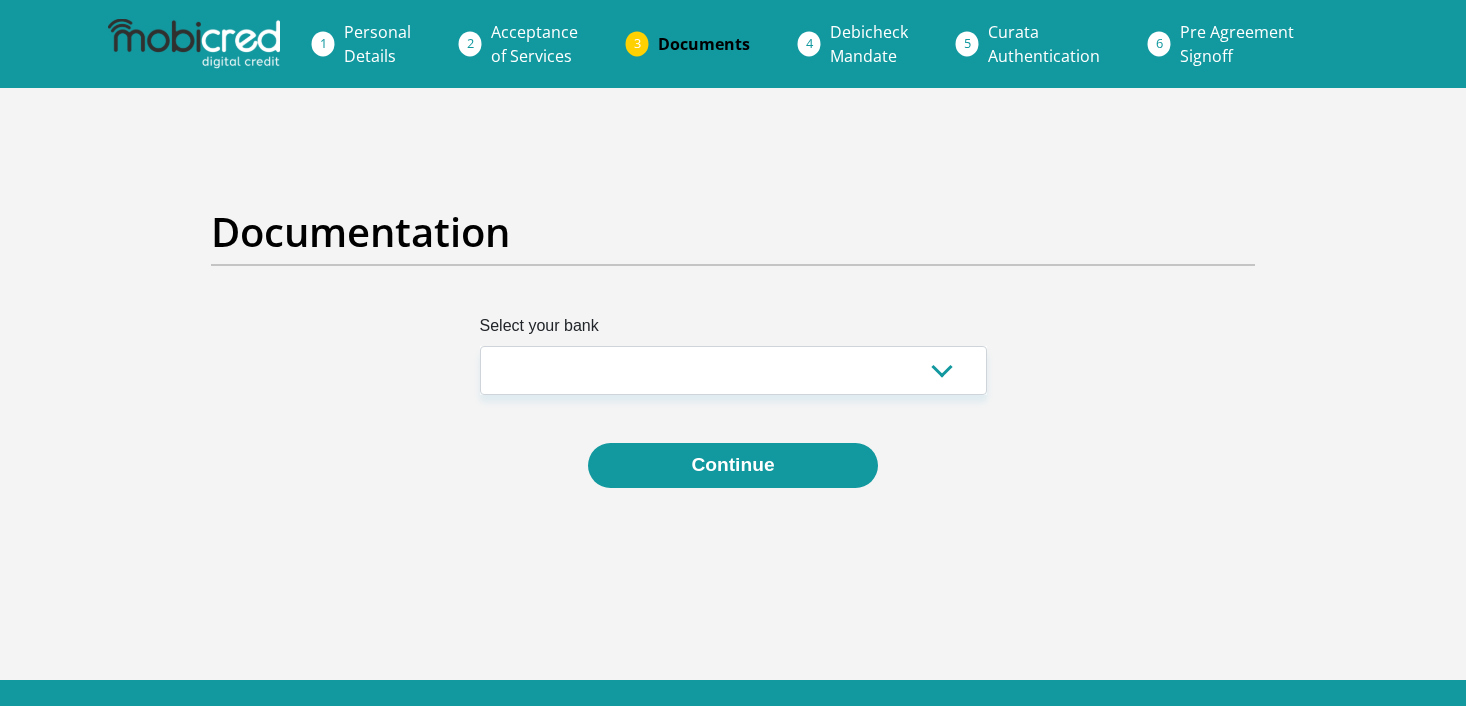scroll, scrollTop: 0, scrollLeft: 0, axis: both 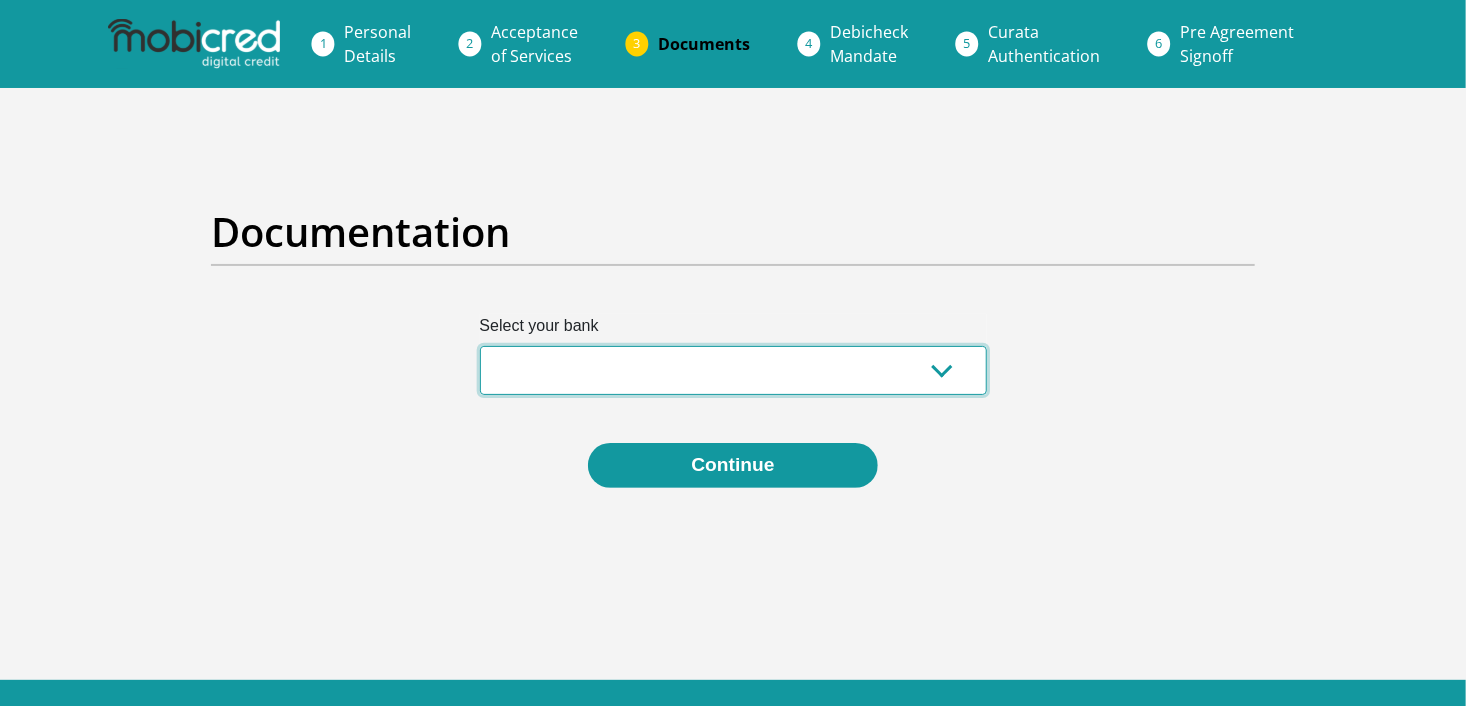 click on "Absa
Capitec Bank
Discovery Bank
First National Bank
Nedbank
Standard Bank
TymeBank" at bounding box center (733, 370) 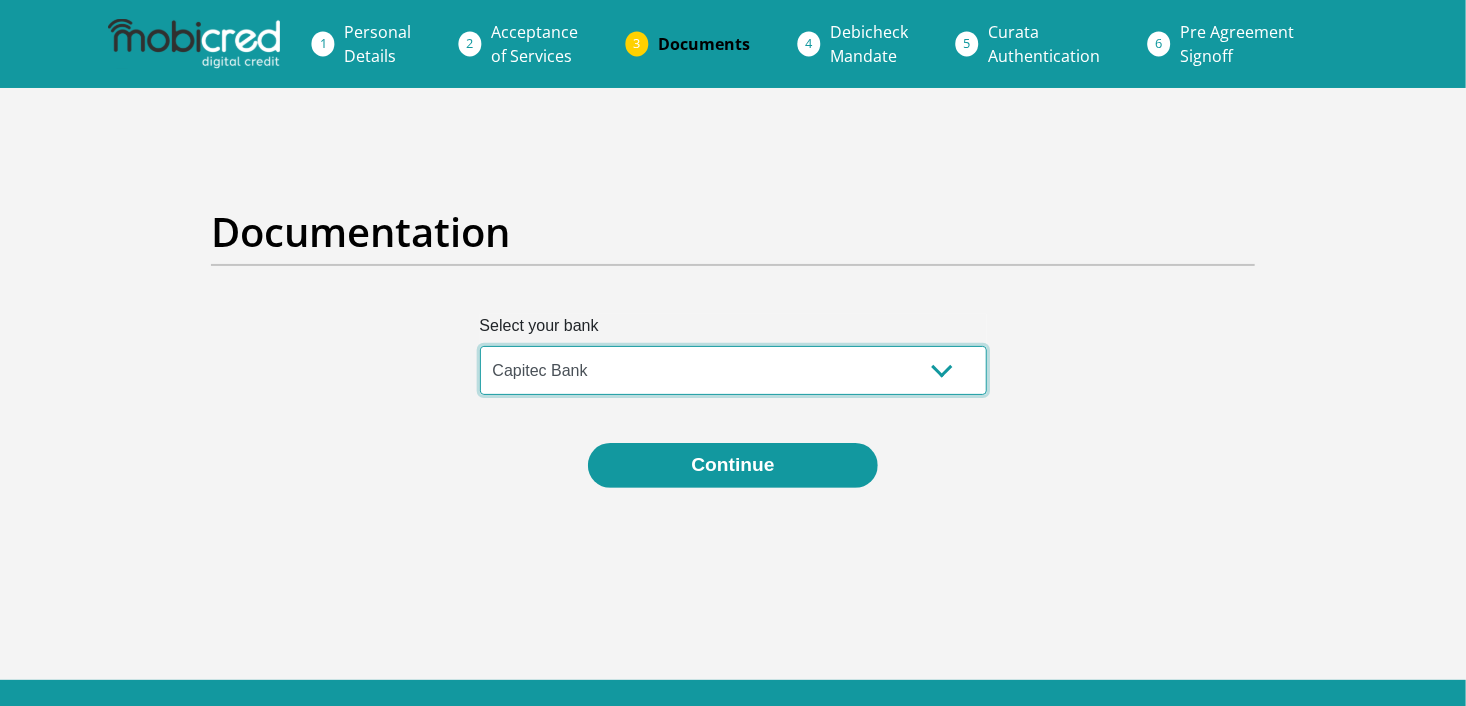 click on "Absa
Capitec Bank
Discovery Bank
First National Bank
Nedbank
Standard Bank
TymeBank" at bounding box center [733, 370] 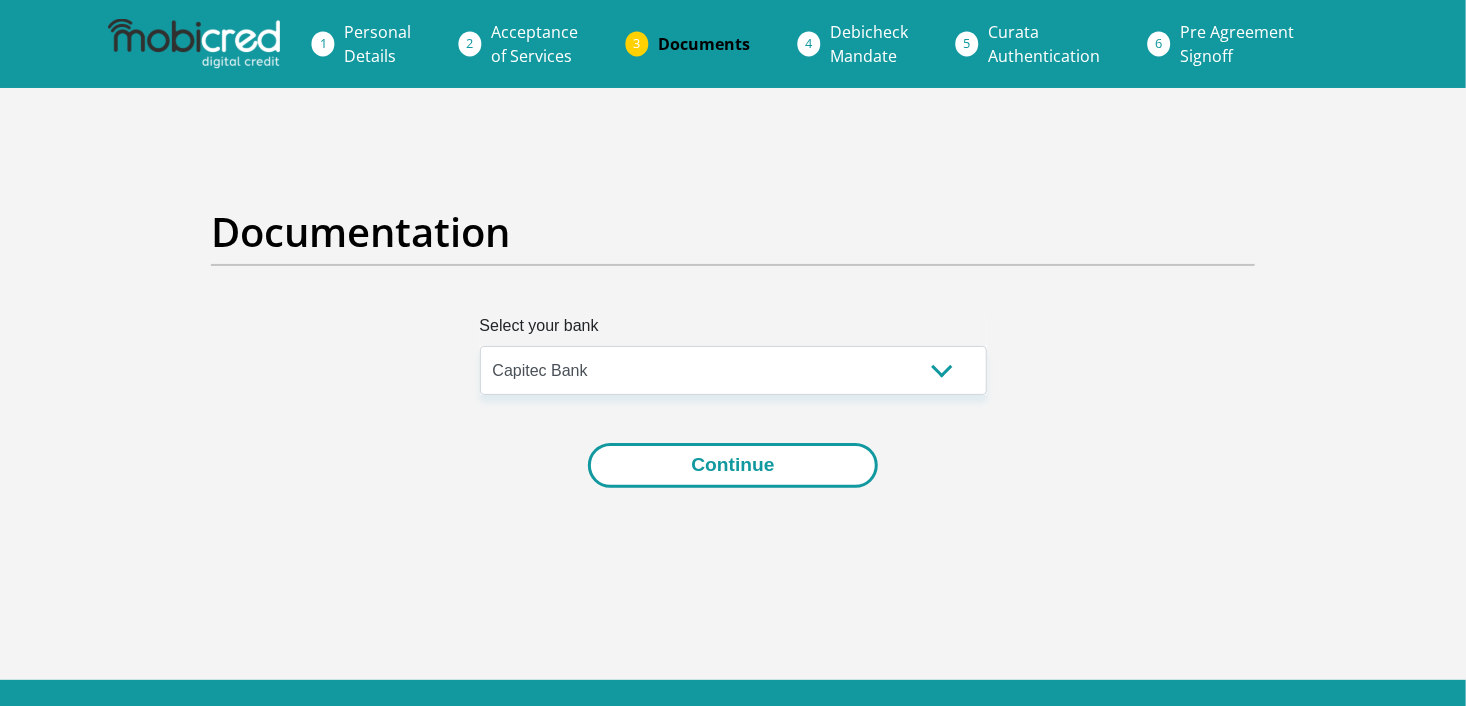 click on "Continue" at bounding box center (732, 465) 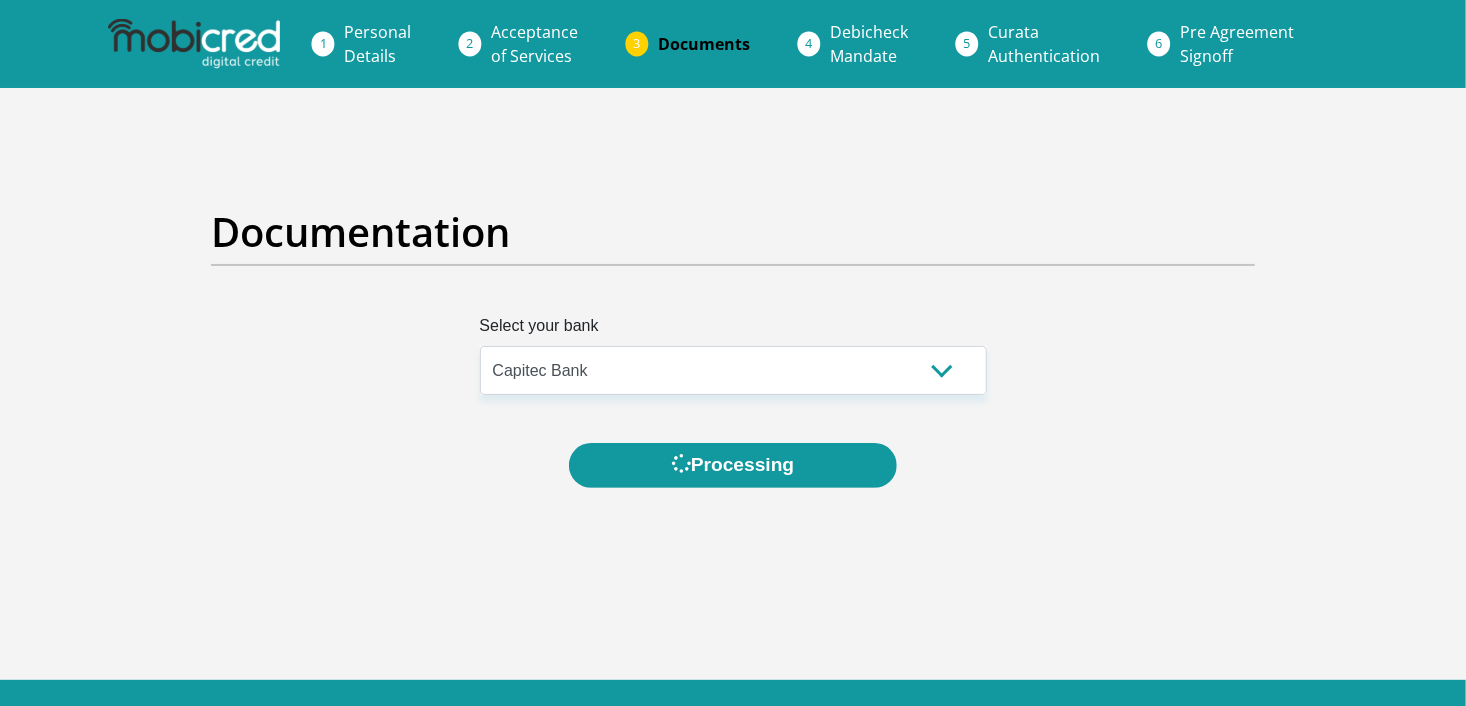 scroll, scrollTop: 0, scrollLeft: 0, axis: both 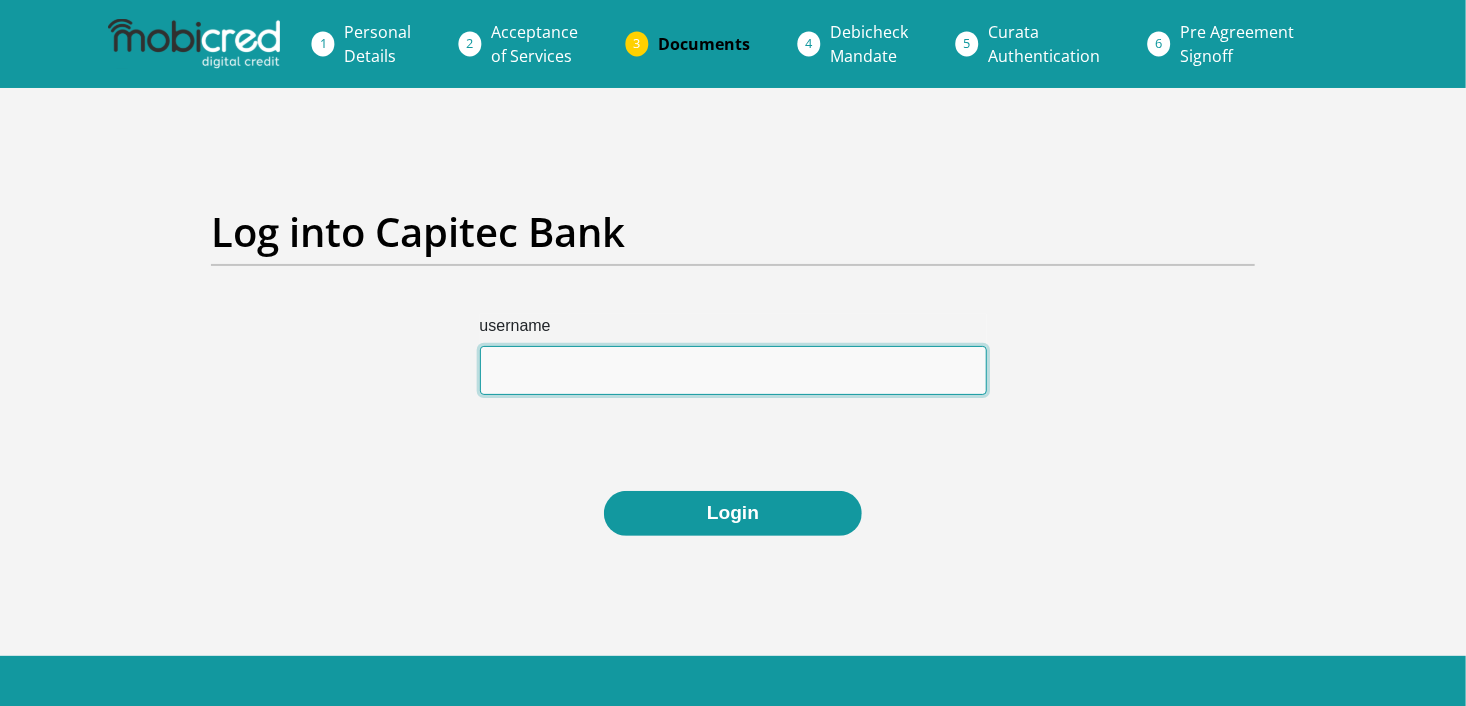 click on "username" at bounding box center [733, 370] 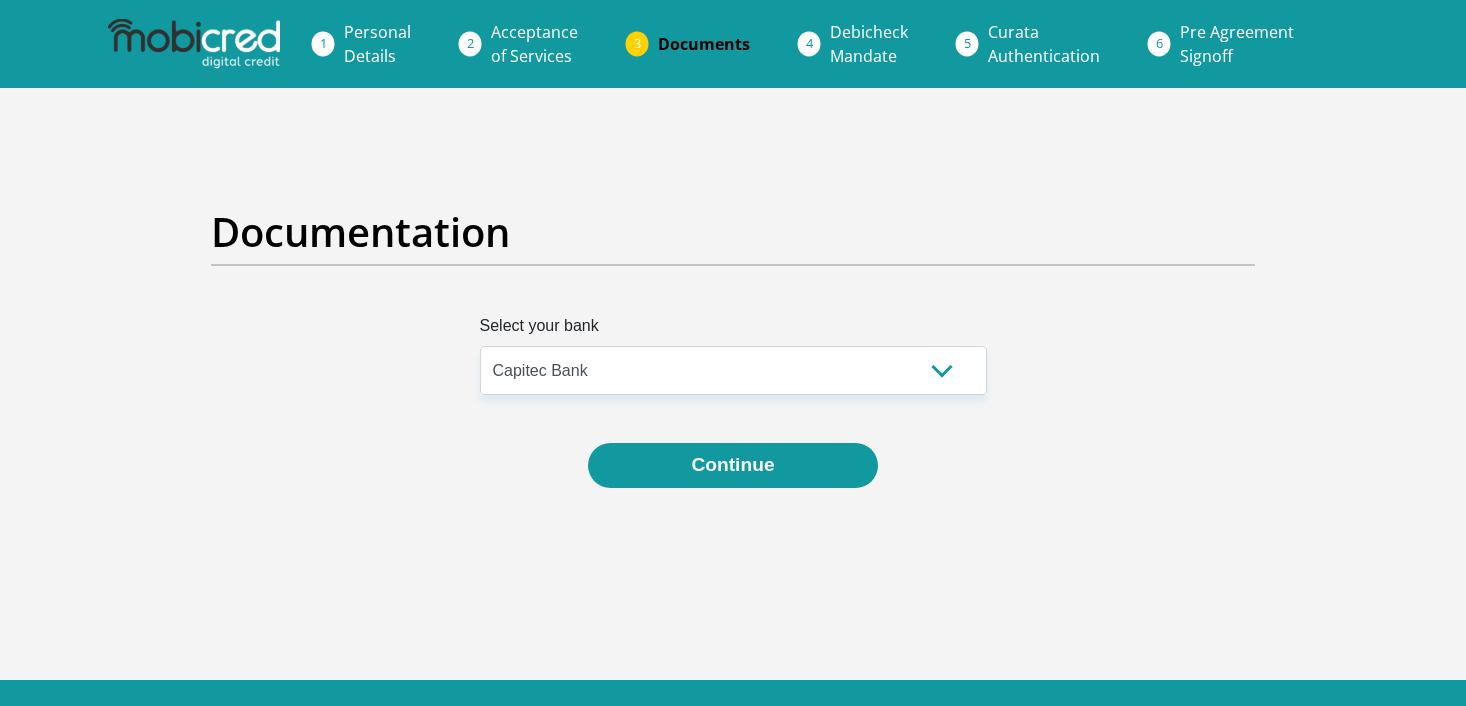 select on "{"id":"2","title":"Capitec Bank","institution":"Capitec","alias":"capitec","country":"ZA","branch_code":470010,"login_fields":[{"title":"username","name":"field1","placeholder":"Account Number"}]}" 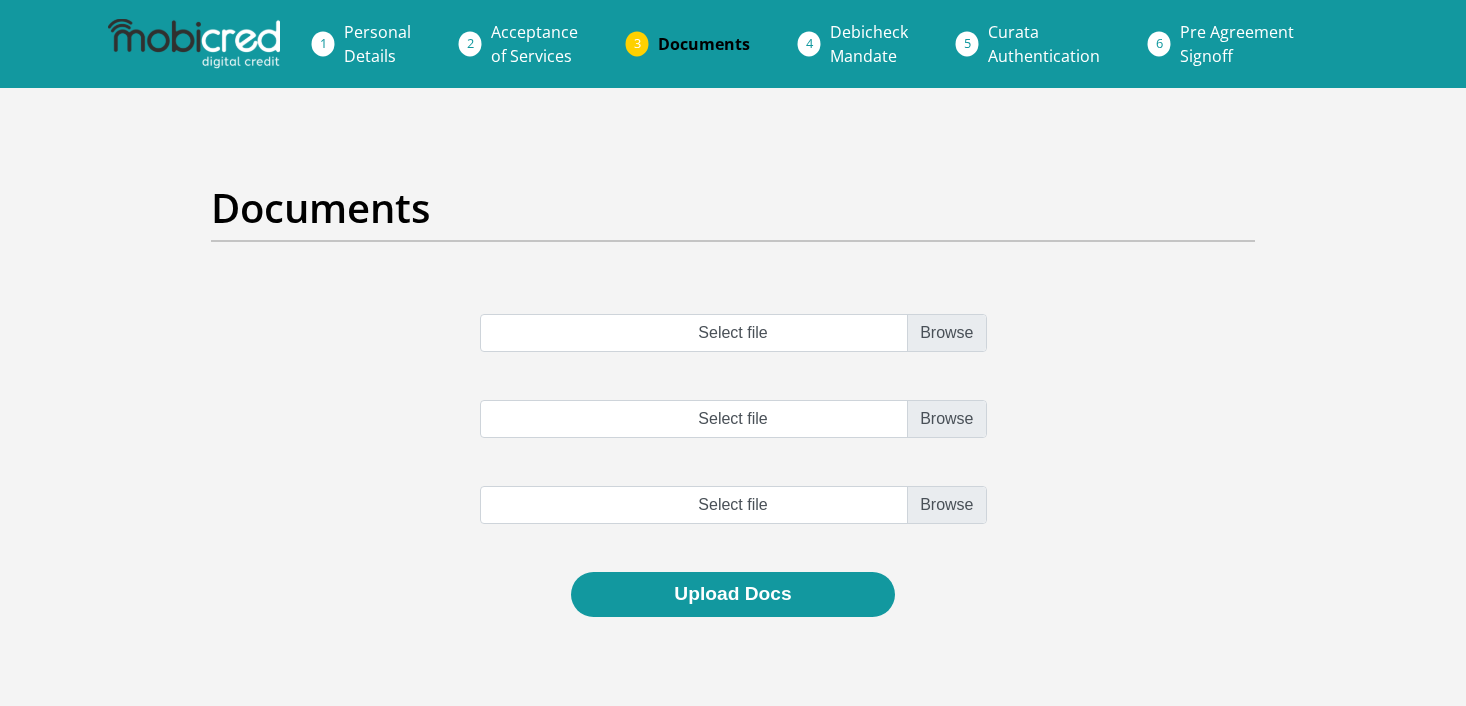 scroll, scrollTop: 0, scrollLeft: 0, axis: both 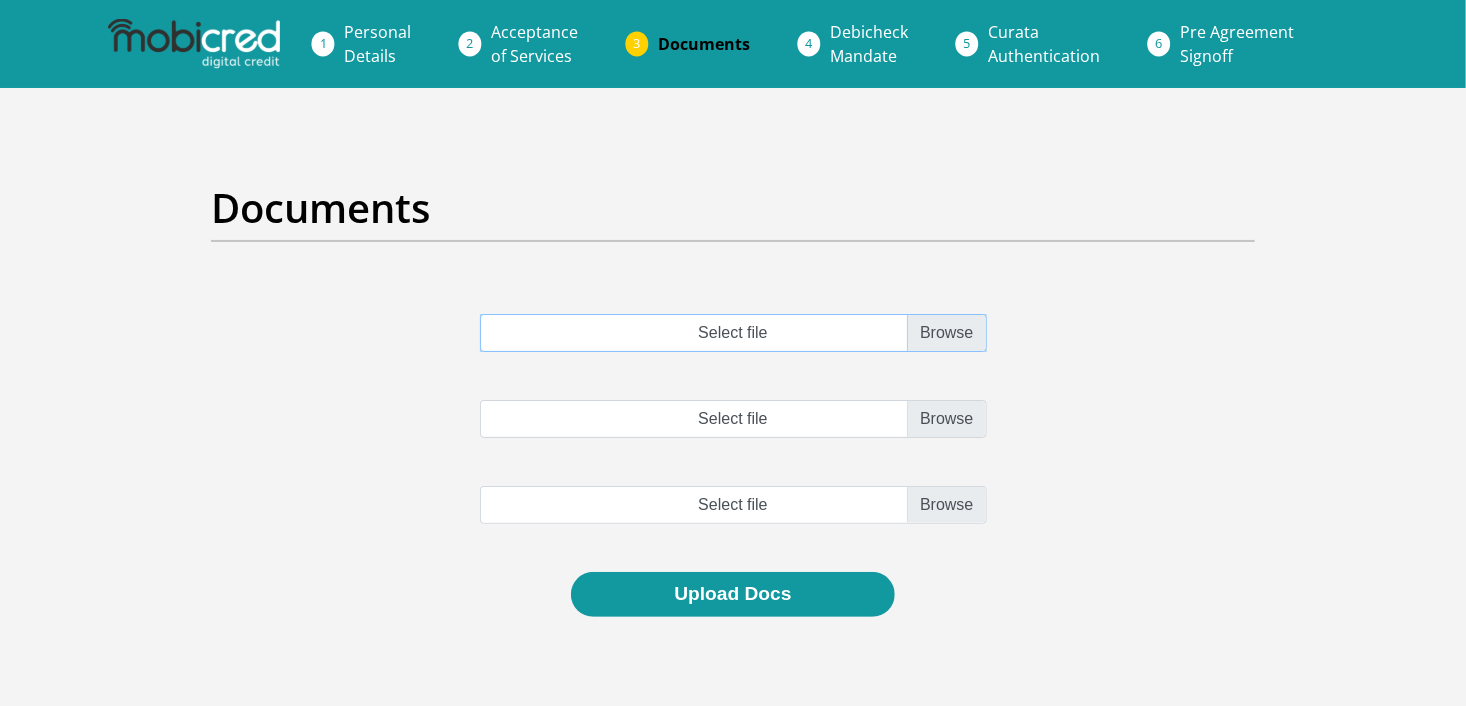 click on "Select file" at bounding box center [733, 333] 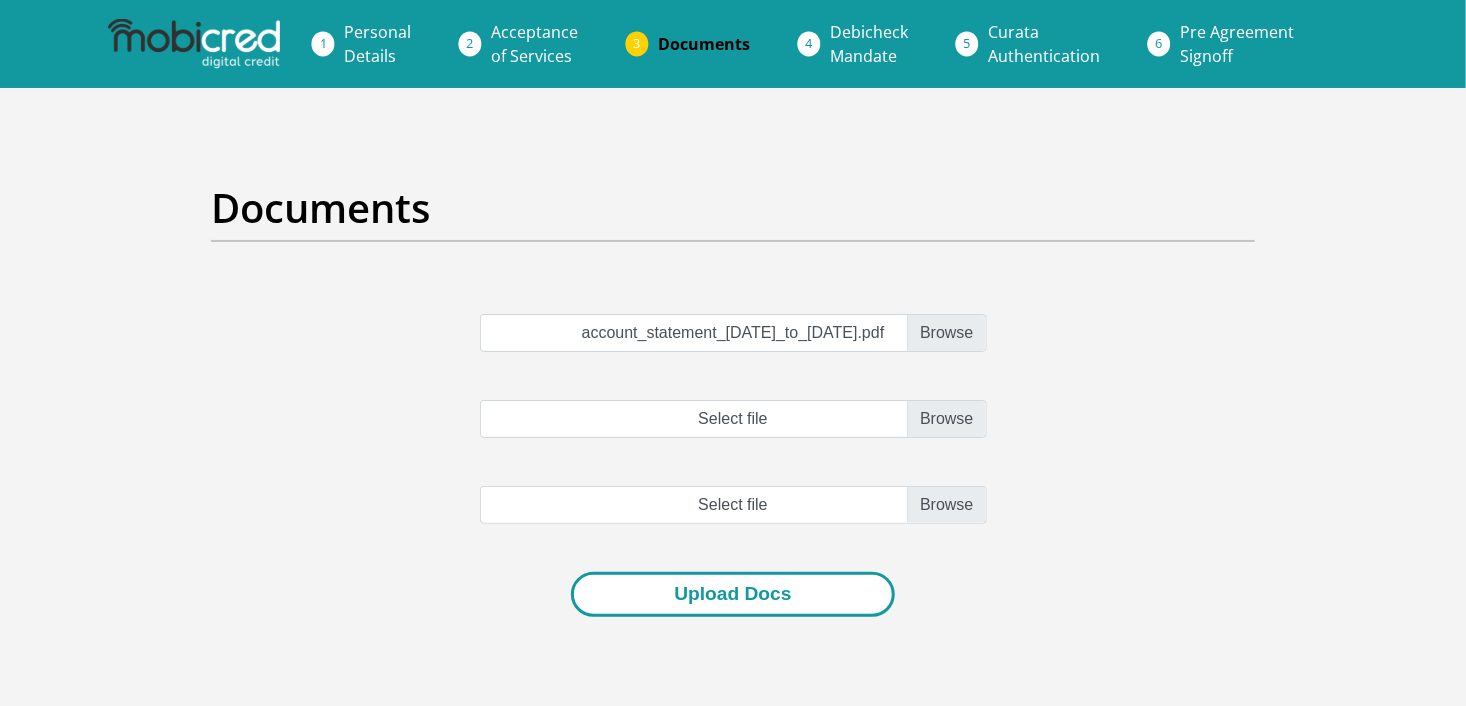 click on "Upload Docs" at bounding box center [732, 594] 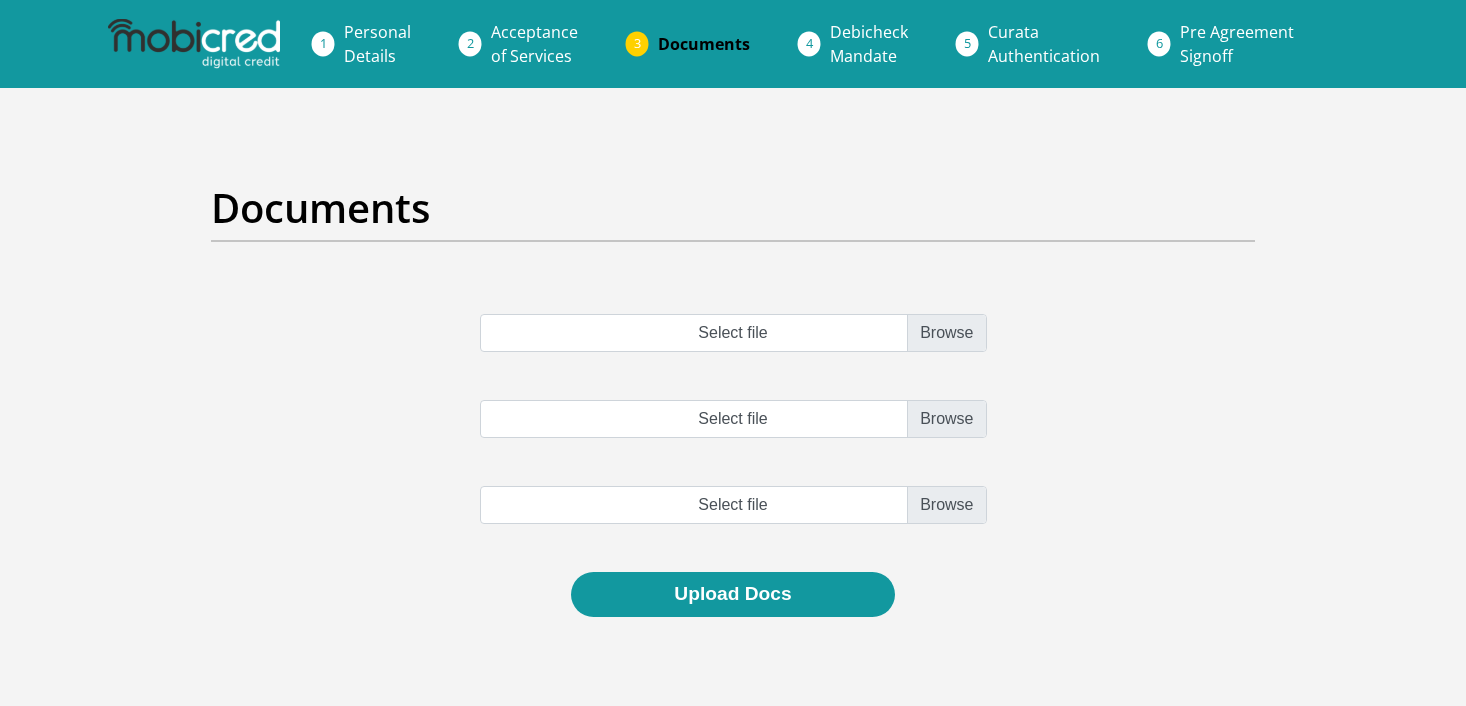 scroll, scrollTop: 0, scrollLeft: 0, axis: both 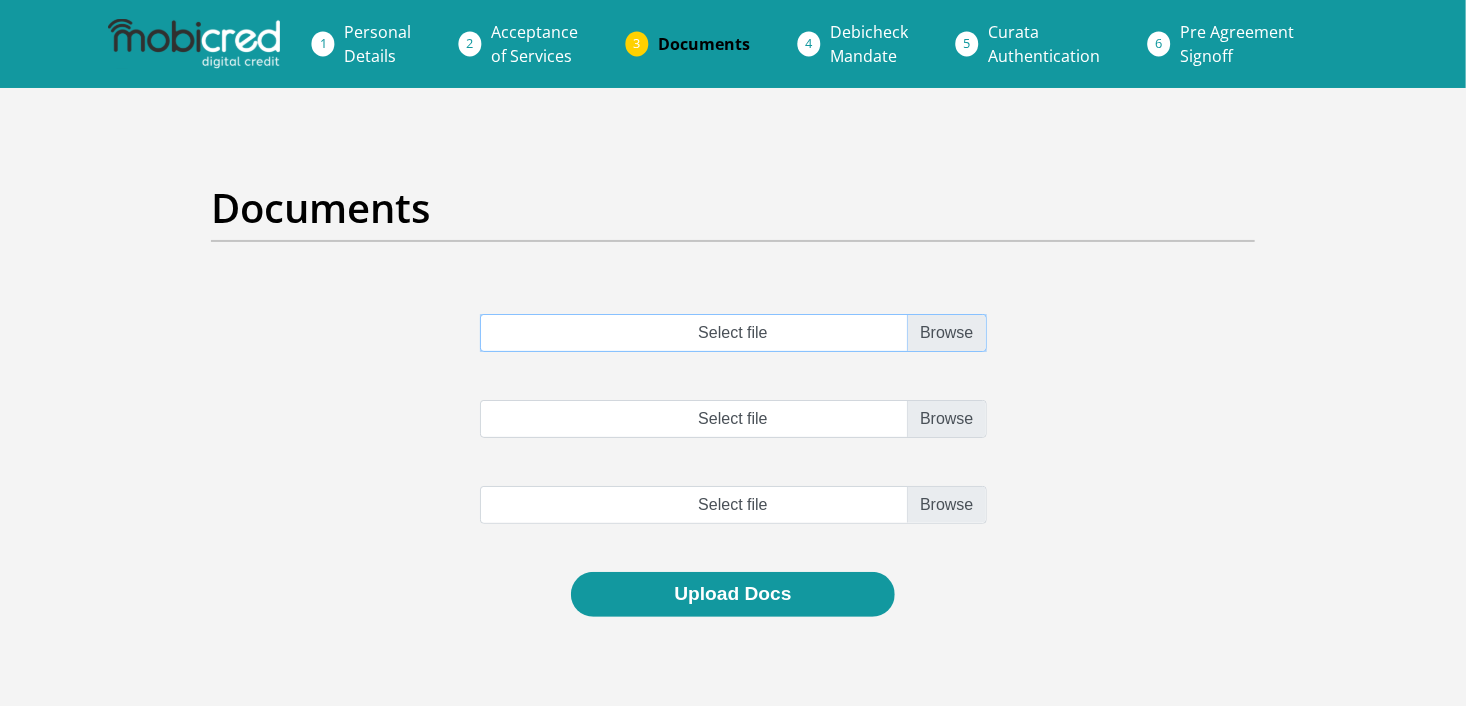 click on "Select file" at bounding box center [733, 333] 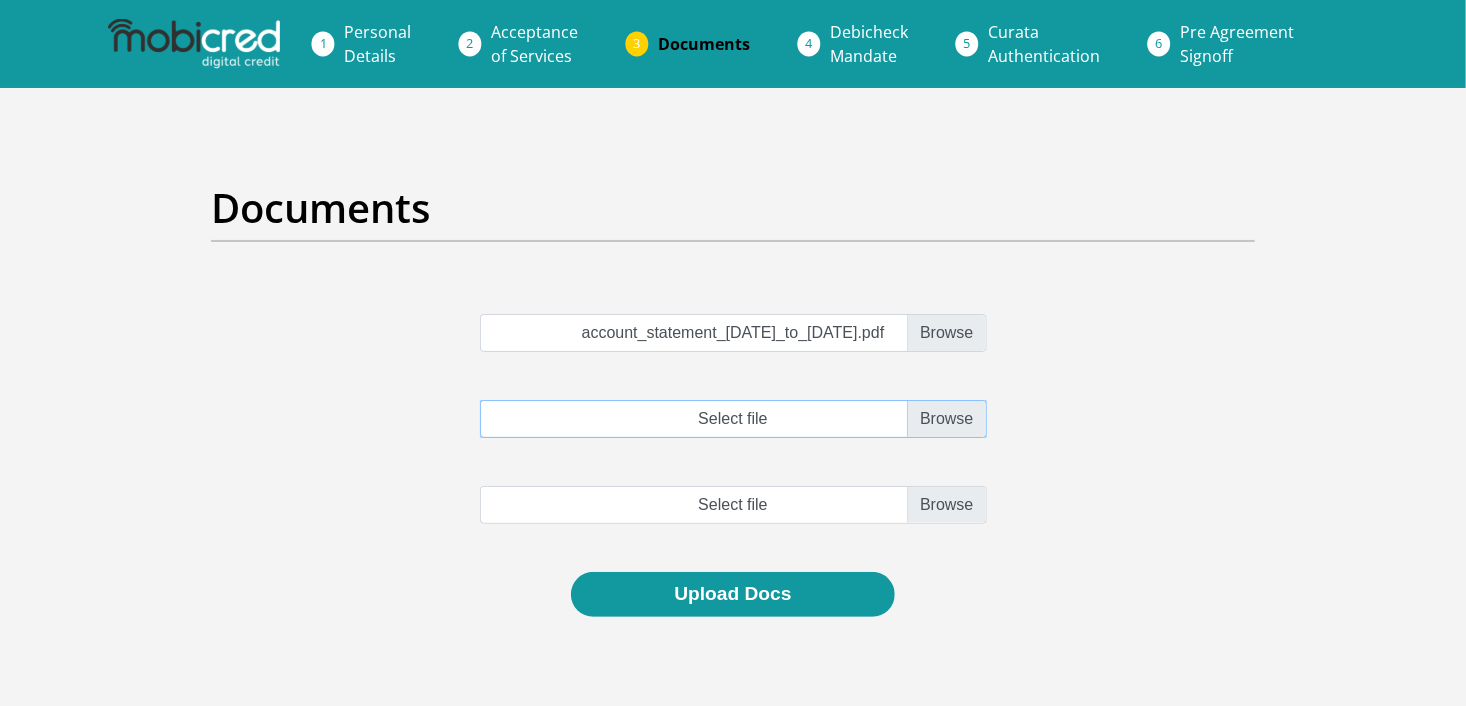 click on "Select file" at bounding box center [733, 419] 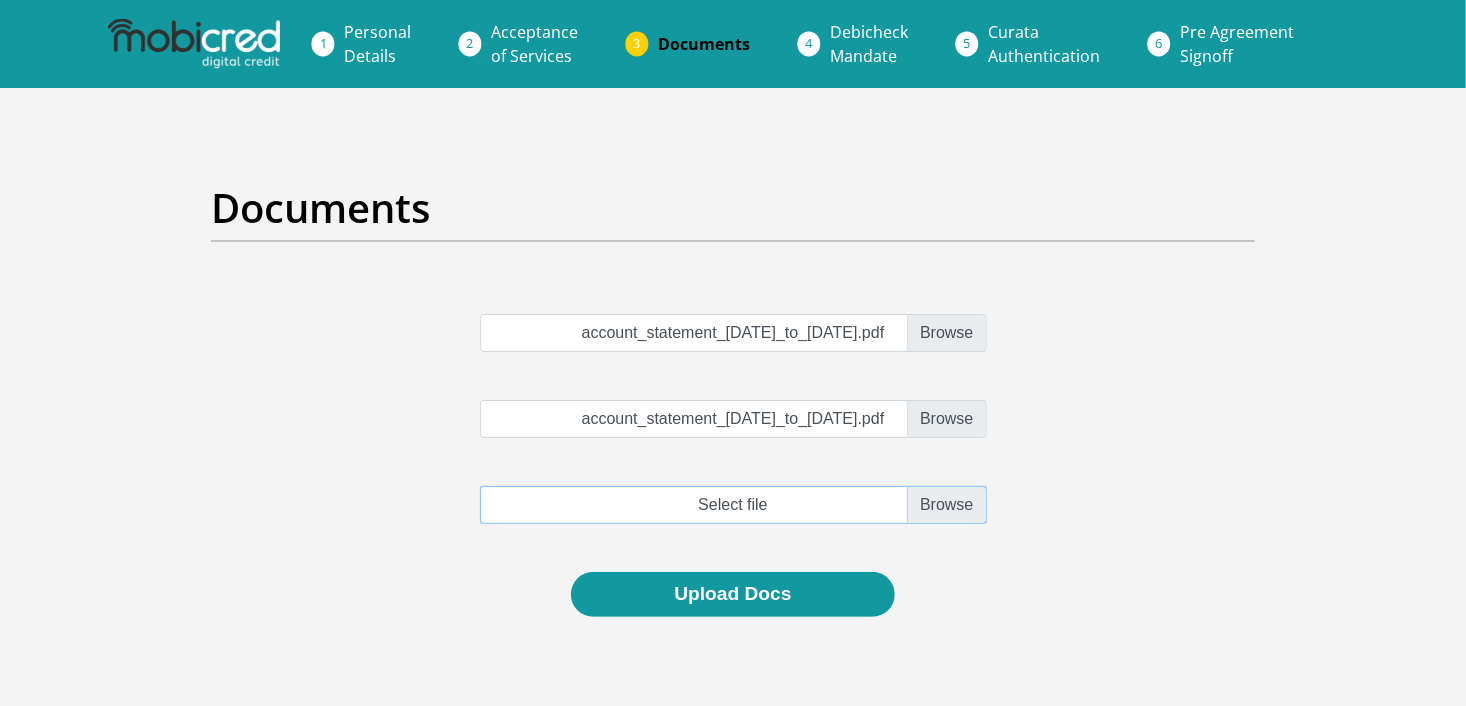 click at bounding box center (733, 505) 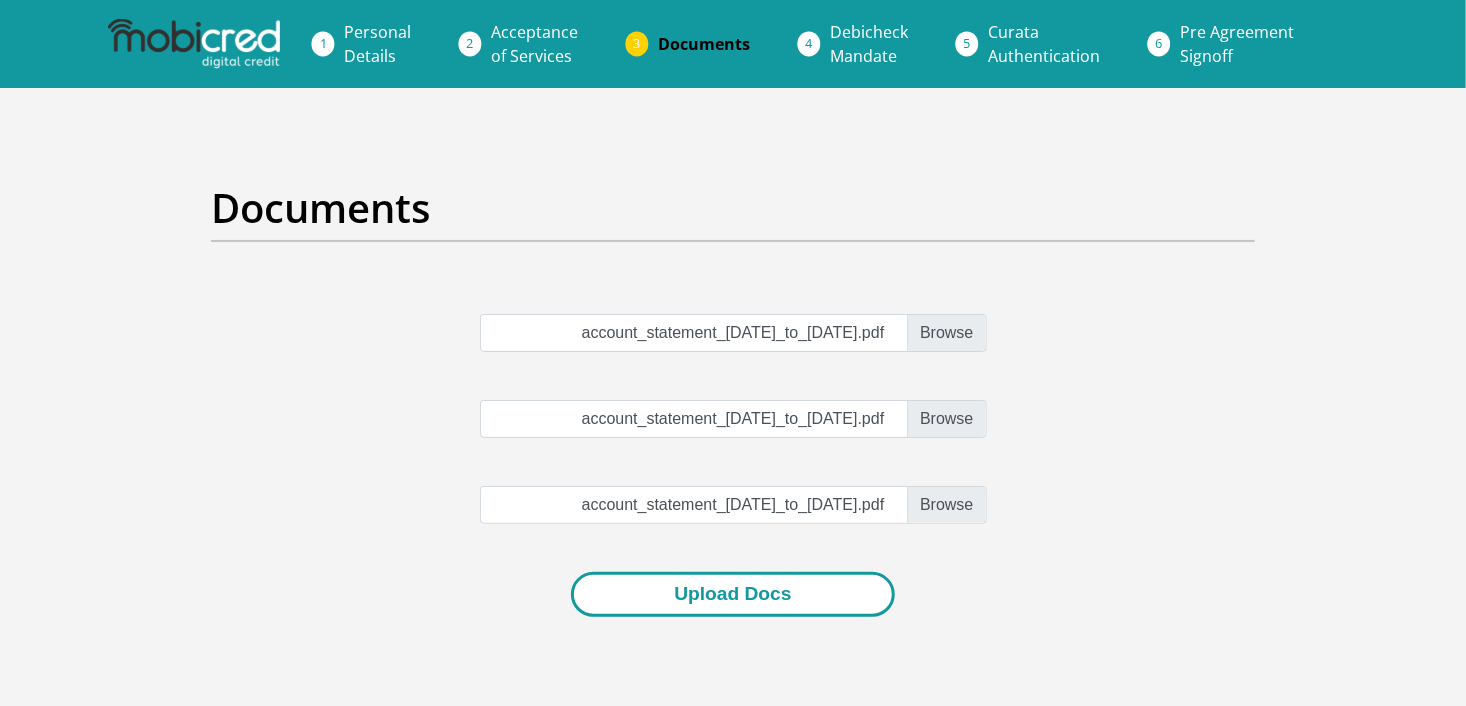 click on "Upload Docs" at bounding box center (732, 594) 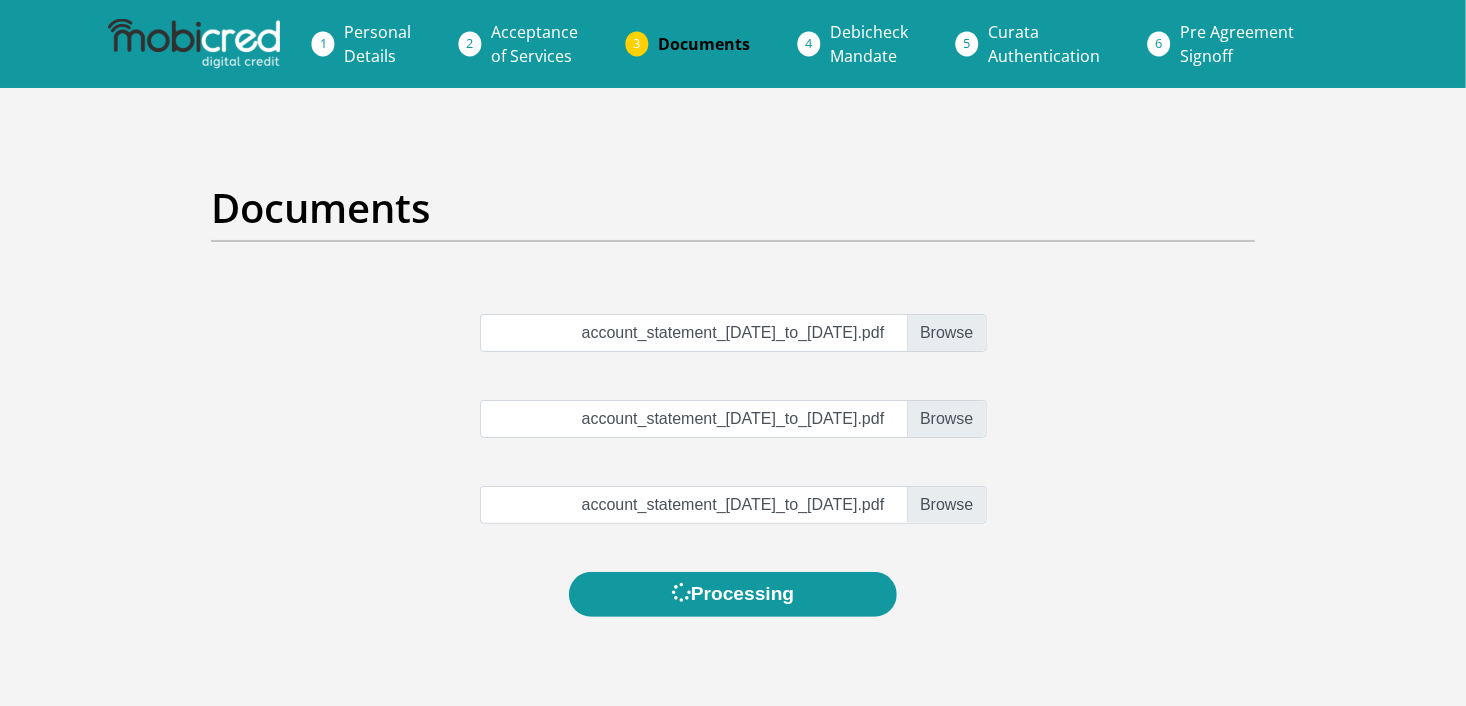 scroll, scrollTop: 0, scrollLeft: 0, axis: both 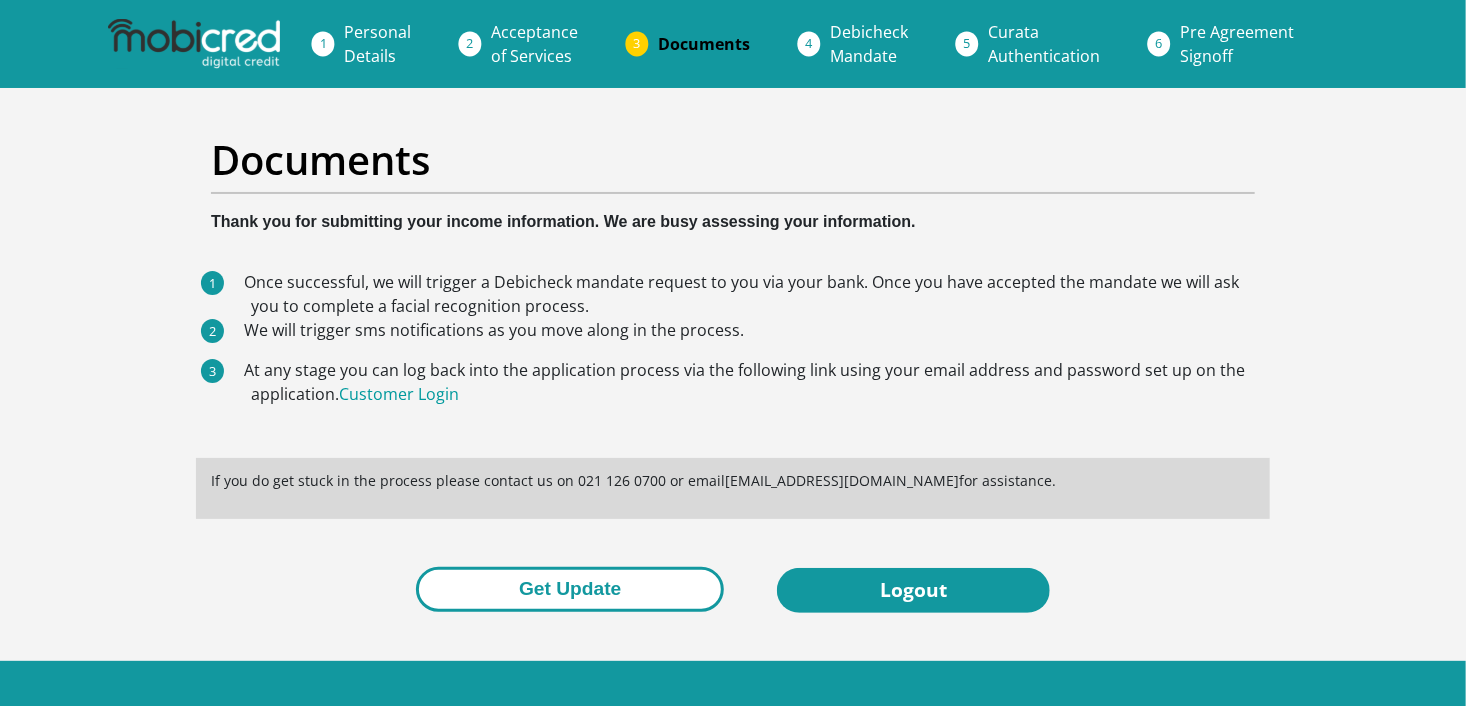 click on "Get Update" at bounding box center (570, 589) 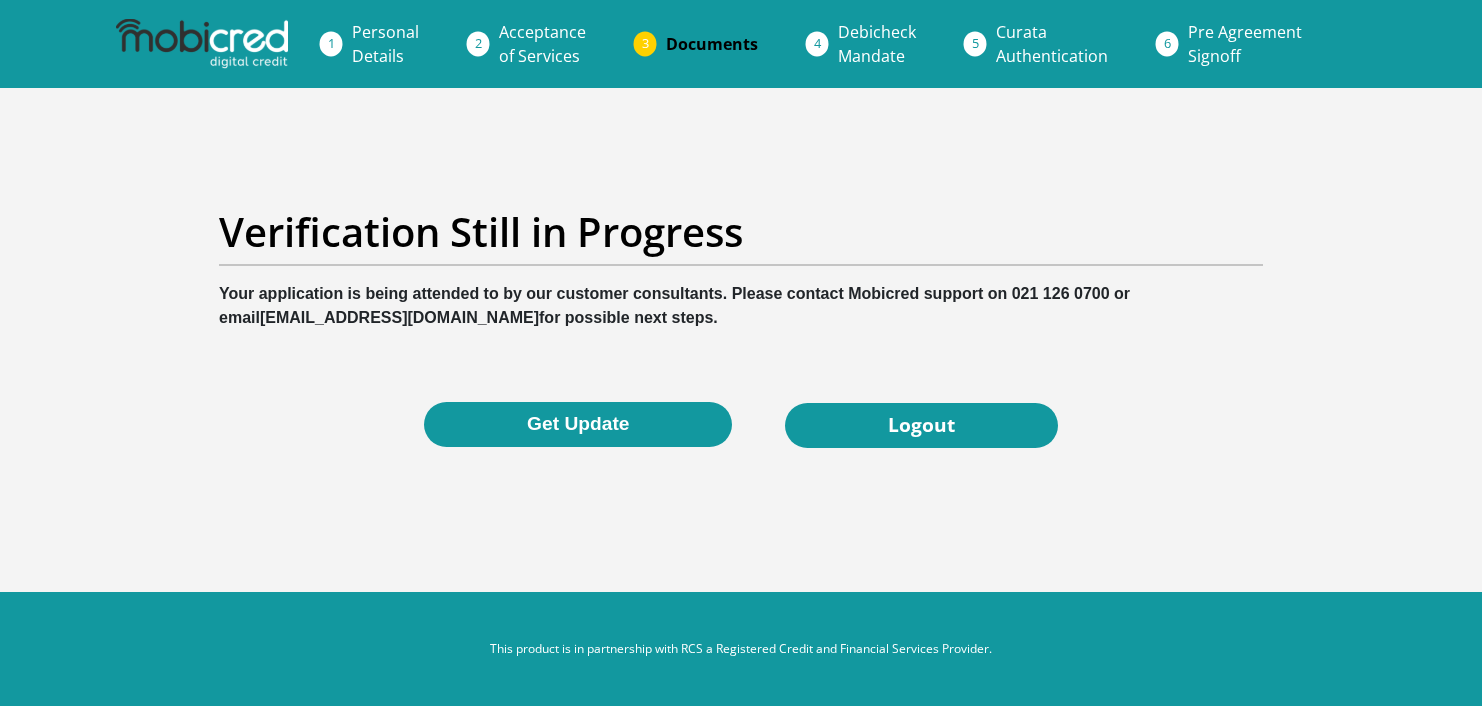 scroll, scrollTop: 0, scrollLeft: 0, axis: both 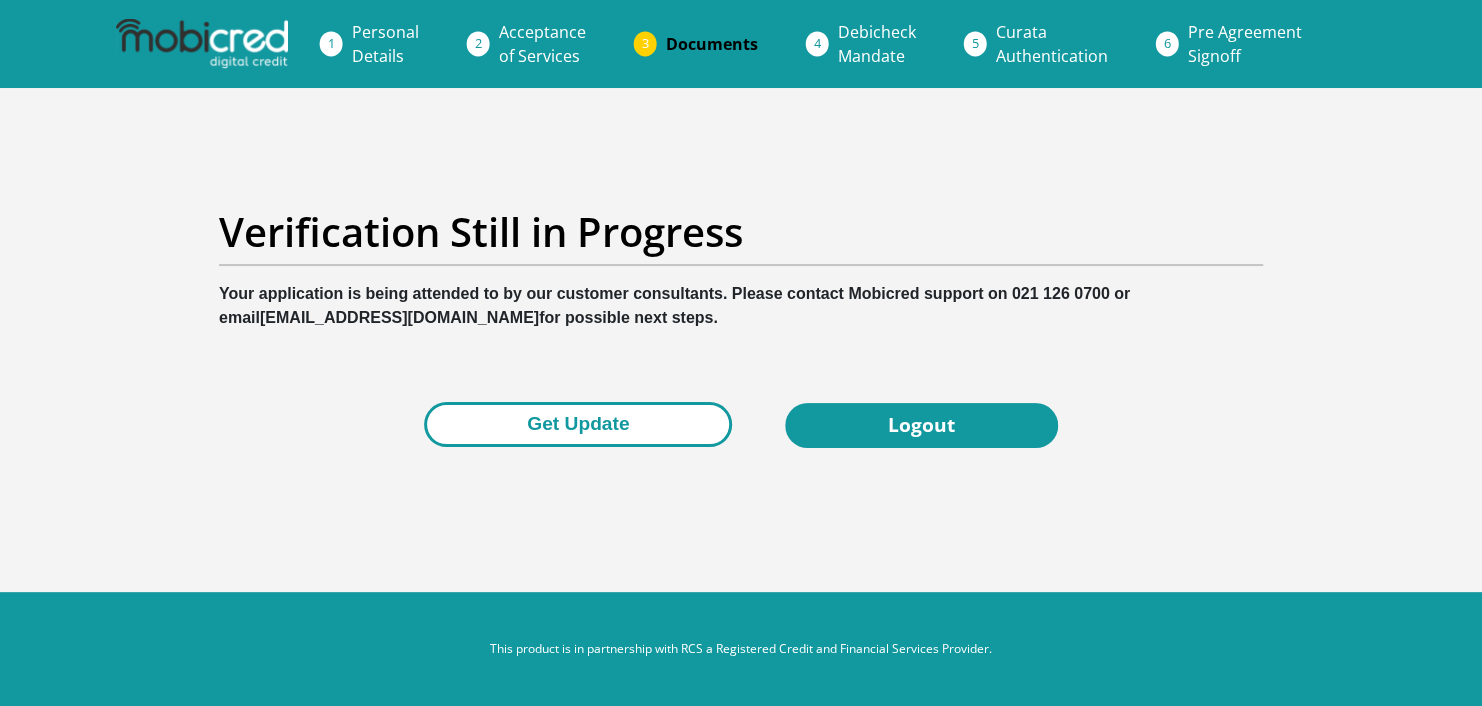 click on "Get Update" at bounding box center [578, 424] 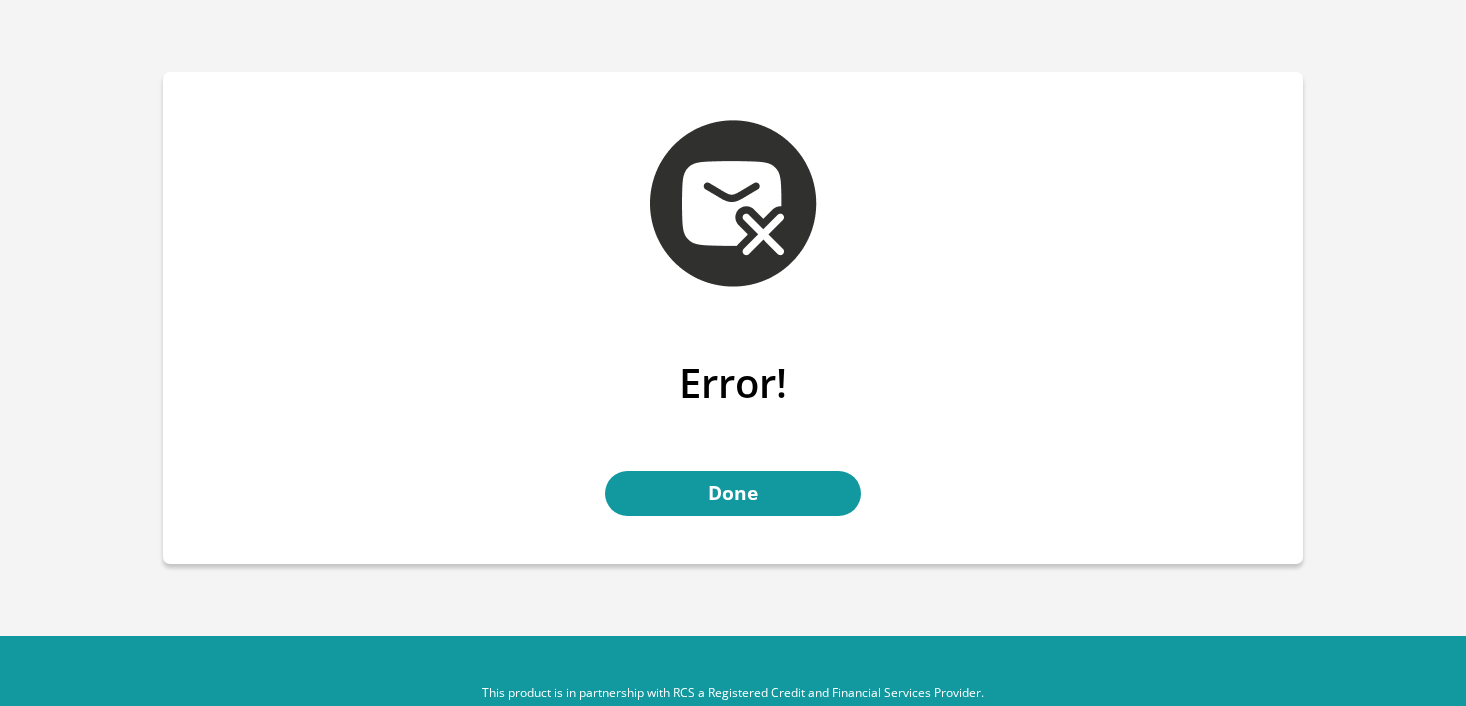 scroll, scrollTop: 0, scrollLeft: 0, axis: both 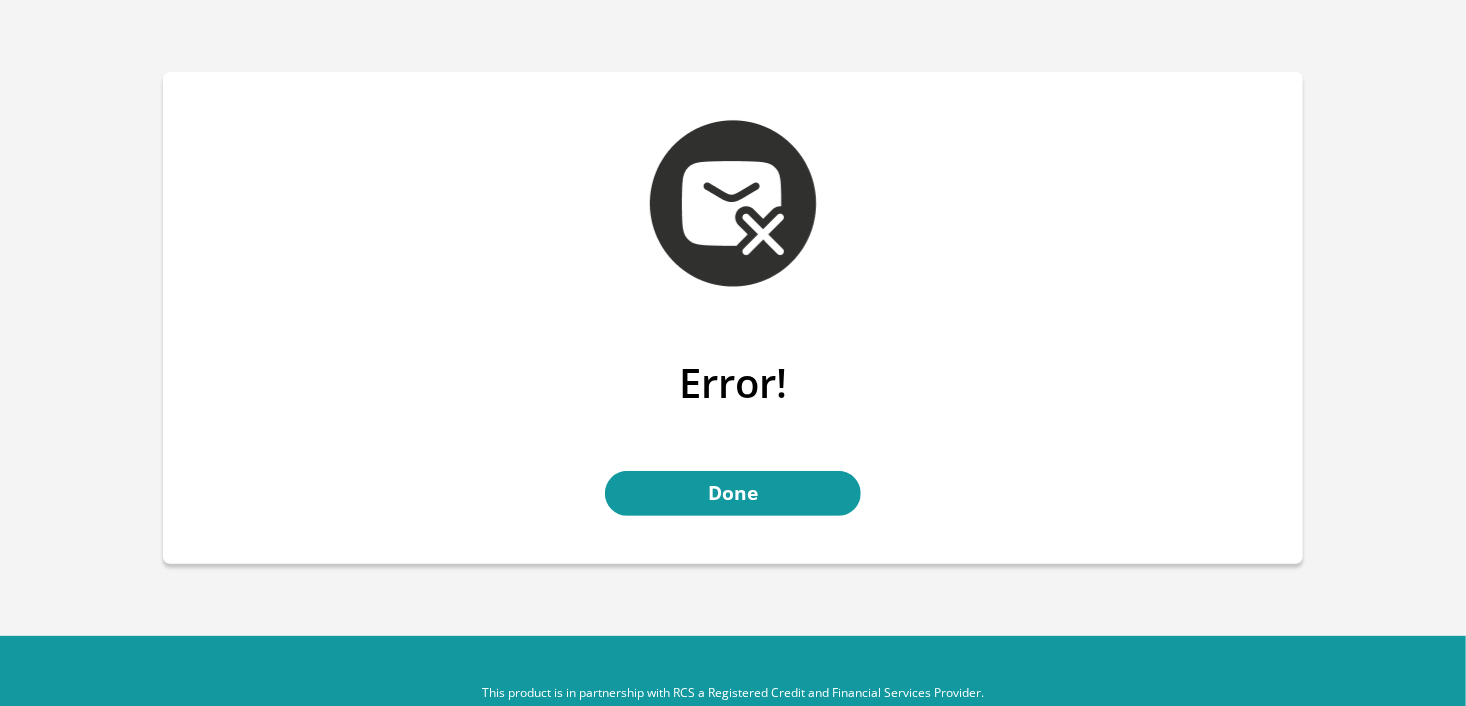 click at bounding box center (733, 431) 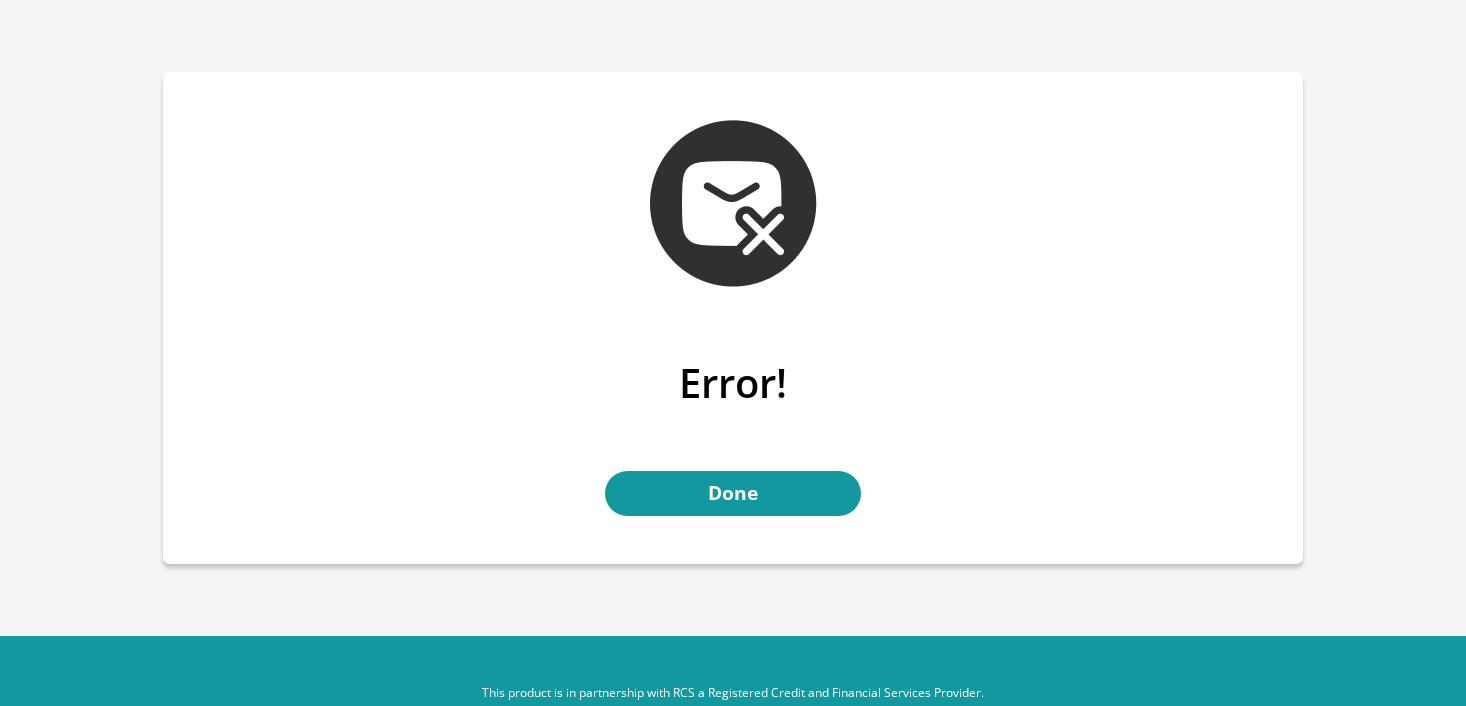 scroll, scrollTop: 0, scrollLeft: 0, axis: both 